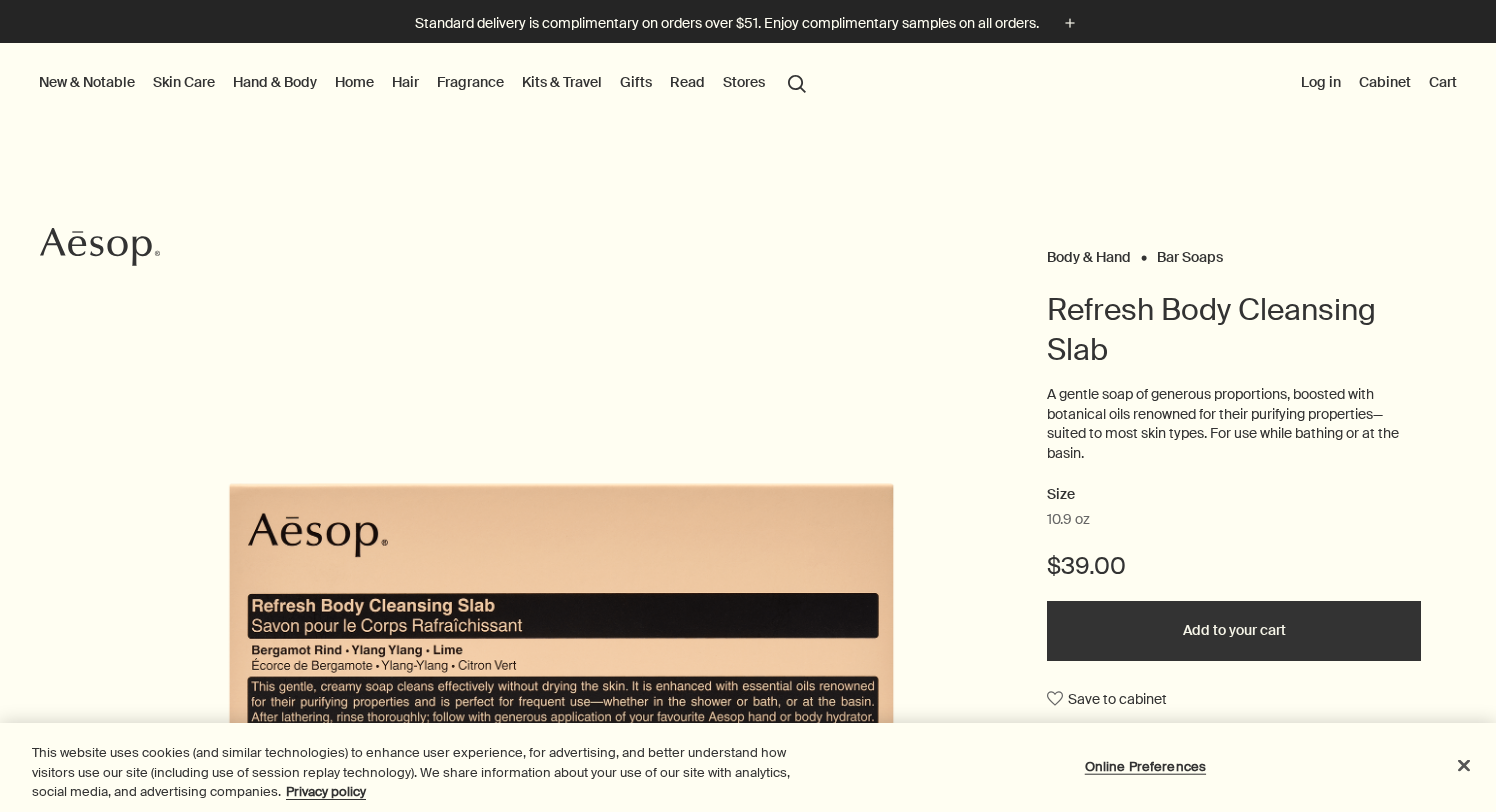 scroll, scrollTop: 0, scrollLeft: 0, axis: both 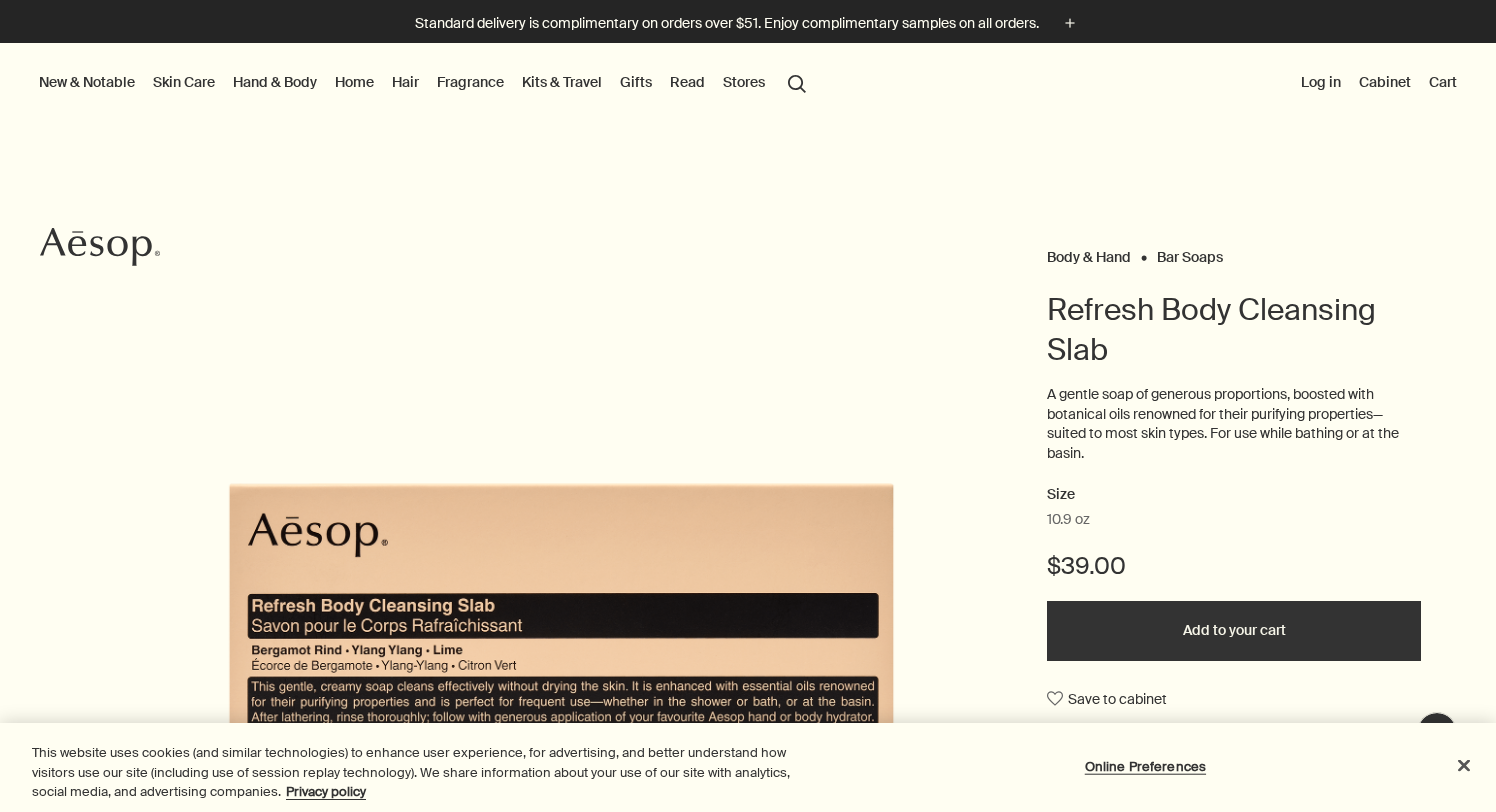 click on "Hand & Body" at bounding box center (275, 82) 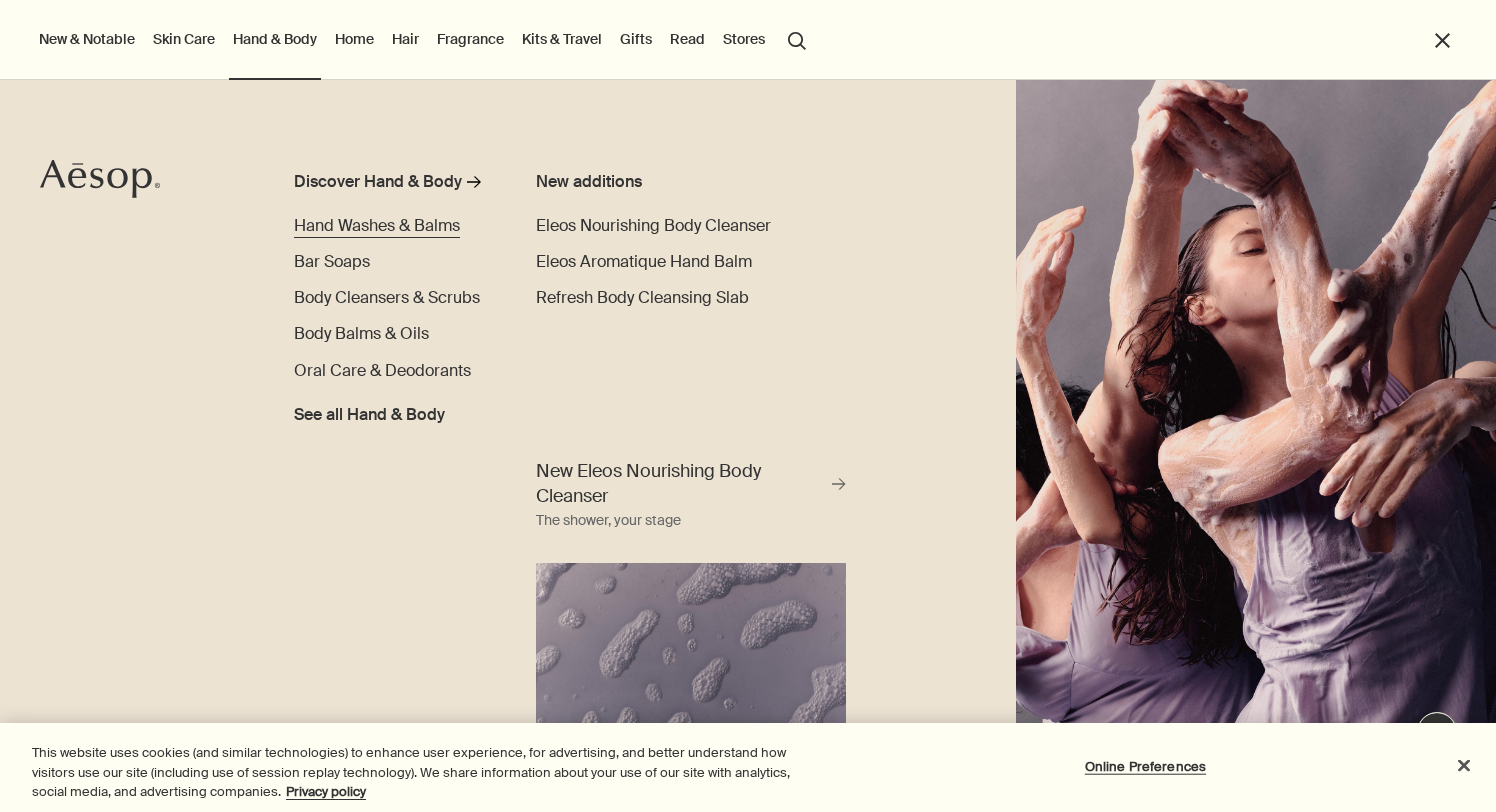 click on "Hand Washes & Balms" at bounding box center (377, 225) 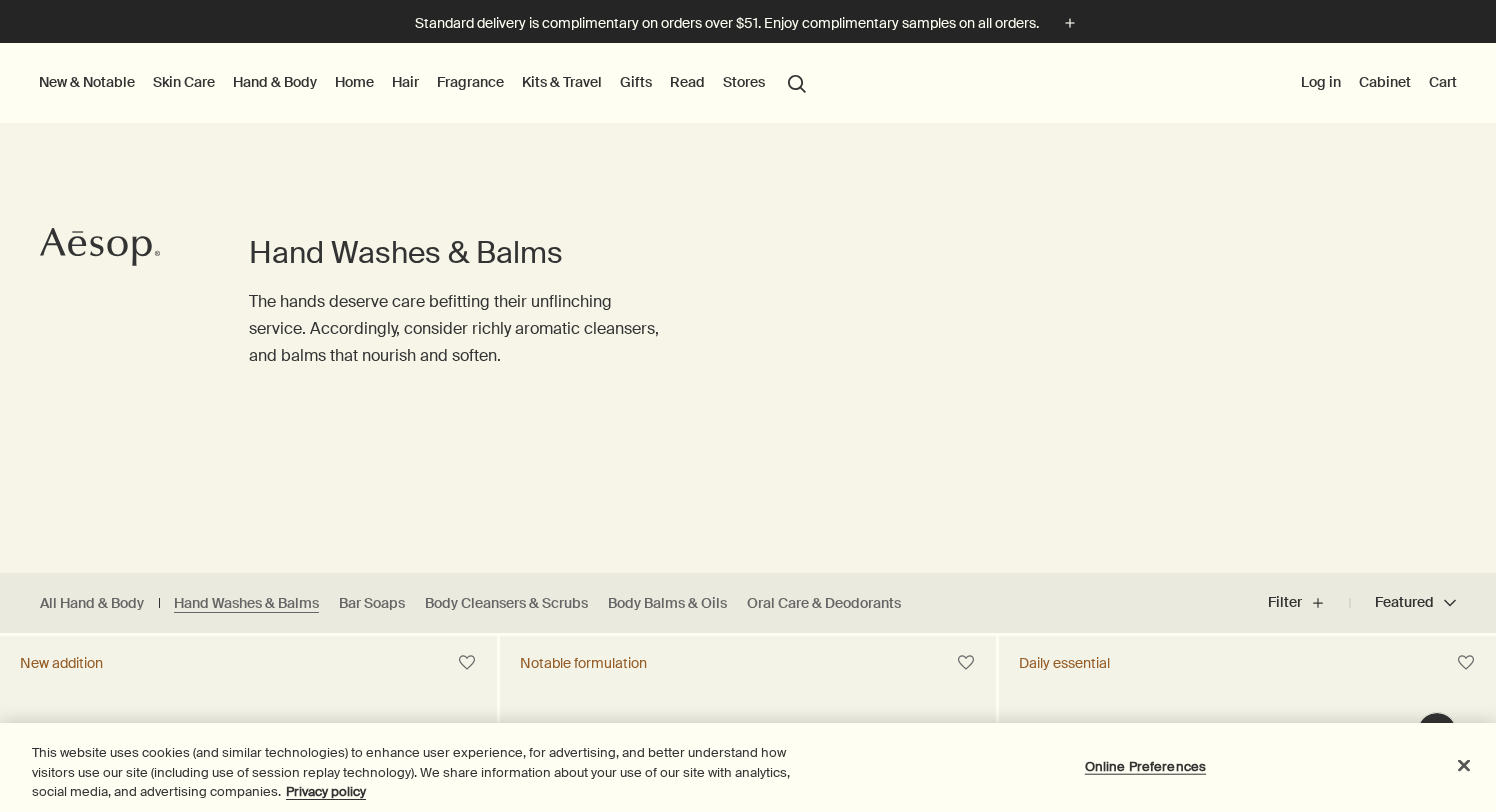 scroll, scrollTop: 0, scrollLeft: 0, axis: both 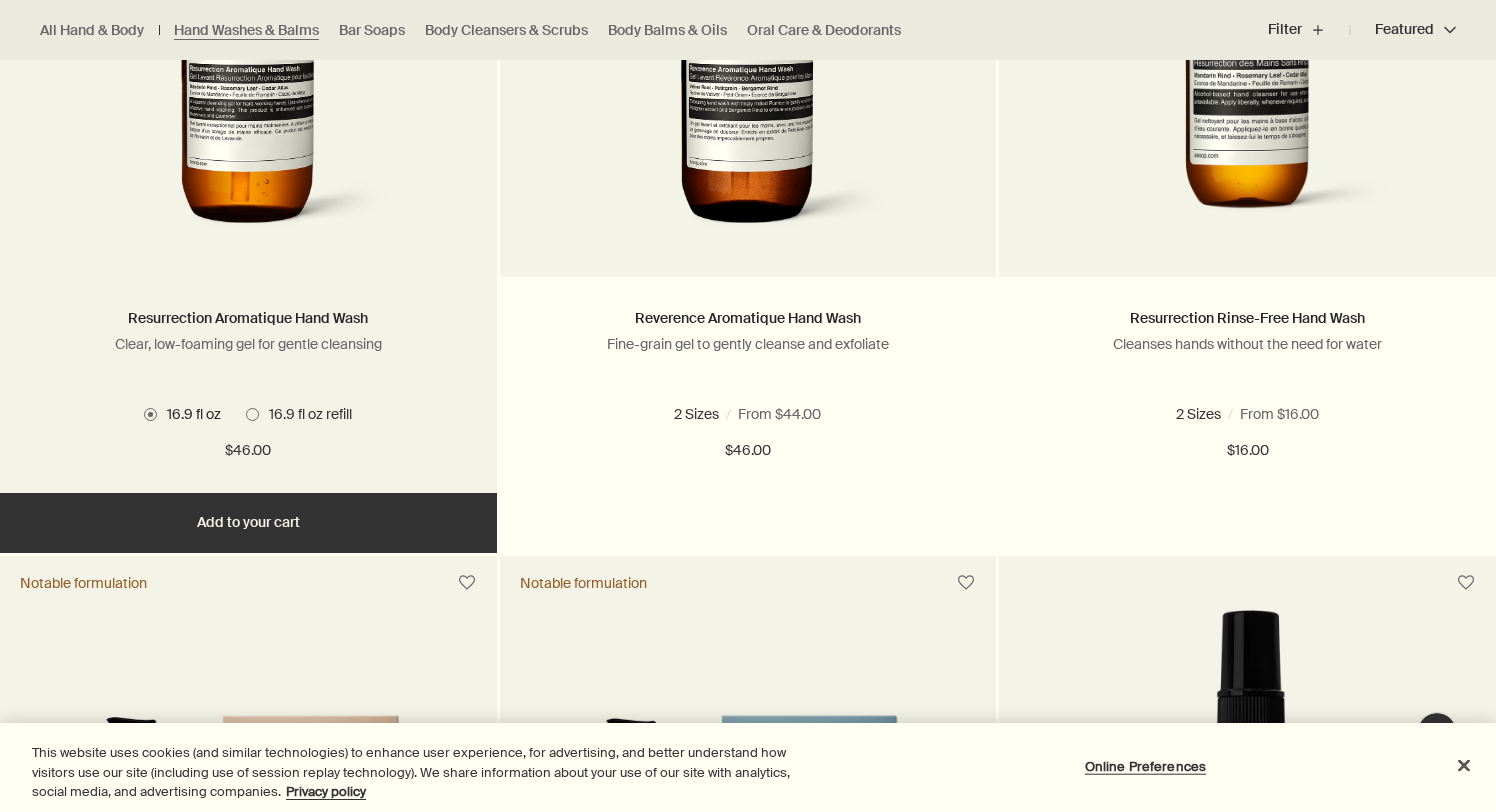 click on "16.9 fl oz refill" at bounding box center [305, 414] 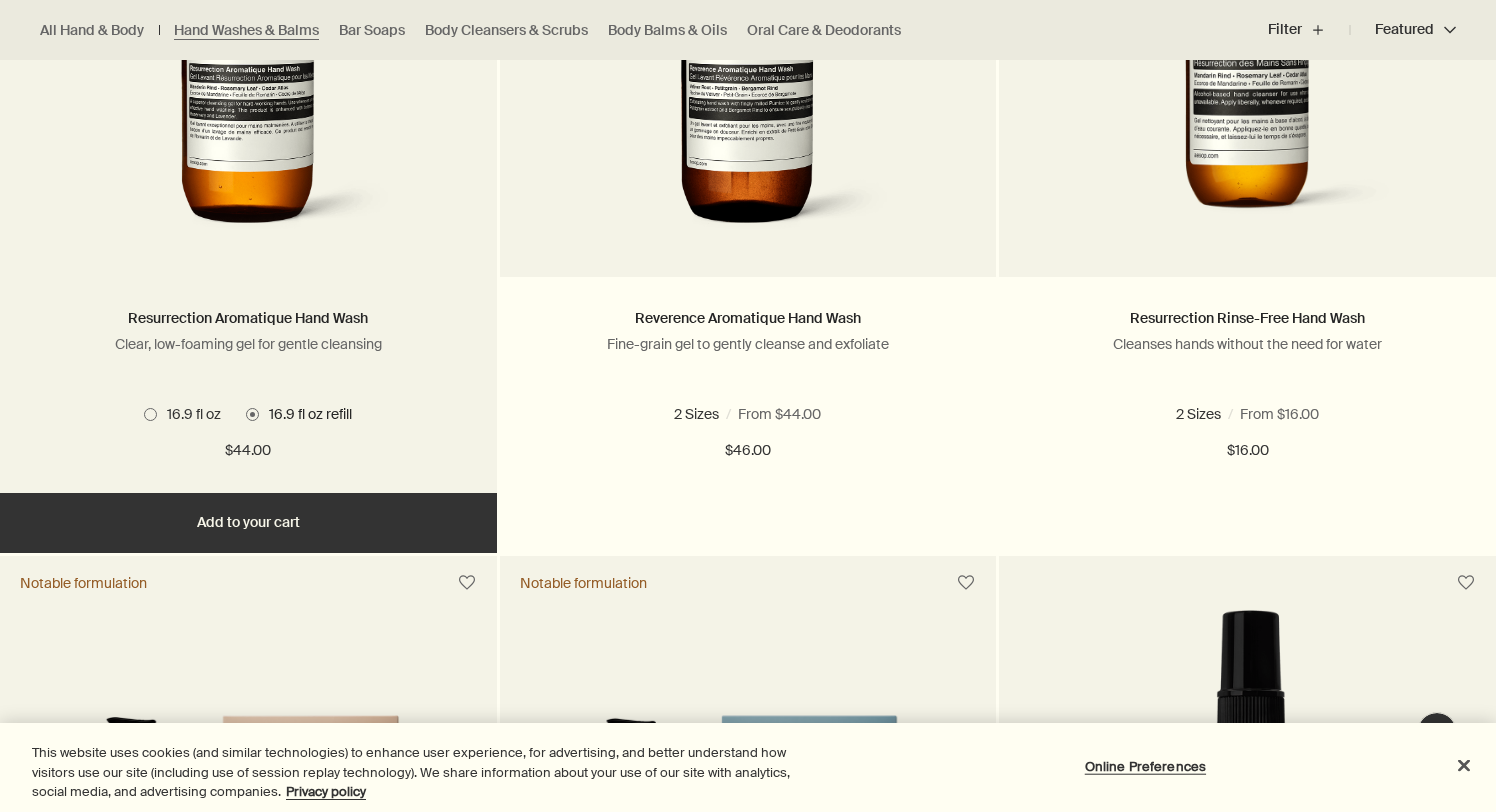 click on "Add Add to your cart" at bounding box center [248, 523] 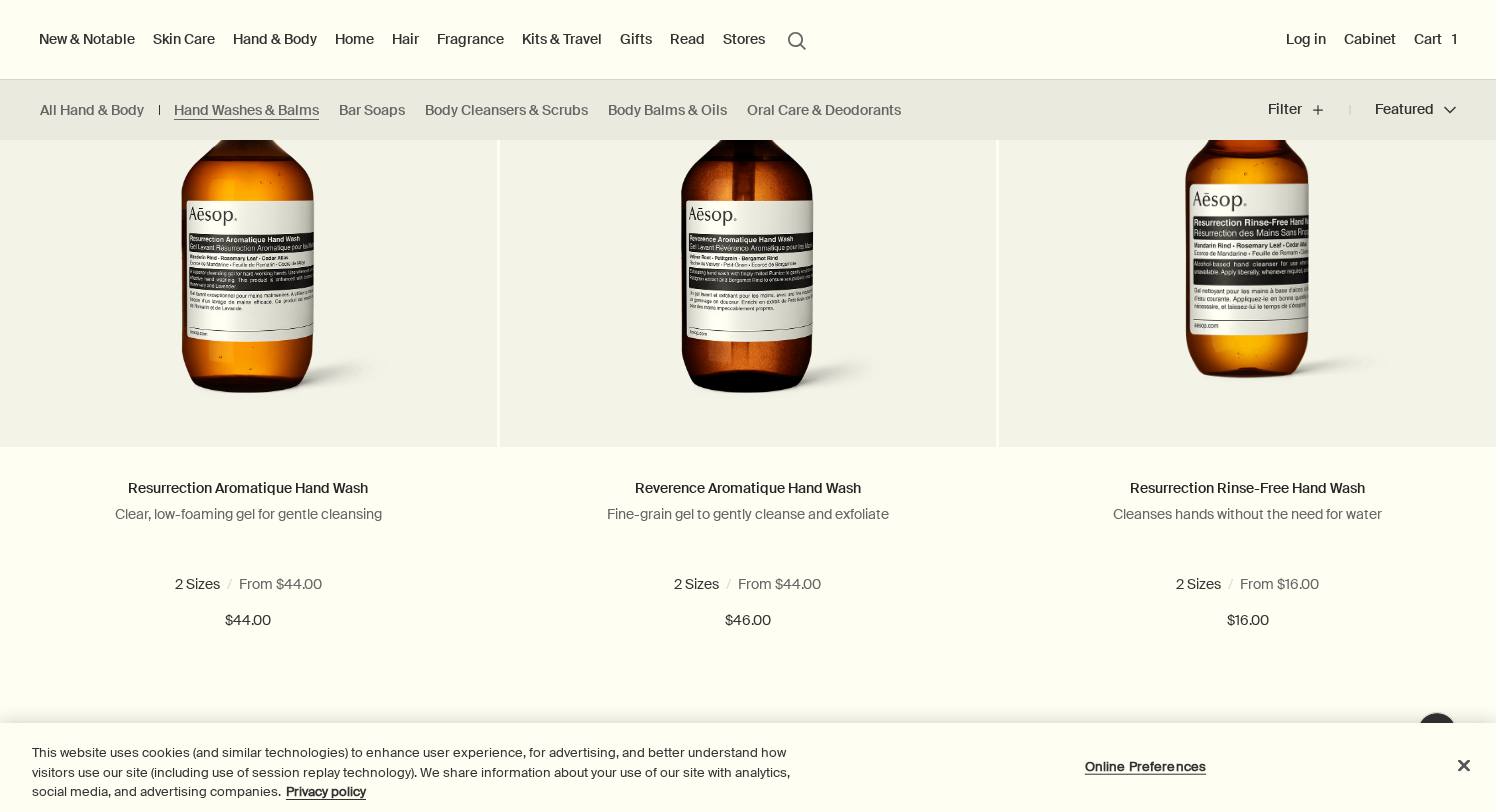 scroll, scrollTop: 0, scrollLeft: 0, axis: both 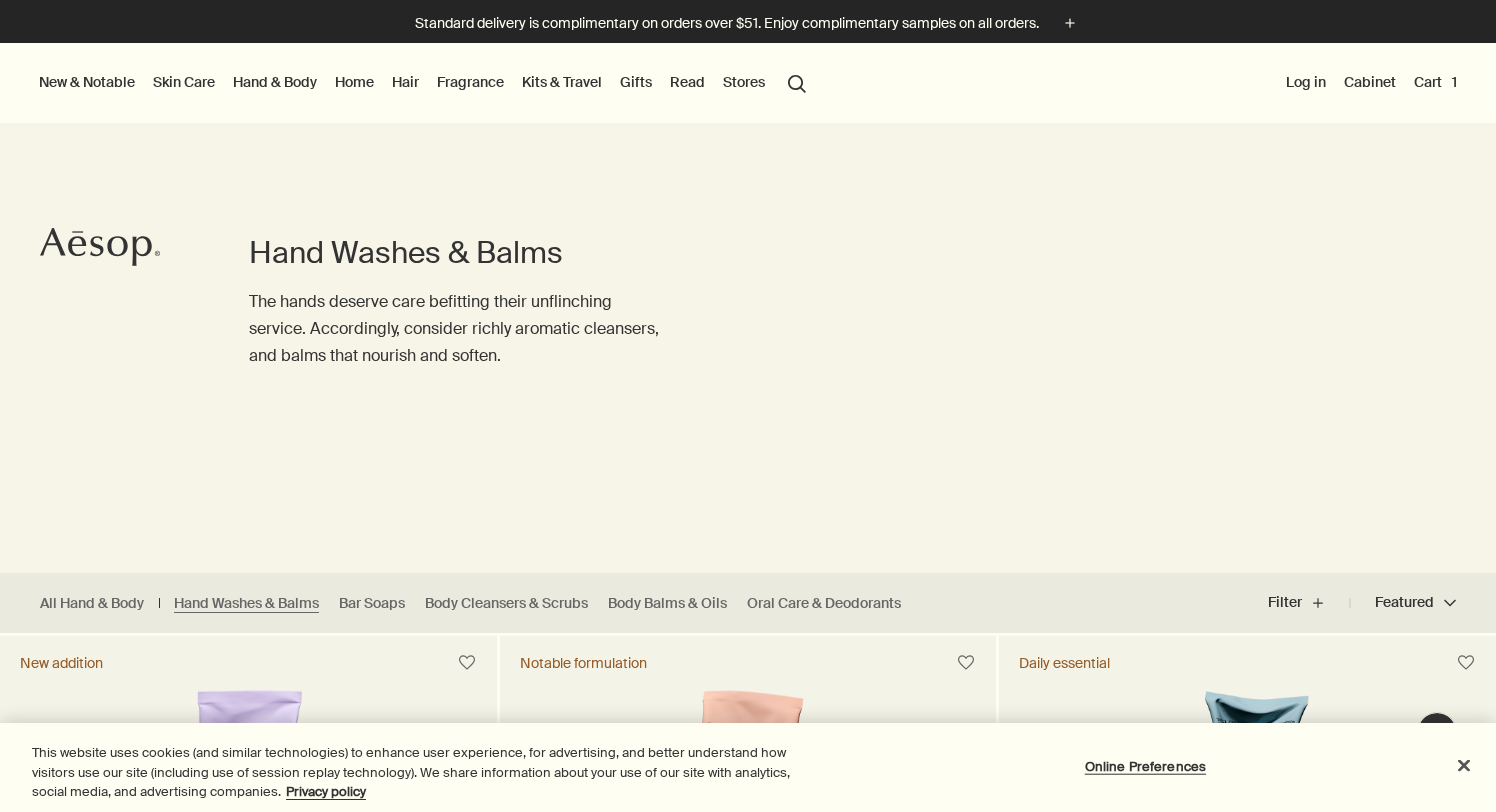 click on "Fragrance" at bounding box center [470, 82] 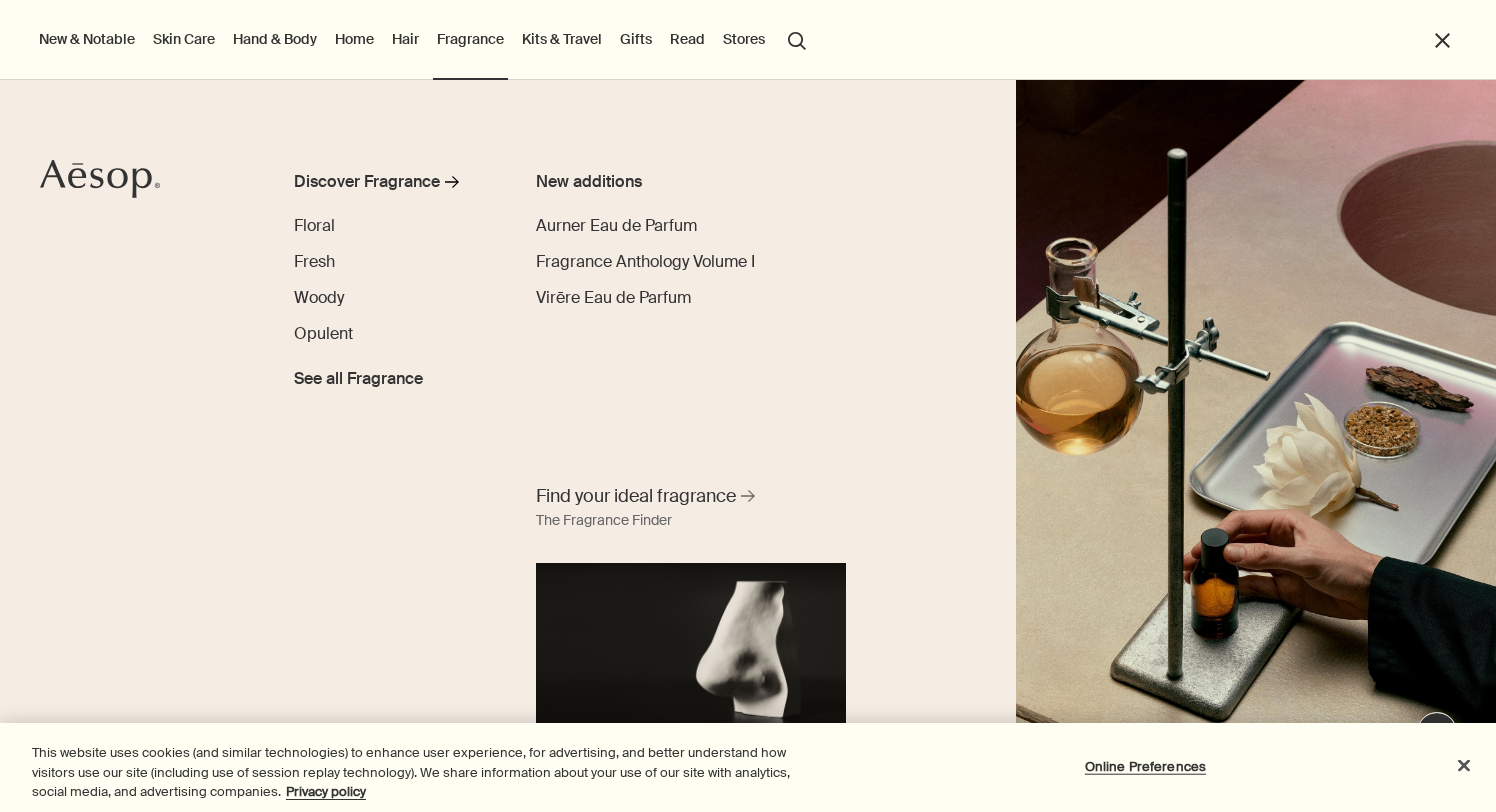 scroll, scrollTop: 0, scrollLeft: 0, axis: both 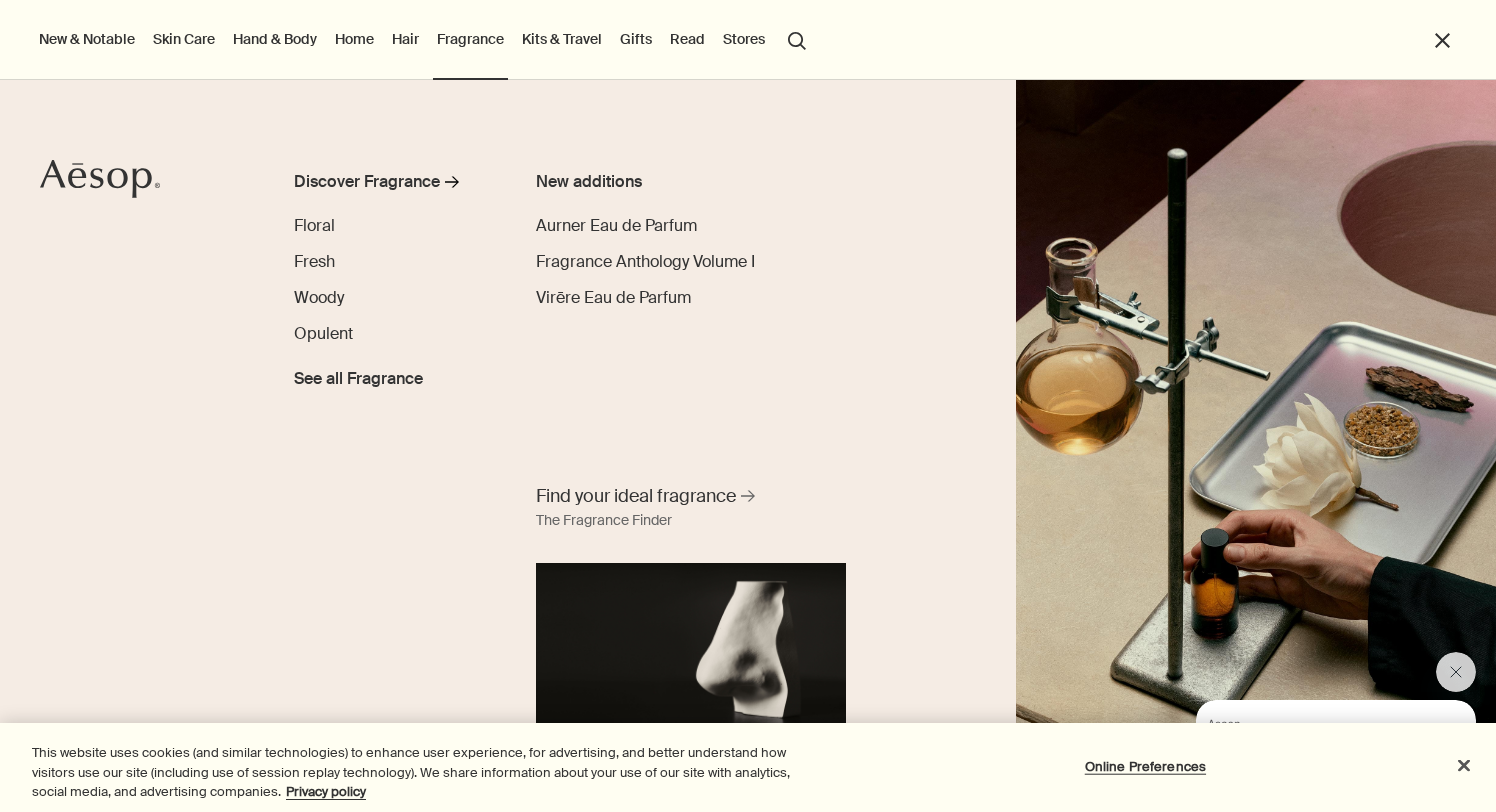 click on "search Search" at bounding box center [797, 39] 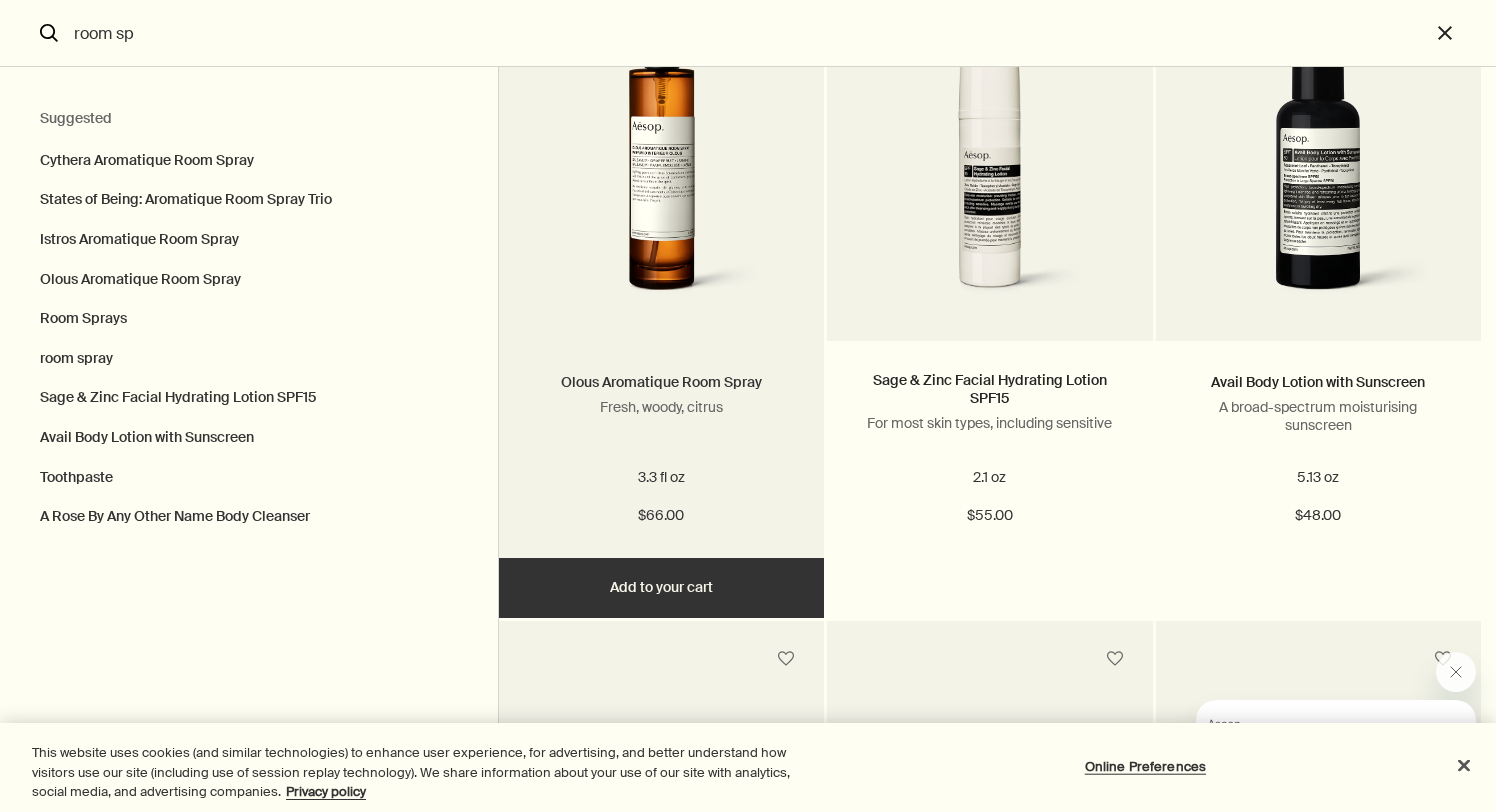 scroll, scrollTop: 921, scrollLeft: 0, axis: vertical 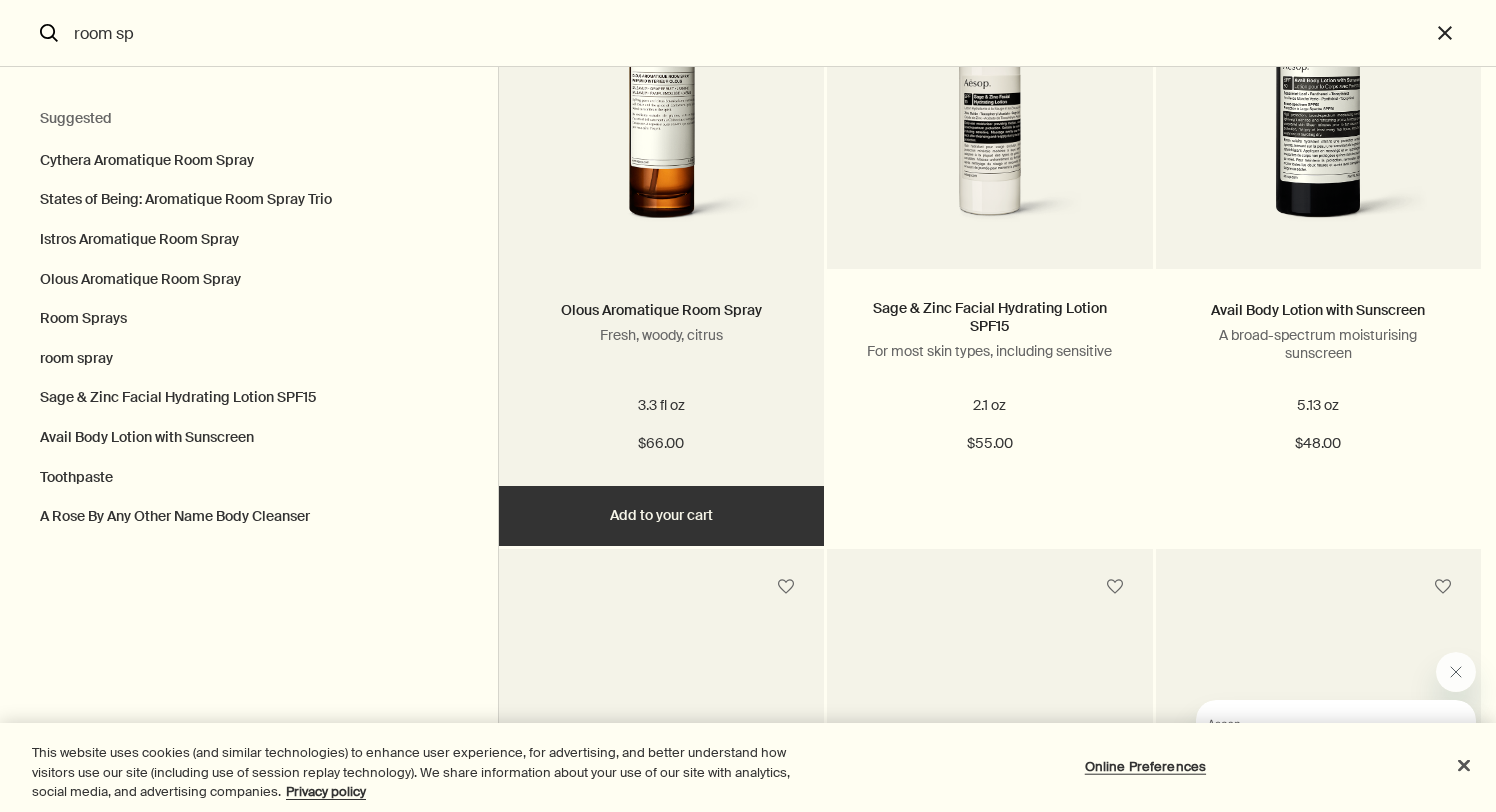 type on "room sp" 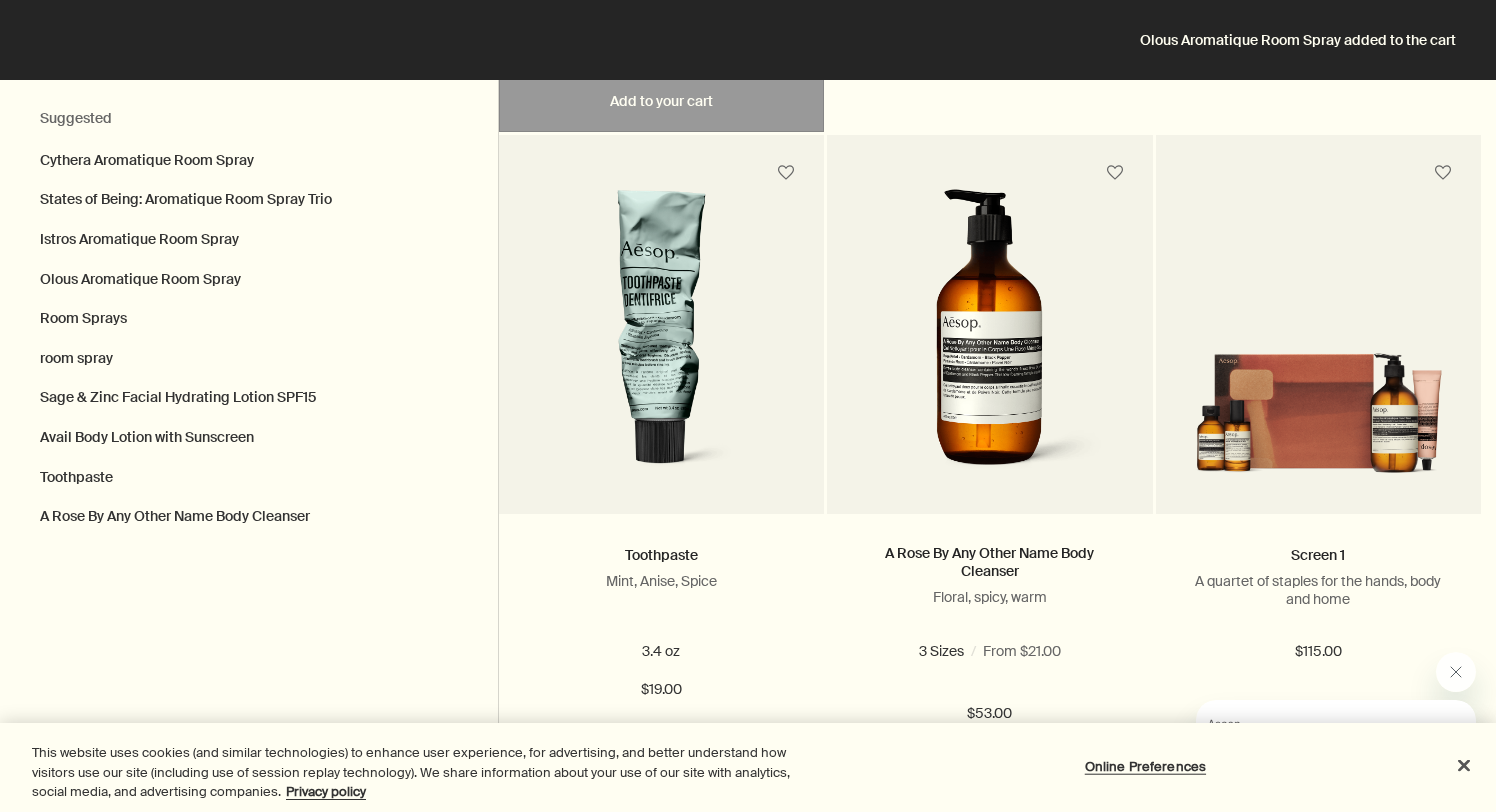 scroll, scrollTop: 1360, scrollLeft: 0, axis: vertical 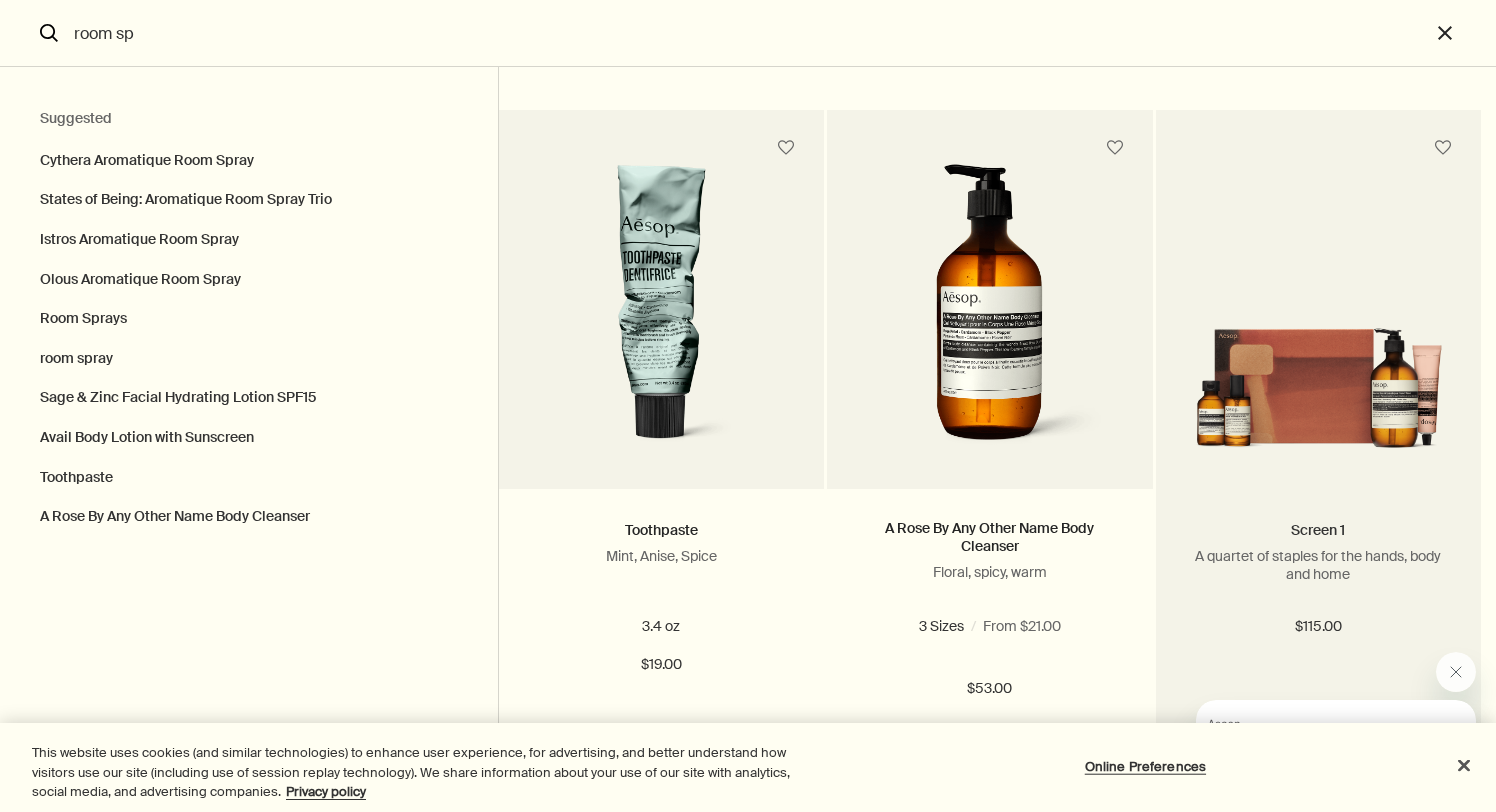 click on "Screen 1" at bounding box center [1318, 530] 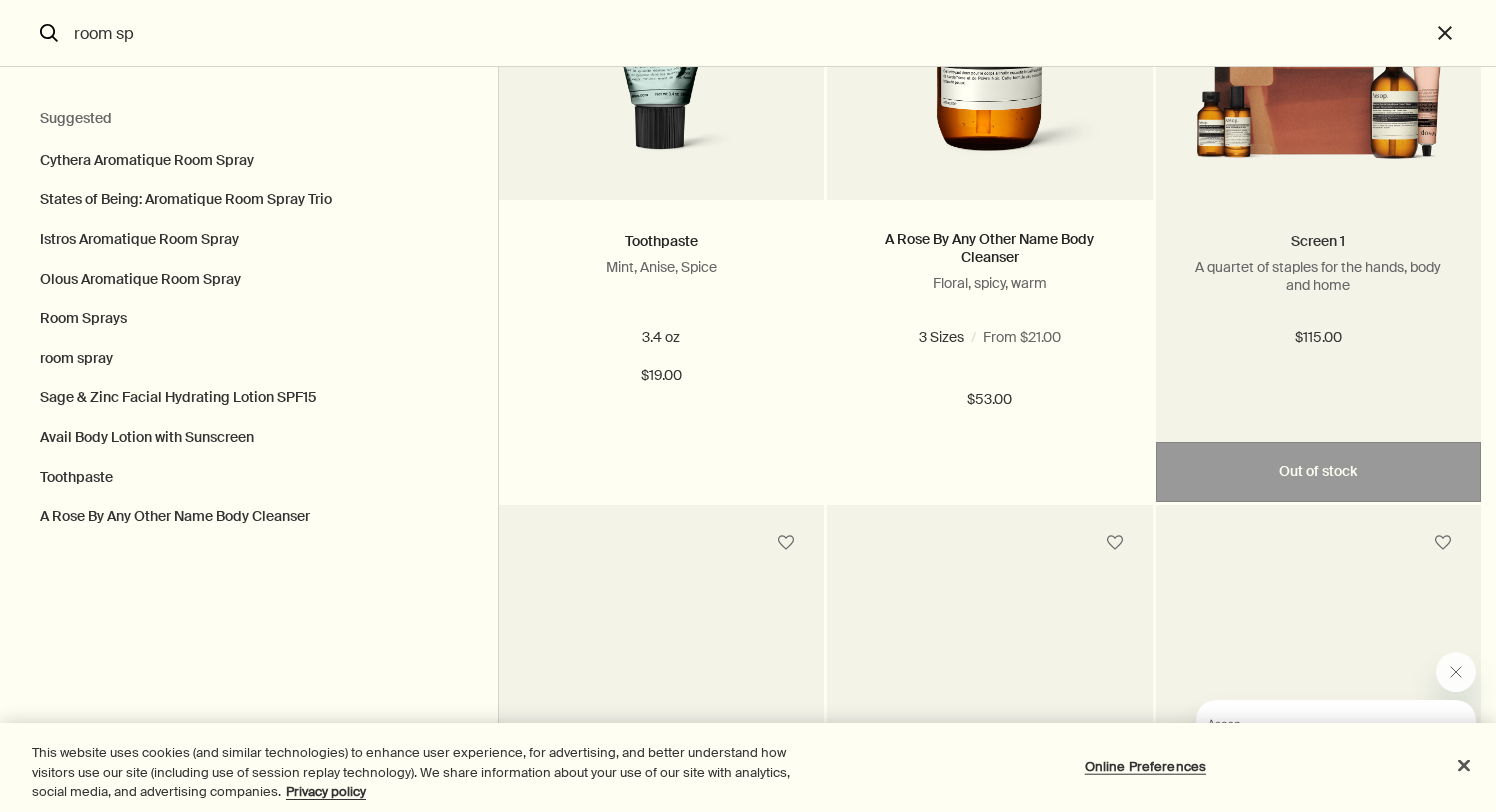 scroll, scrollTop: 2027, scrollLeft: 0, axis: vertical 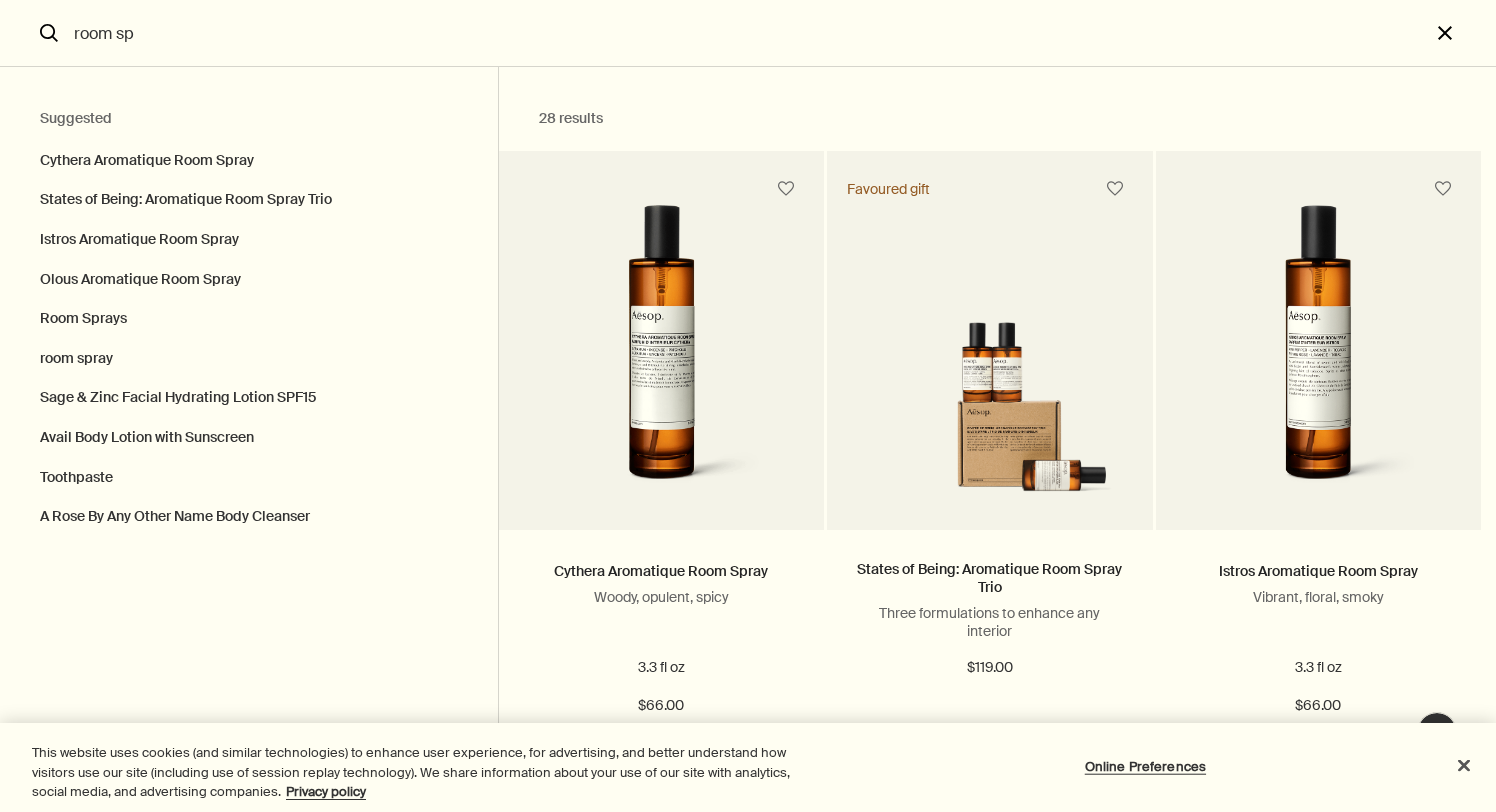 click on "close" at bounding box center [1463, 33] 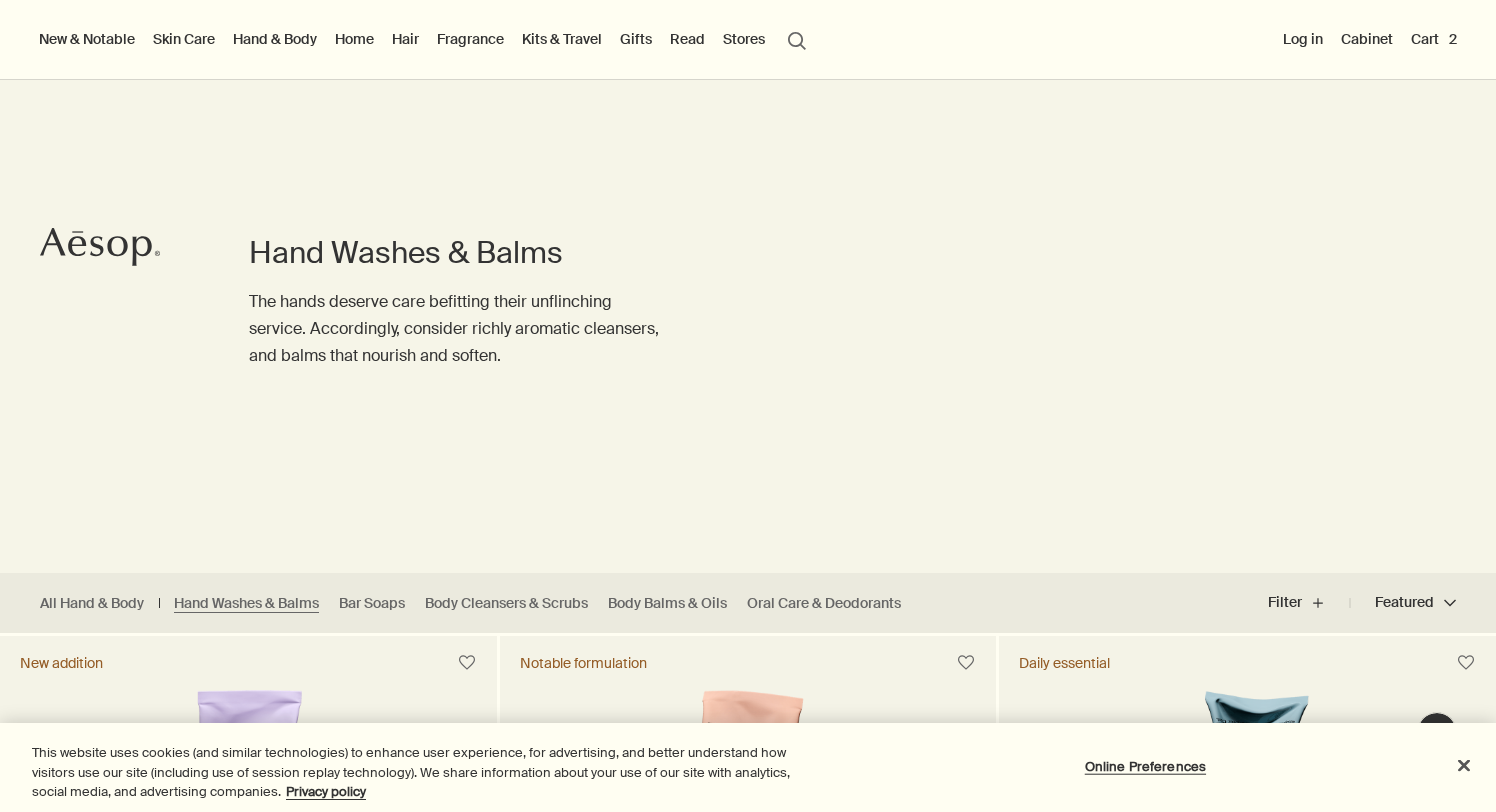 type 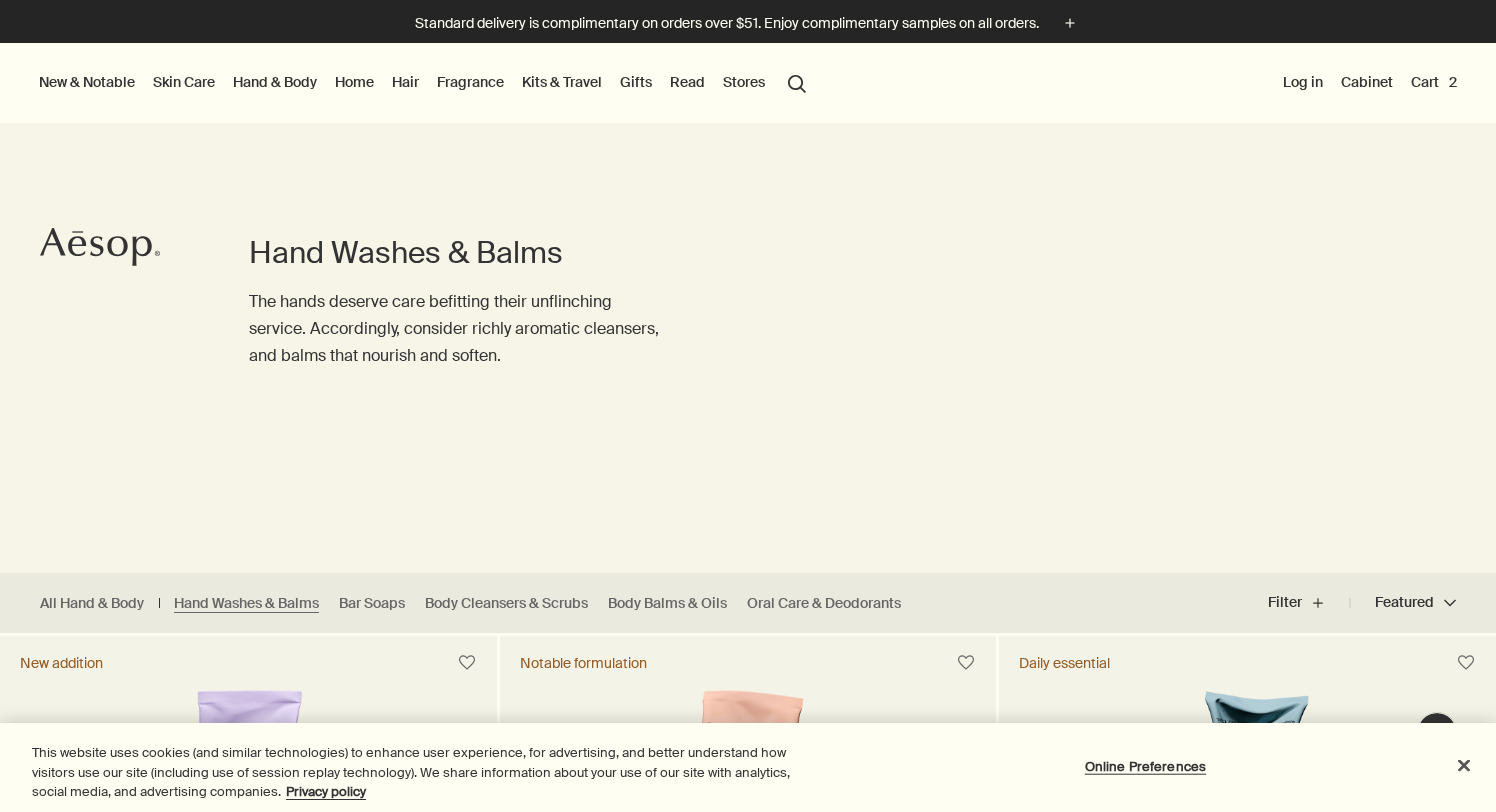 click on "Cart 2" at bounding box center (1434, 82) 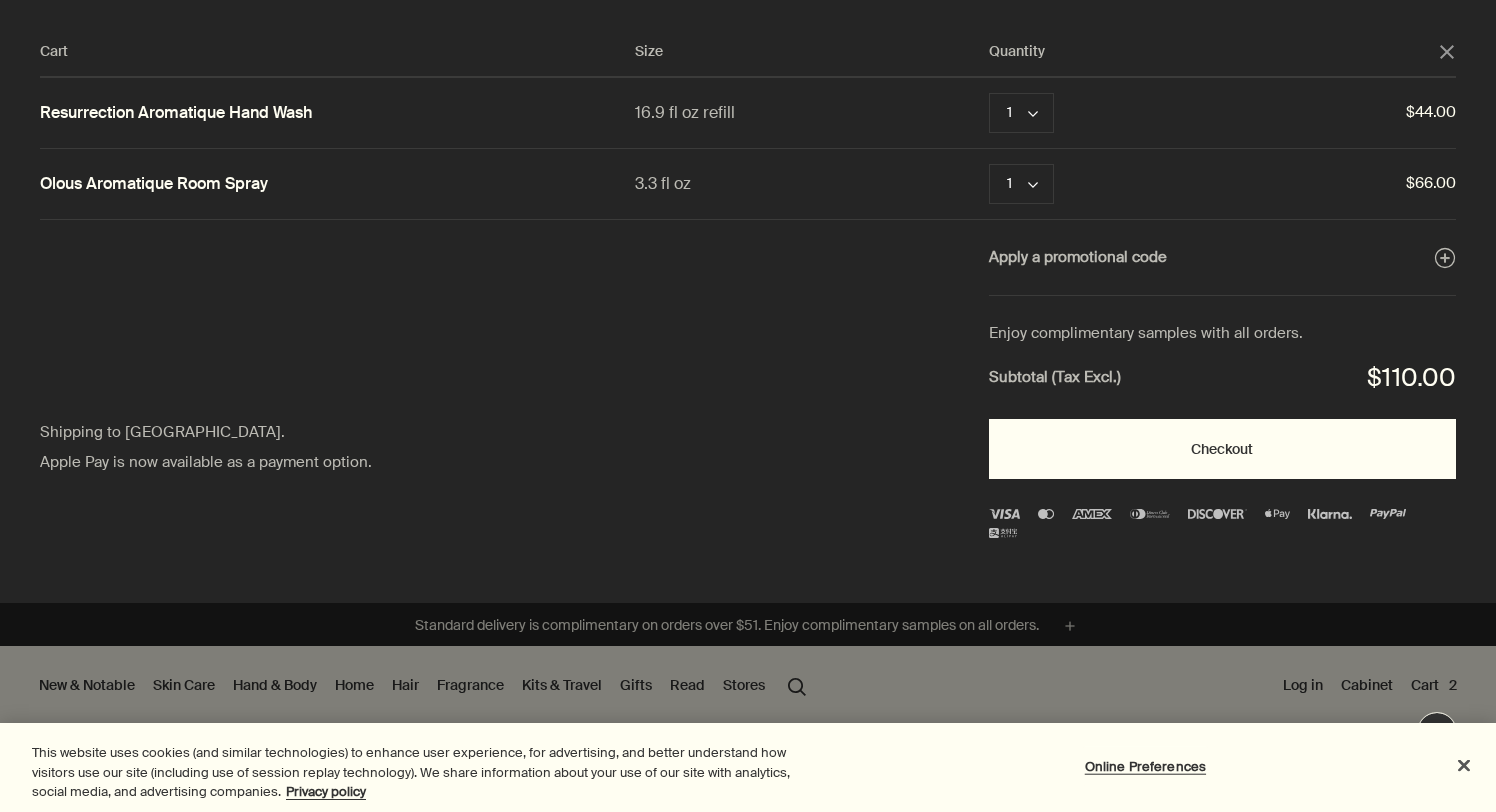 click on "Checkout" at bounding box center [1222, 449] 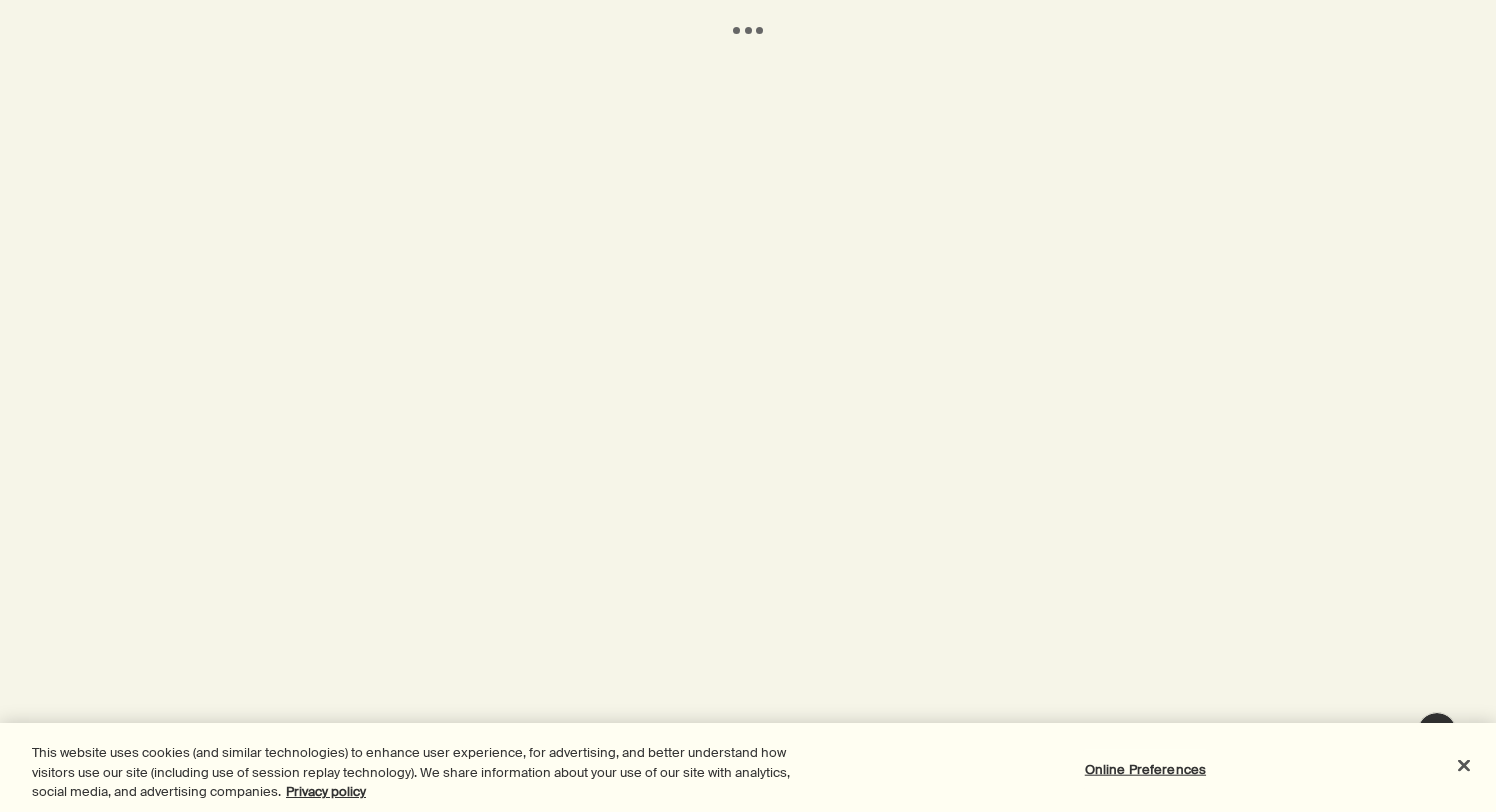 scroll, scrollTop: 0, scrollLeft: 0, axis: both 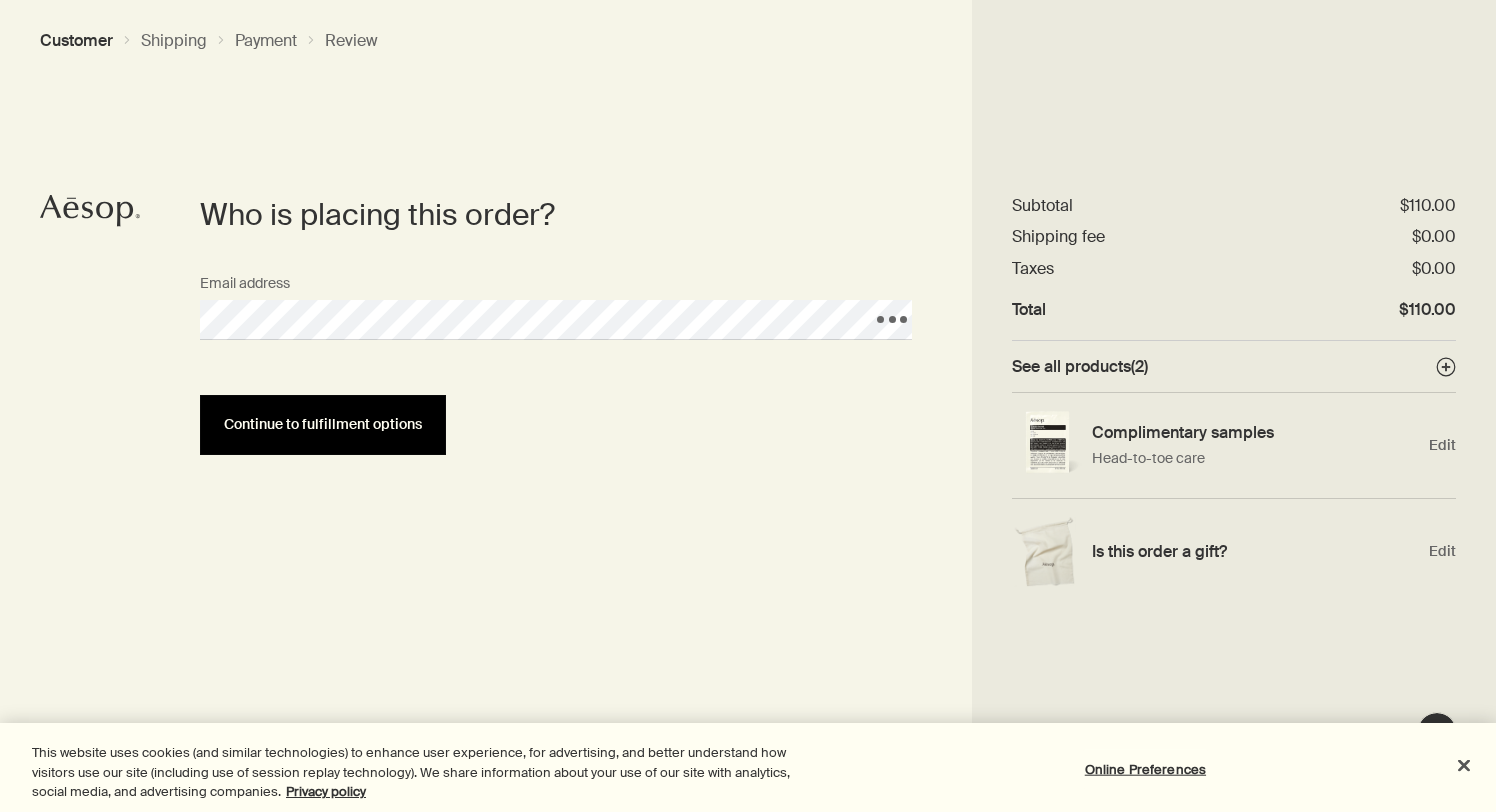 click on "Continue to fulfillment options" at bounding box center (323, 424) 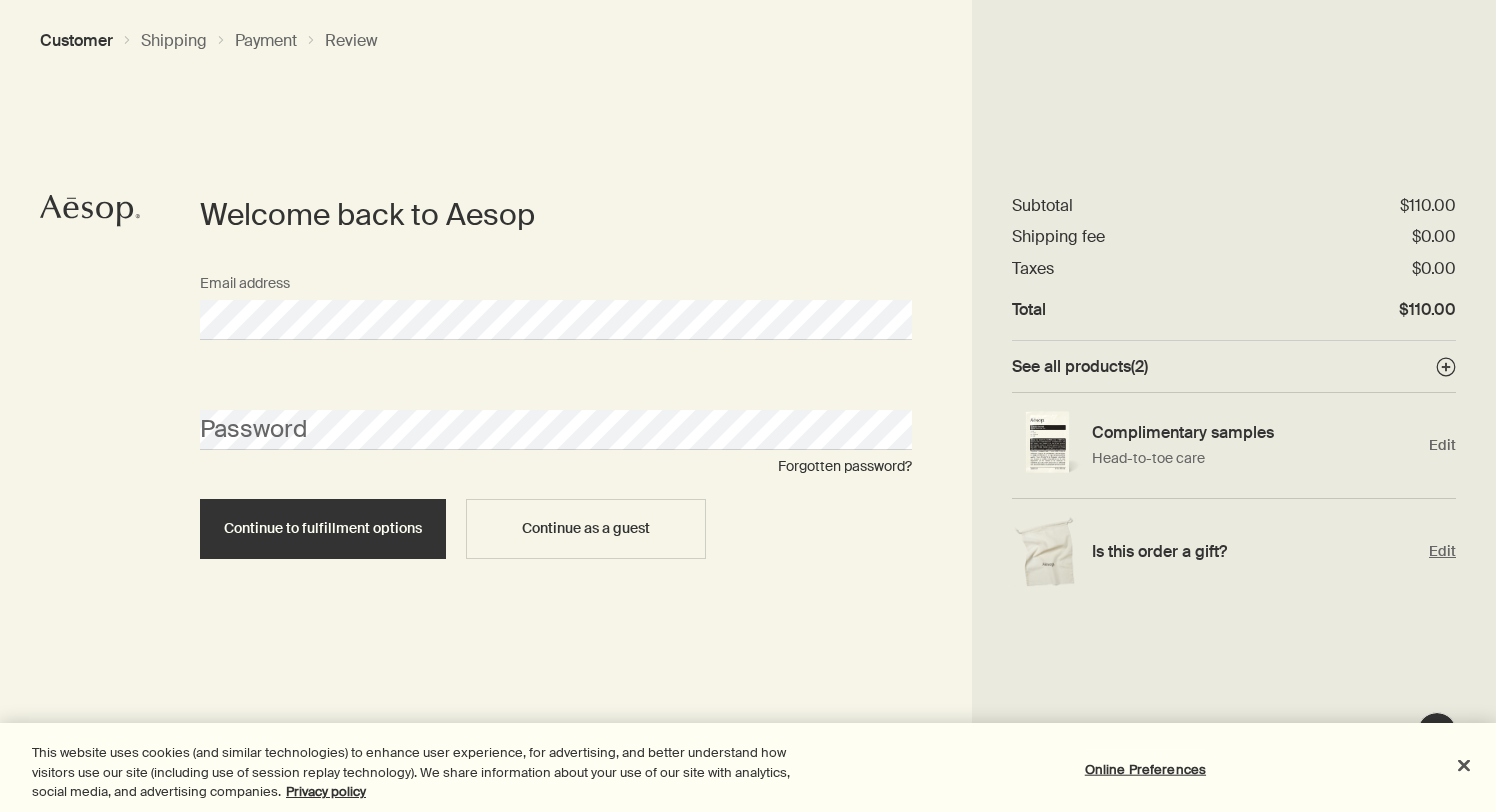 click on "Edit" at bounding box center (1442, 551) 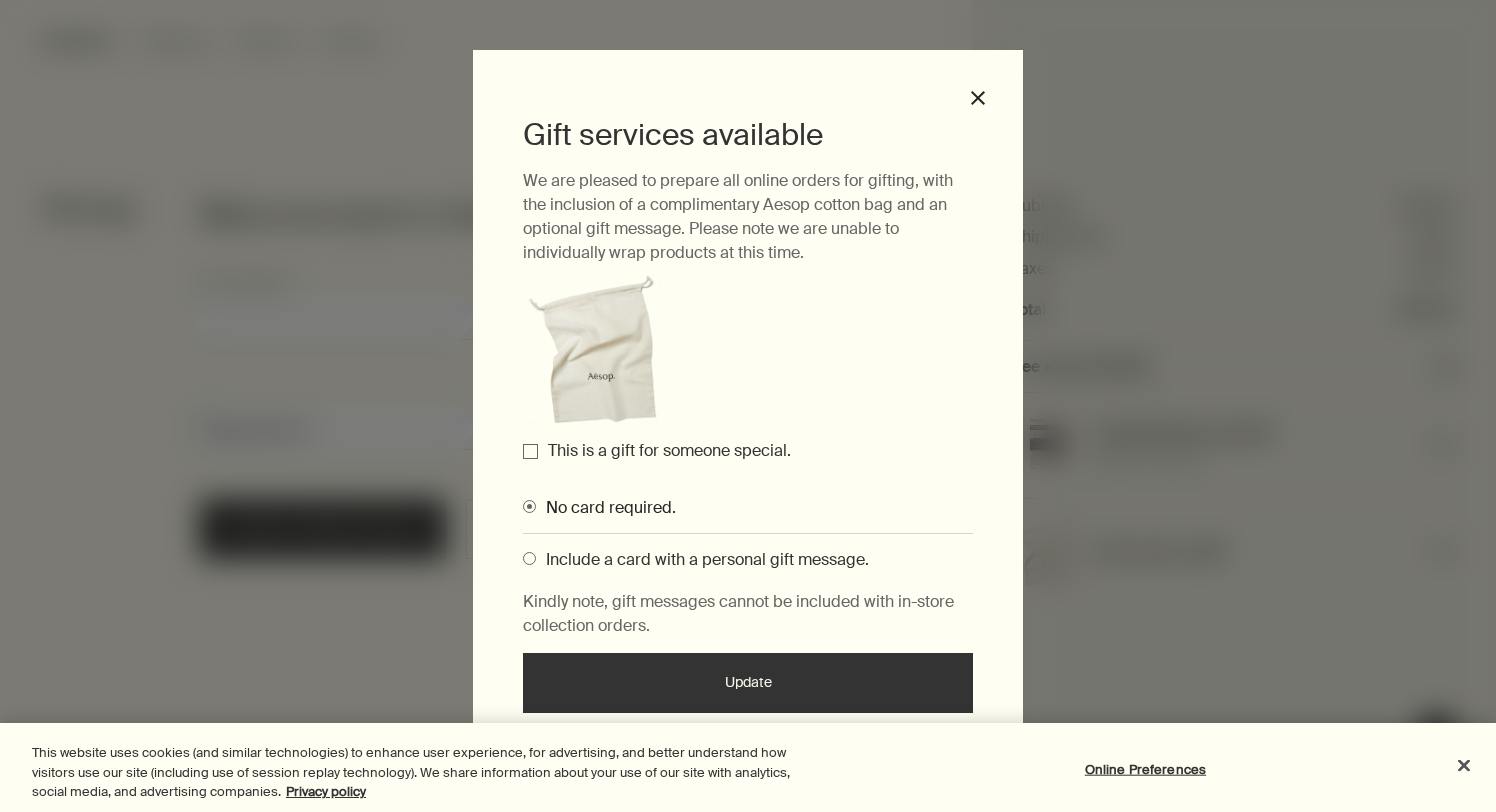 click on "This is a gift for someone special." at bounding box center (669, 450) 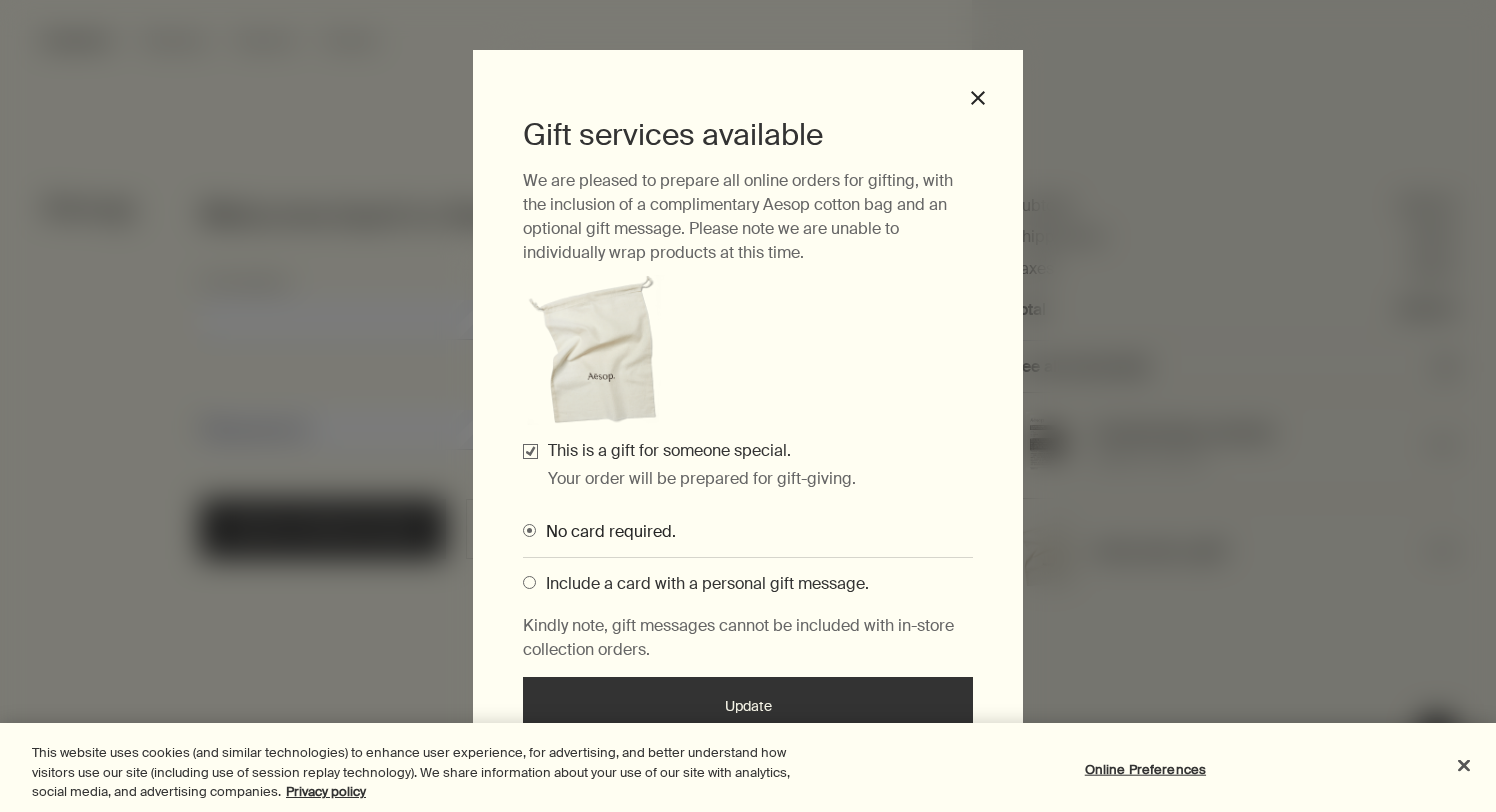 scroll, scrollTop: 25, scrollLeft: 0, axis: vertical 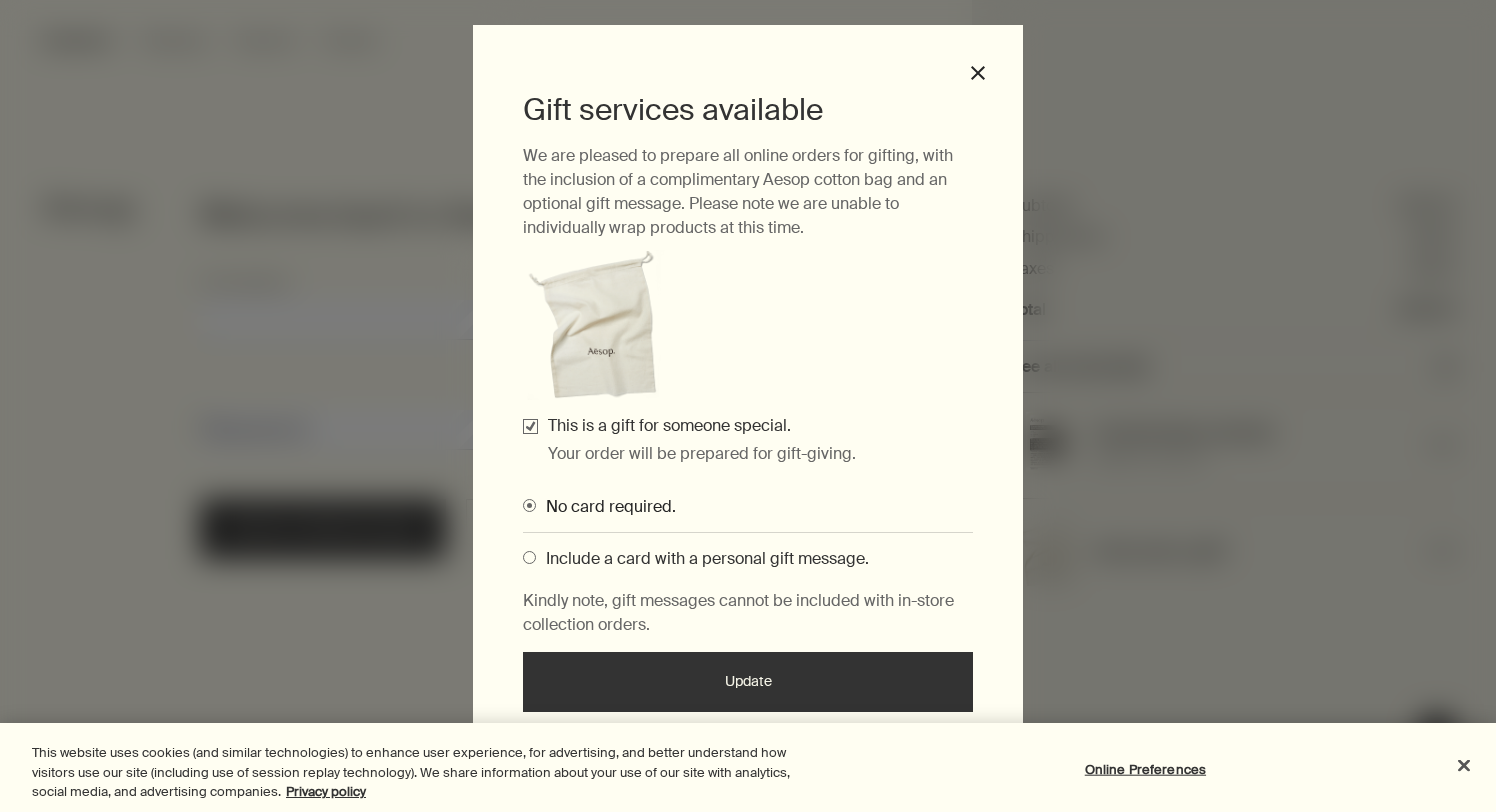 click on "Update" at bounding box center (748, 682) 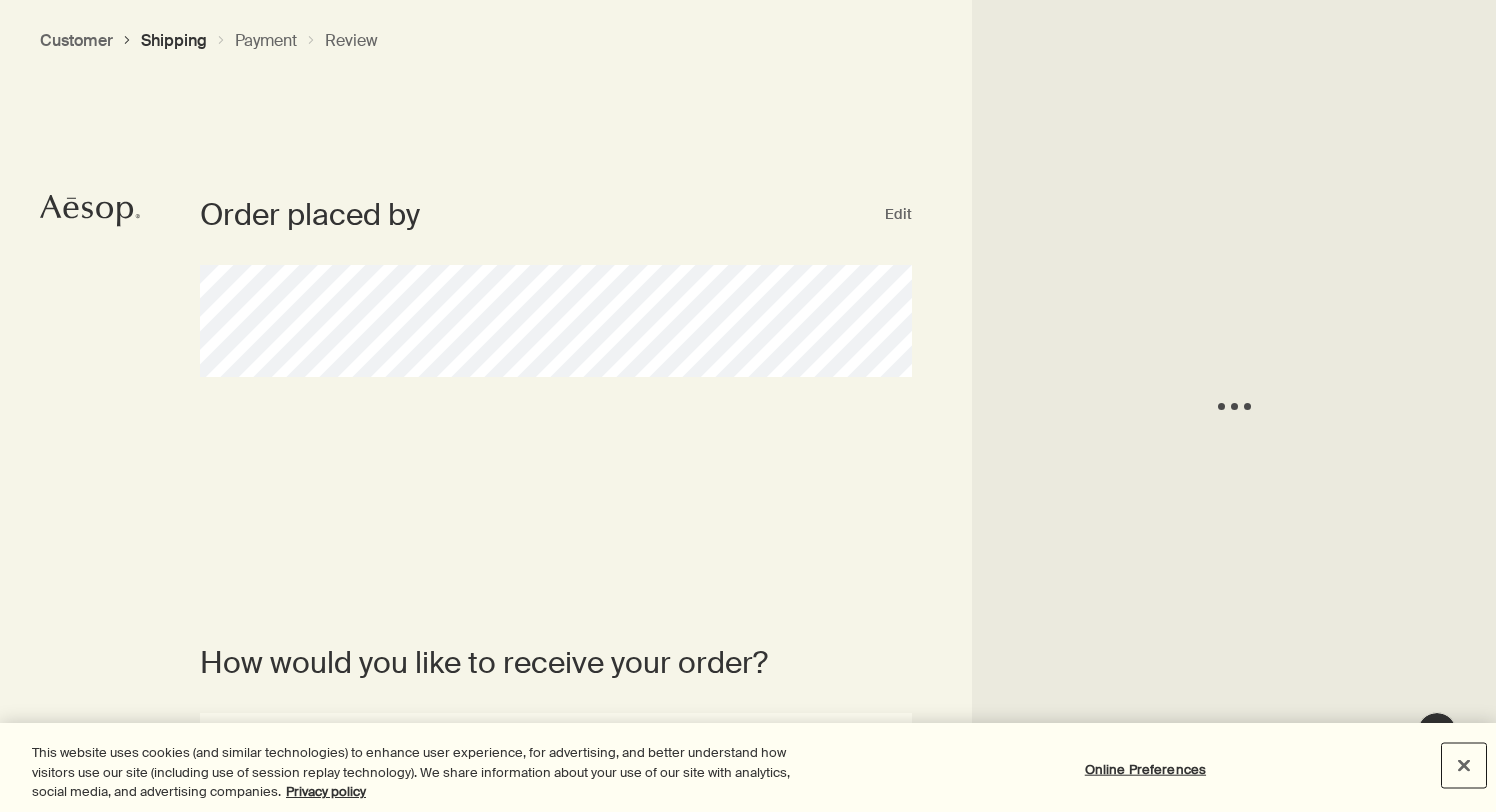 click at bounding box center (1464, 765) 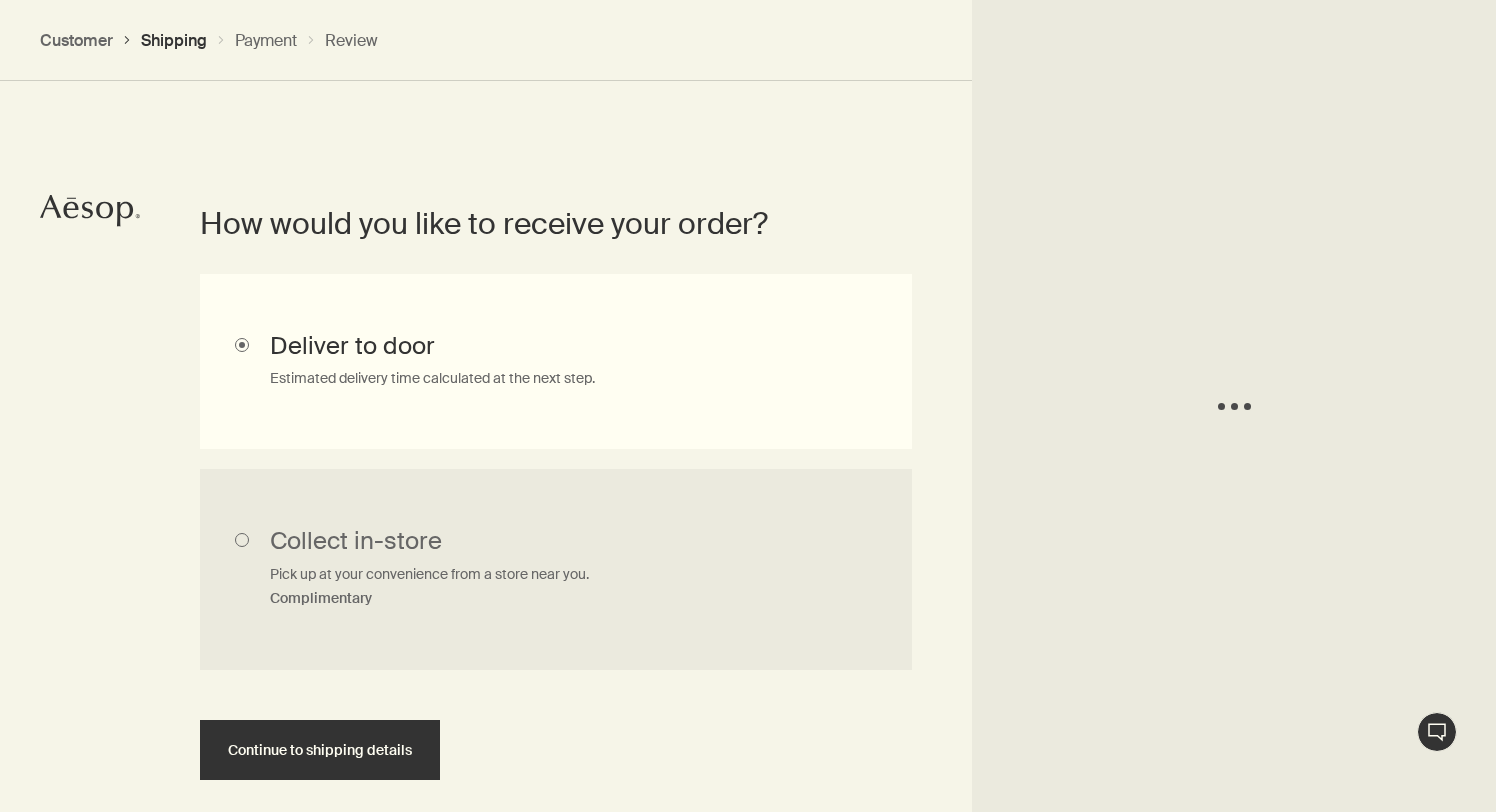 scroll, scrollTop: 448, scrollLeft: 0, axis: vertical 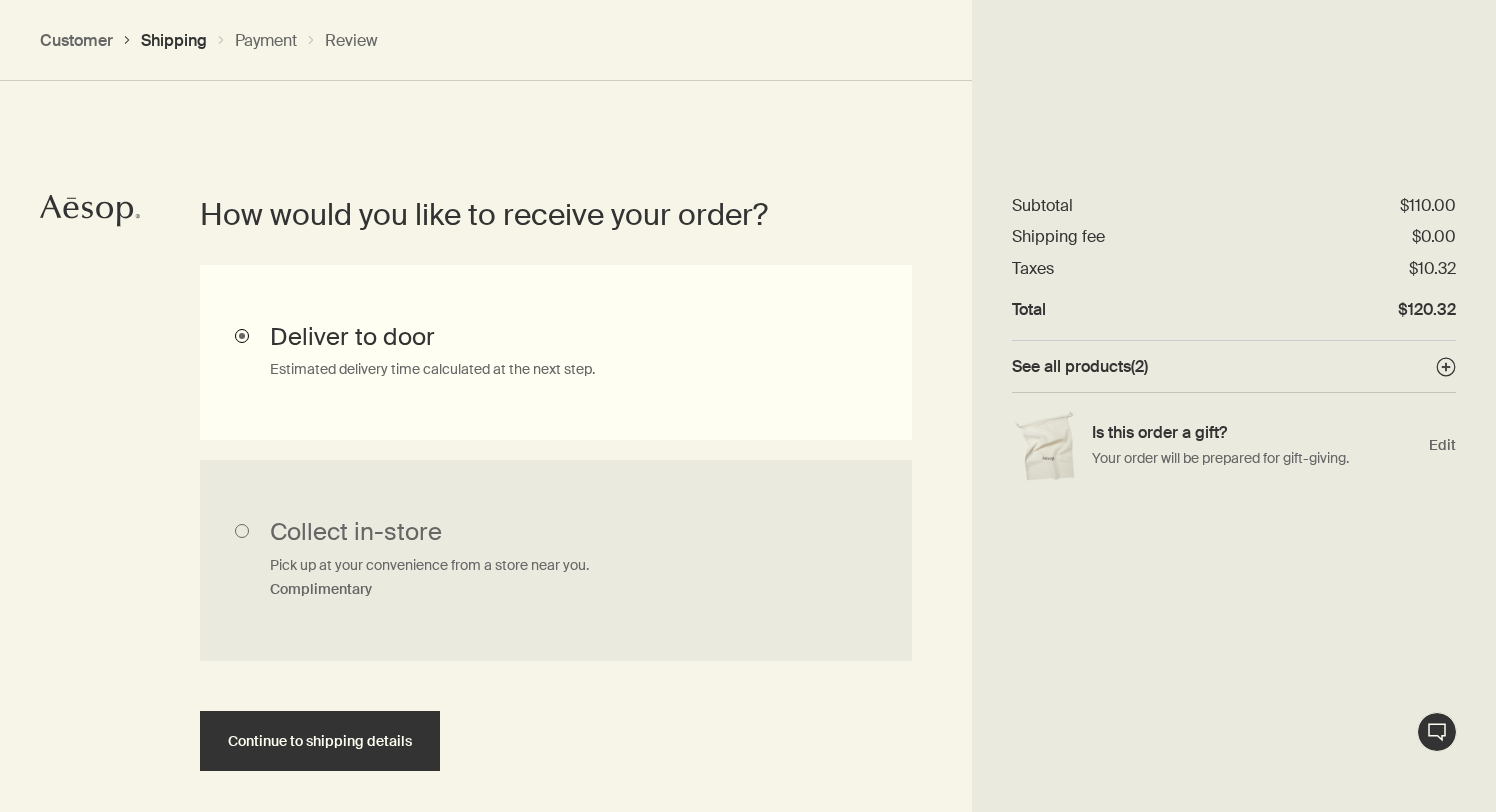 click on "Deliver to door Estimated delivery time calculated at the next step." at bounding box center (556, 352) 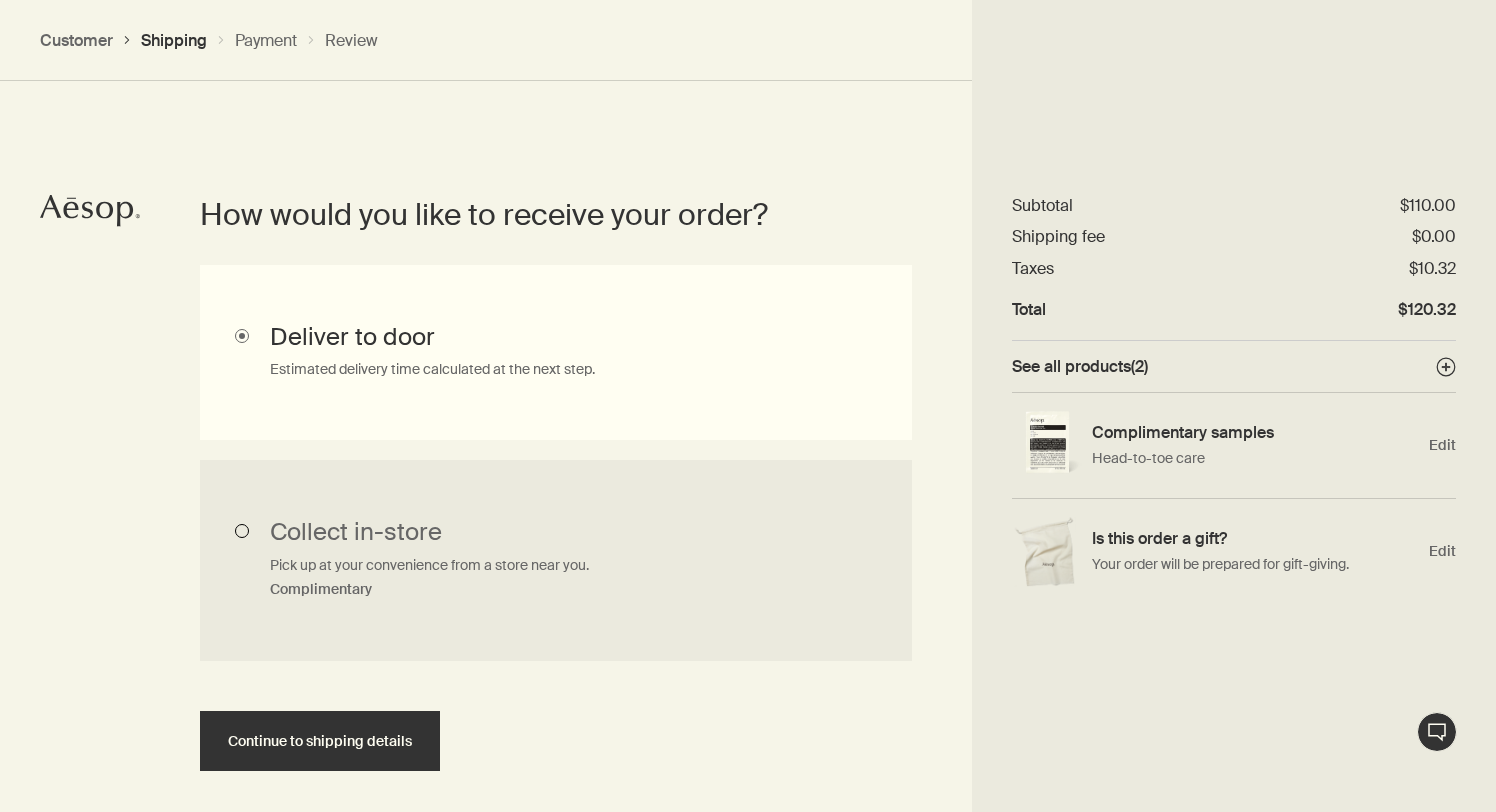 click on "Collect in-store Pick up at your convenience from a store near you. Complimentary" at bounding box center (556, 561) 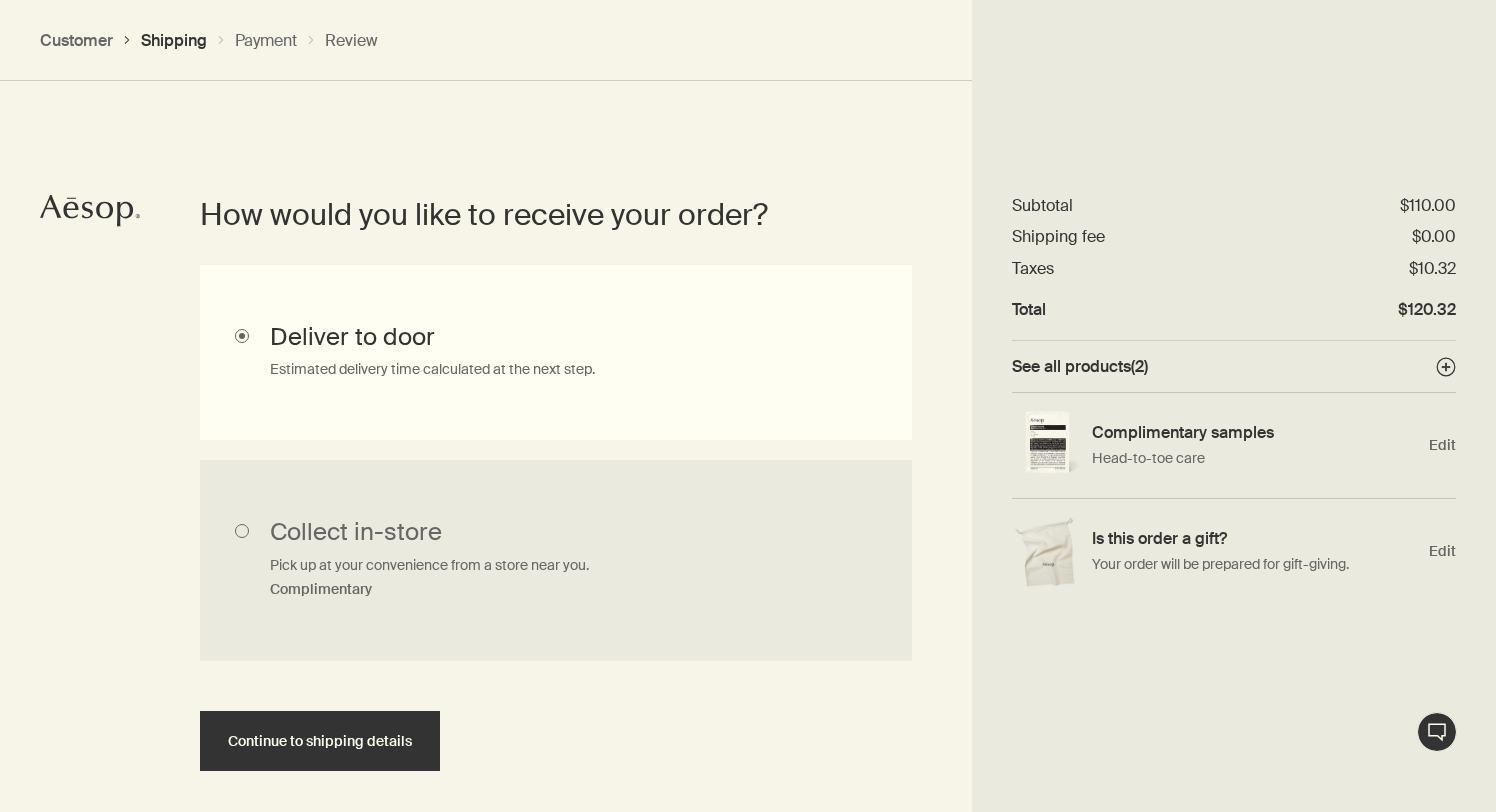radio on "true" 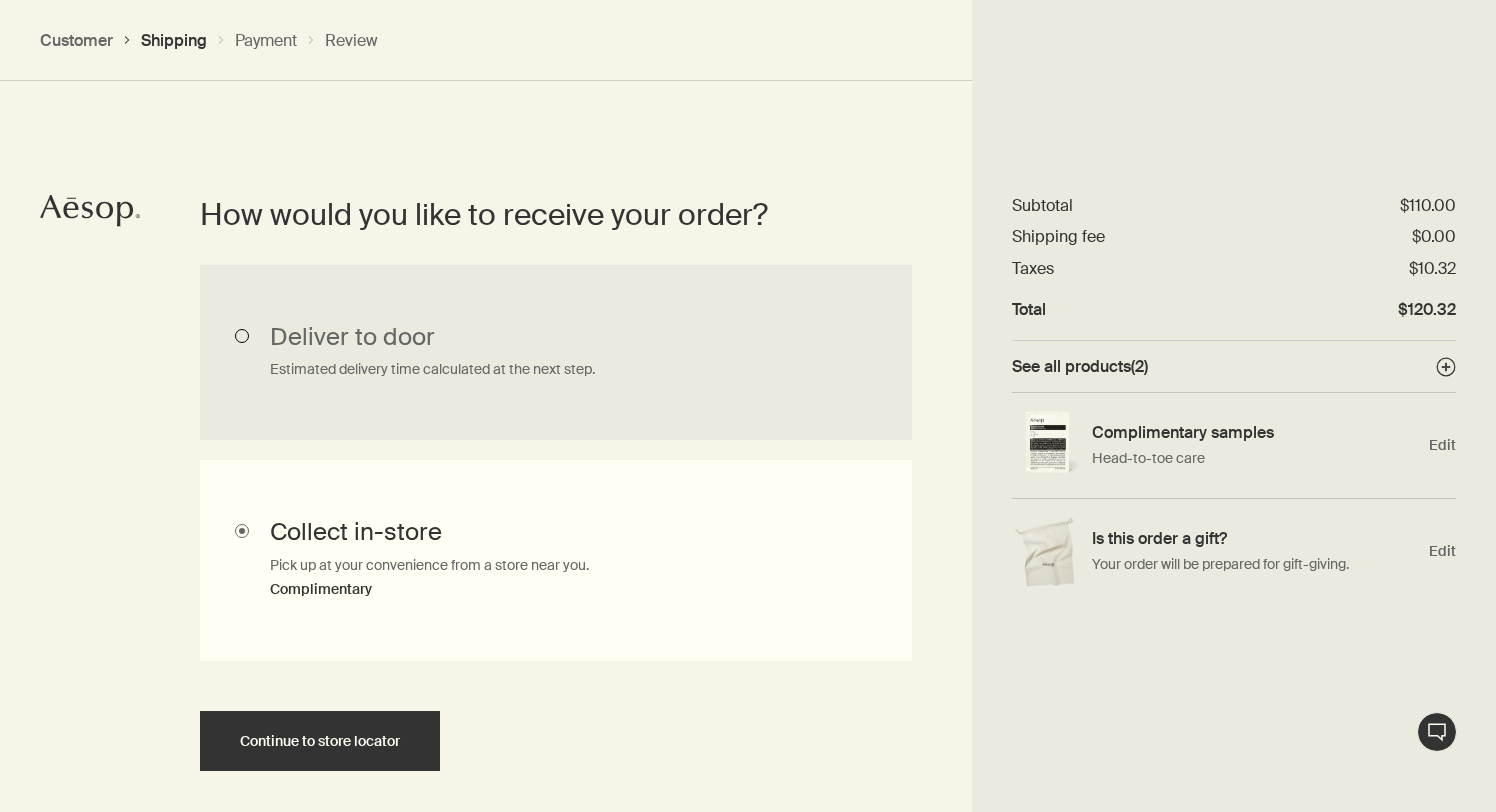 click on "Deliver to door Estimated delivery time calculated at the next step." at bounding box center [556, 352] 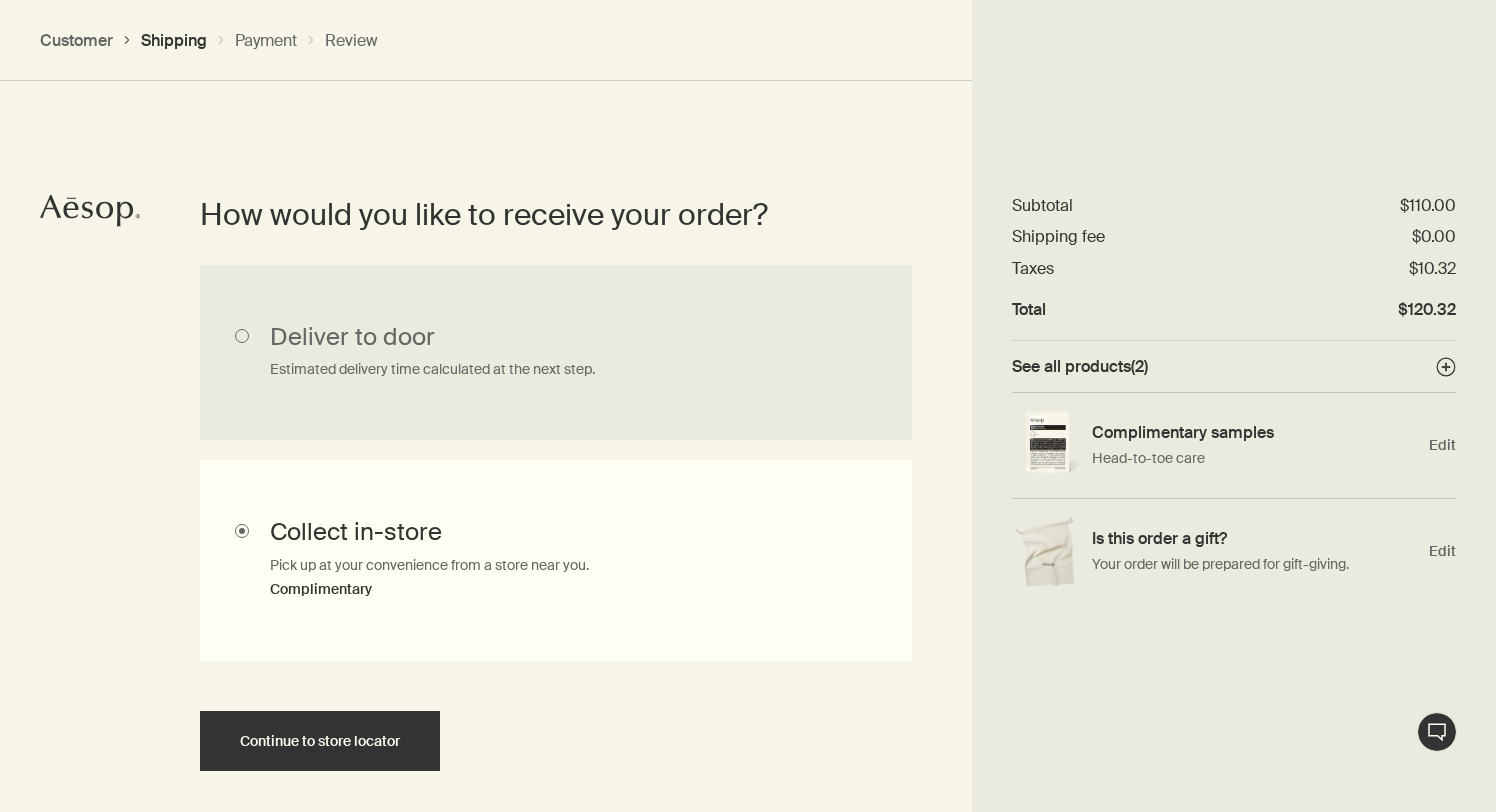 radio on "true" 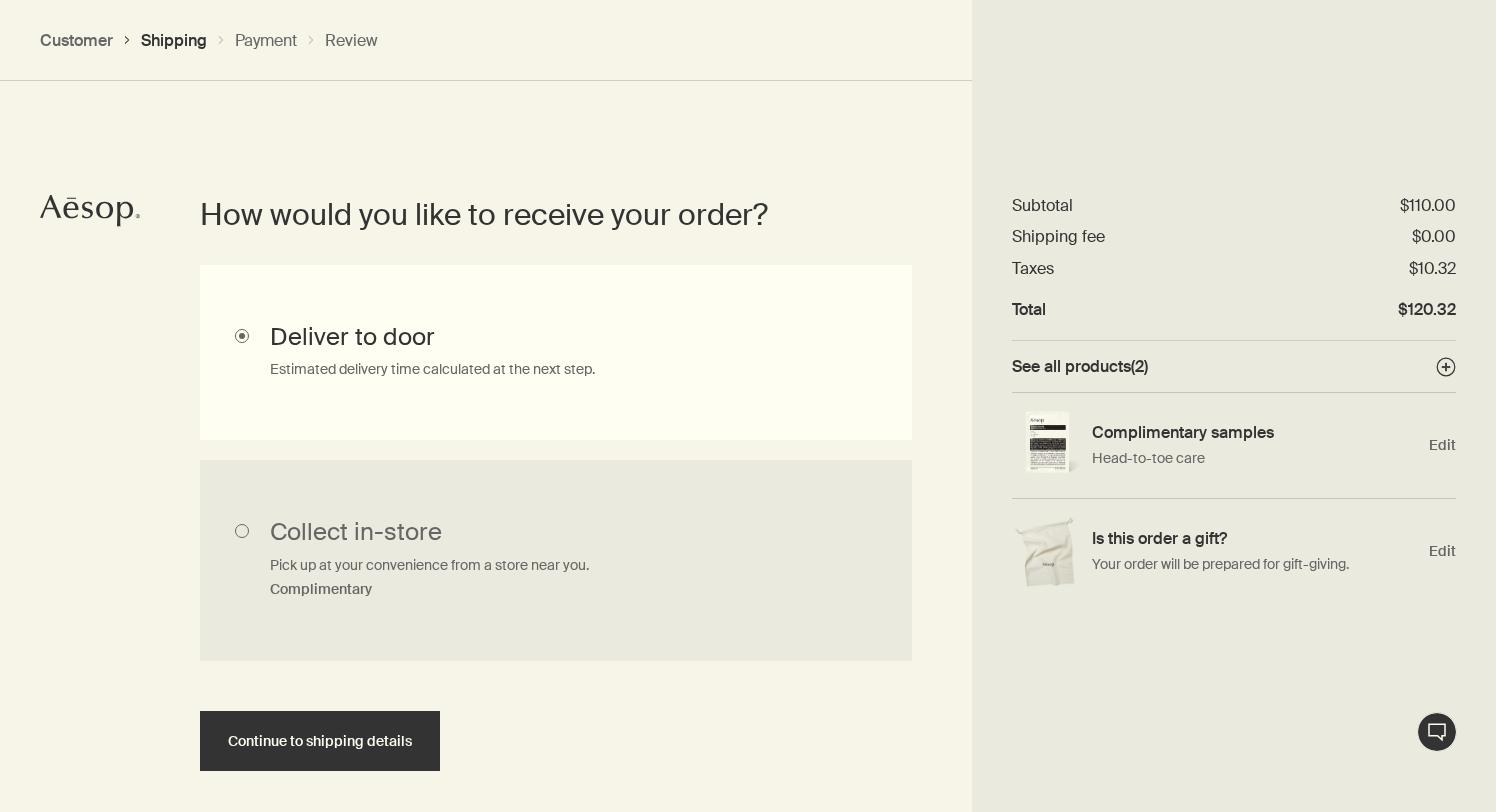 scroll, scrollTop: 540, scrollLeft: 0, axis: vertical 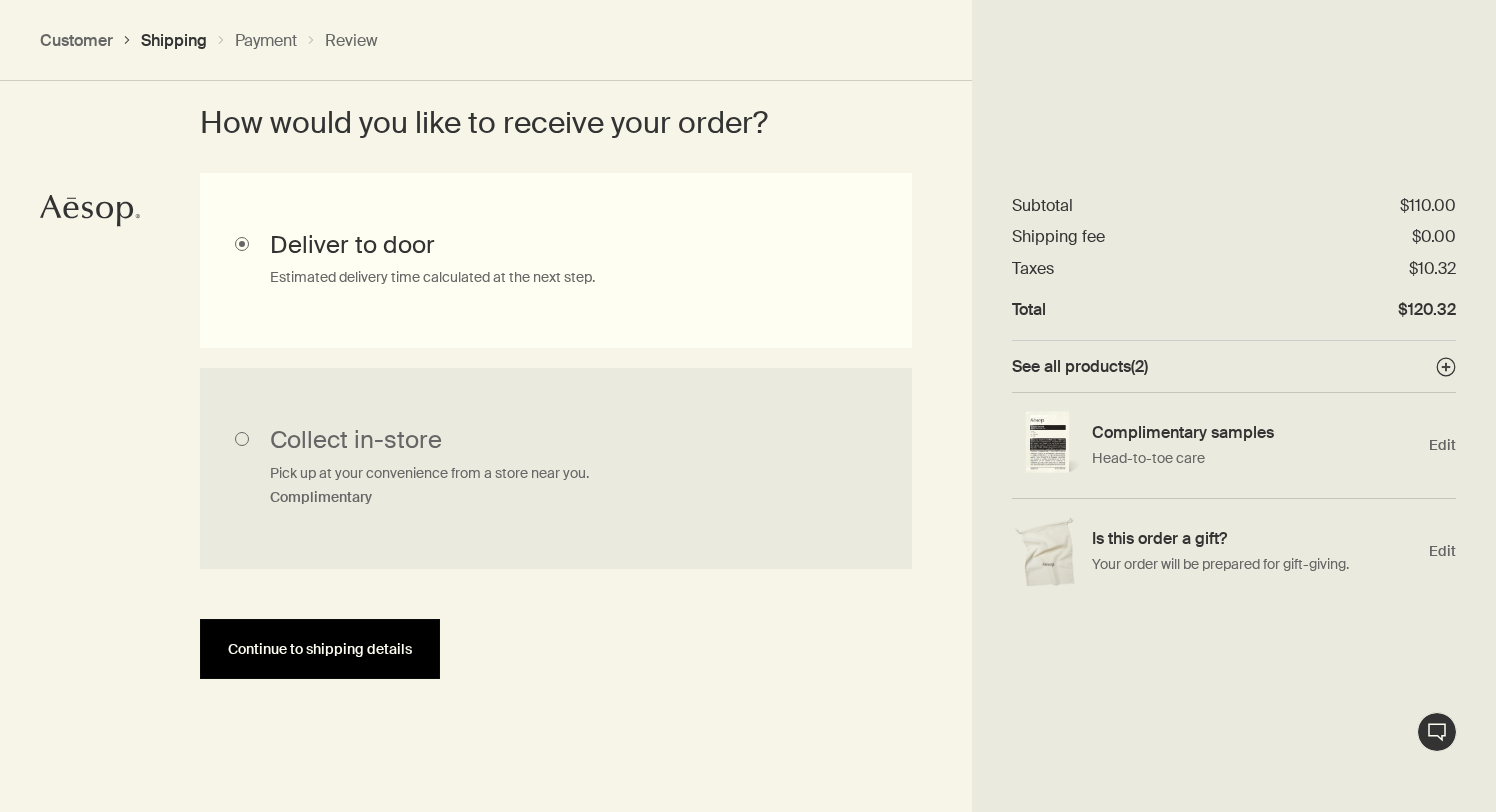 click on "Continue to shipping details" at bounding box center (320, 649) 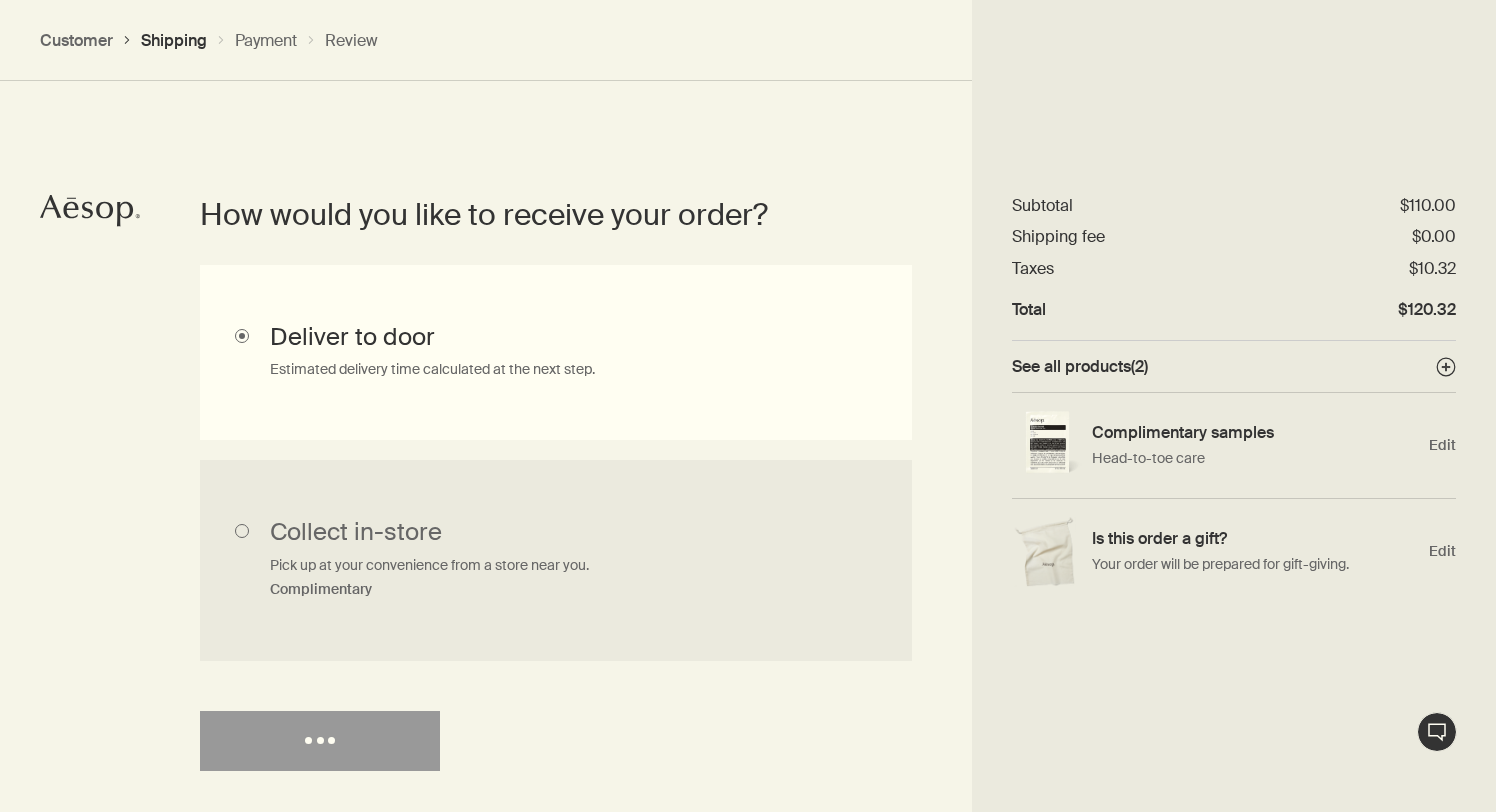 select on "US" 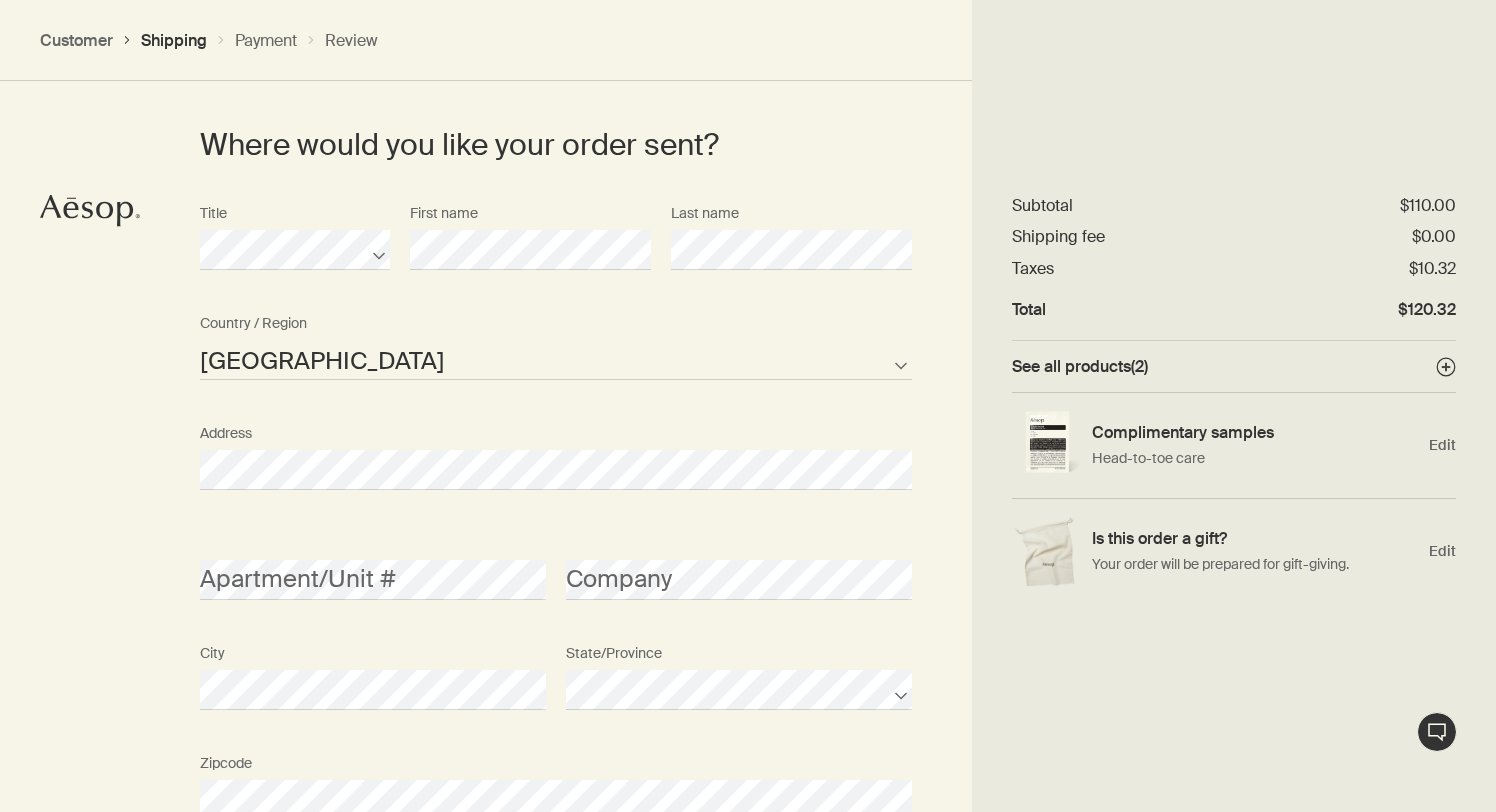 scroll, scrollTop: 841, scrollLeft: 0, axis: vertical 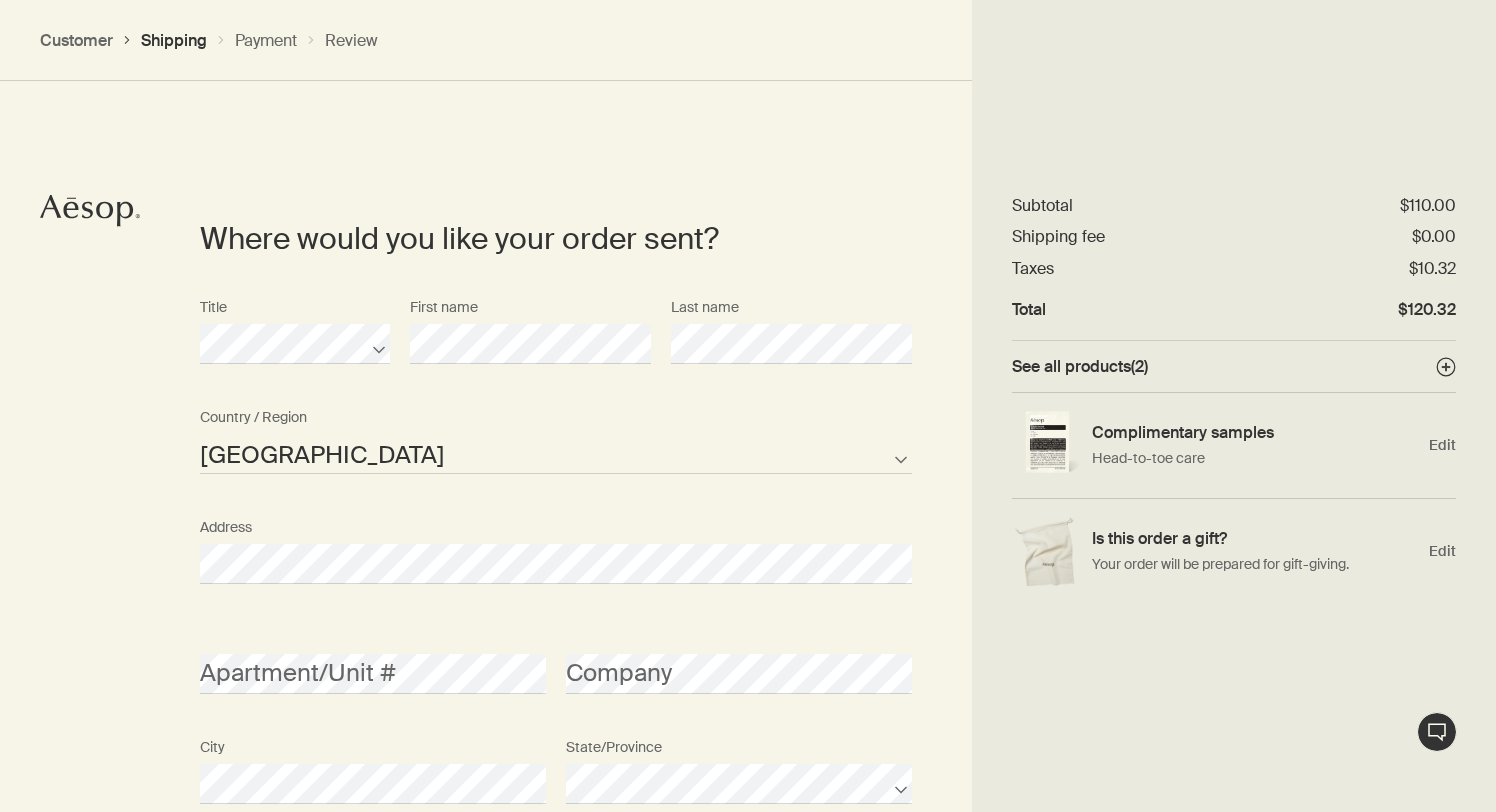 click on "Where would you like your order sent? Title First name Last name [GEOGRAPHIC_DATA] Not listed Country / Region Address Apartment/Unit # Company City State/Province Zipcode AFG ALB DZA ASM AND AGO AIA ATA ATG ARG ARM ABW AUS AUT AZE BHS BHR BGD BRB BLR BEL BLZ BEN BMU BTN BOL BIH BWA BRA IOT VGB BRN BGR BFA BDI KHM CMR CAN CPV CYM CAF TCD CHL CHN CXR CCK COL COM COK CRI HRV CUB CUW CYP CZE COD DNK DJI DMA DOM TLS ECU EGY SLV GNQ ERI EST ETH FLK FRO FJI FIN FRA PYF GAB GMB GEO DEU GHA GIB GRC GRL GRD GUM GTM GGY GIN GNB GUY HTI HND HKG HUN ISL IND IDN IRN IRQ IRL IMN ISR ITA CIV JAM JPN JEY JOR [PERSON_NAME] KIR XKX KWT KGZ LAO LVA LBN LSO LBR LBY LIE LTU LUX MAC MKD MDG MWI MYS MDV MLI MLT MHL MRT MUS MYT MEX FSM MDA MCO MNG MNE MSR MAR MOZ MMR NAM NRU NPL NLD ANT NCL NZL NIC NER [PERSON_NAME] PRK MNP NOR OMN PAK PLW PSE PAN PNG PRY PER PHL PCN POL PRT PRI QAT COG REU ROU RUS RWA BLM SHN KNA LCA MAF SPM VCT WSM SMR STP [PERSON_NAME] SRB SYC SLE SGP SXM SVK SVN SLB SOM KOR ZAF SSD ESP LKA SDN SUR SJM SWZ SWE CHE SYR TWN" at bounding box center (748, 1045) 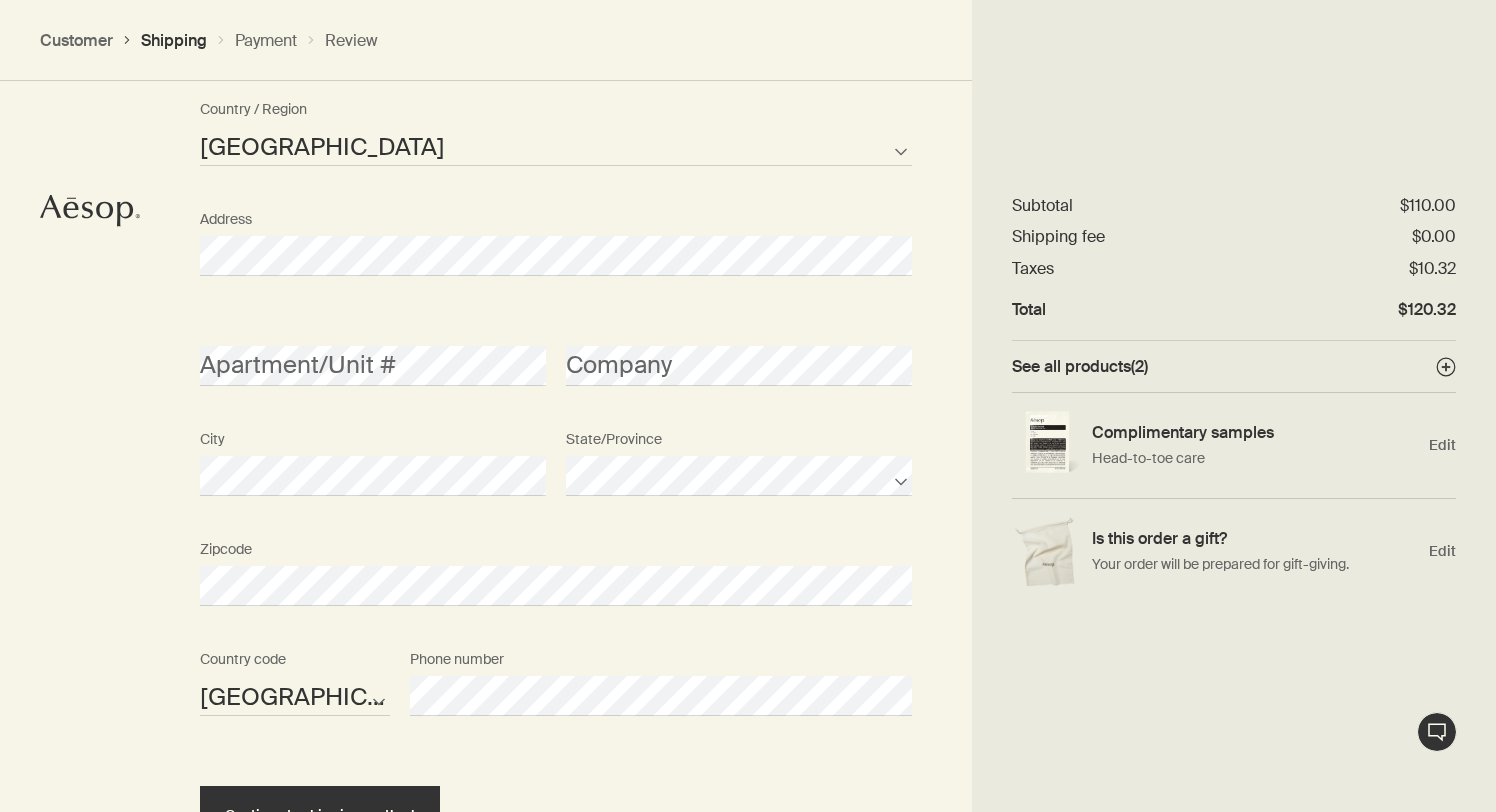 scroll, scrollTop: 1315, scrollLeft: 0, axis: vertical 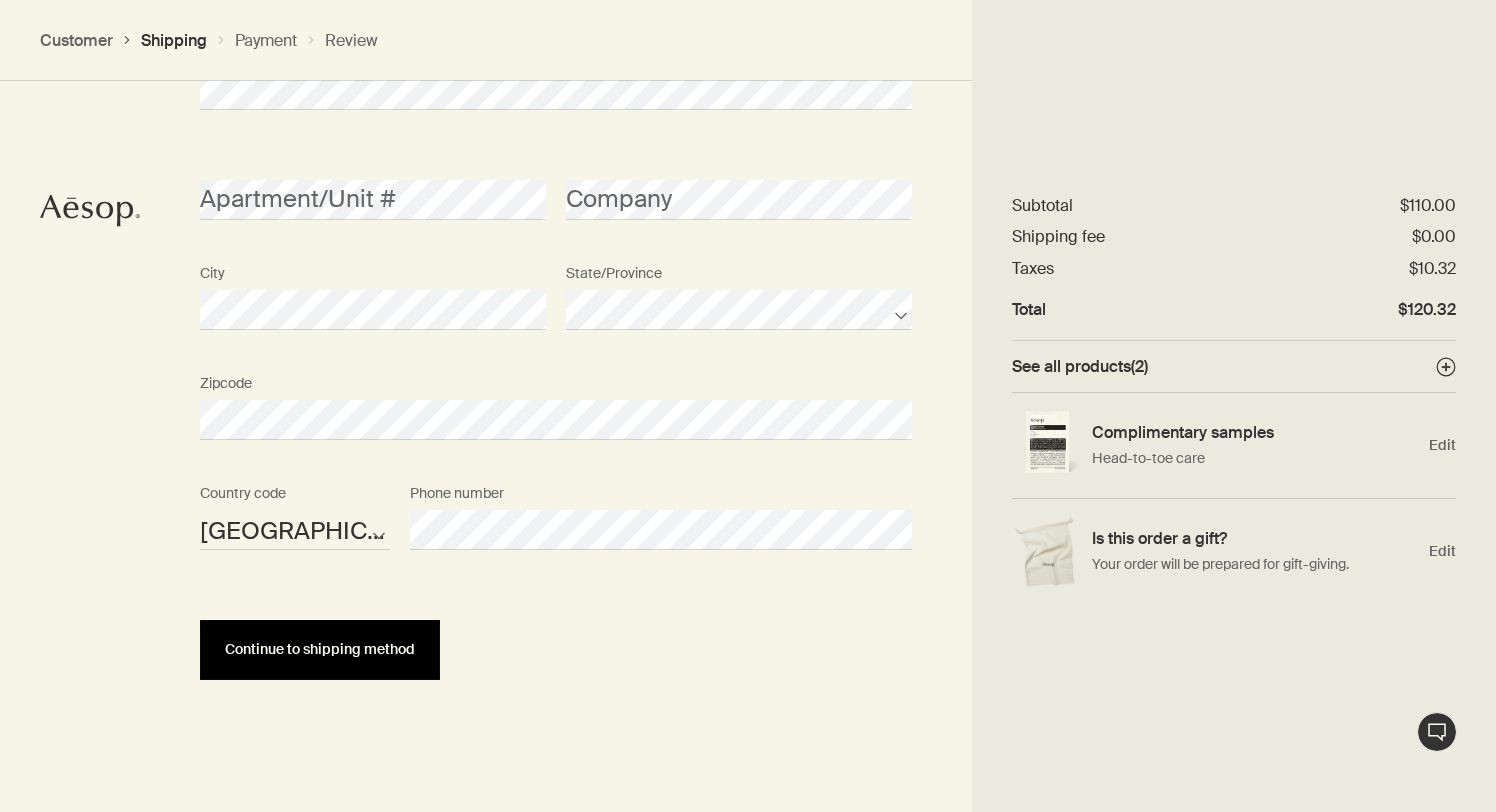 click on "Continue to shipping method" at bounding box center (320, 650) 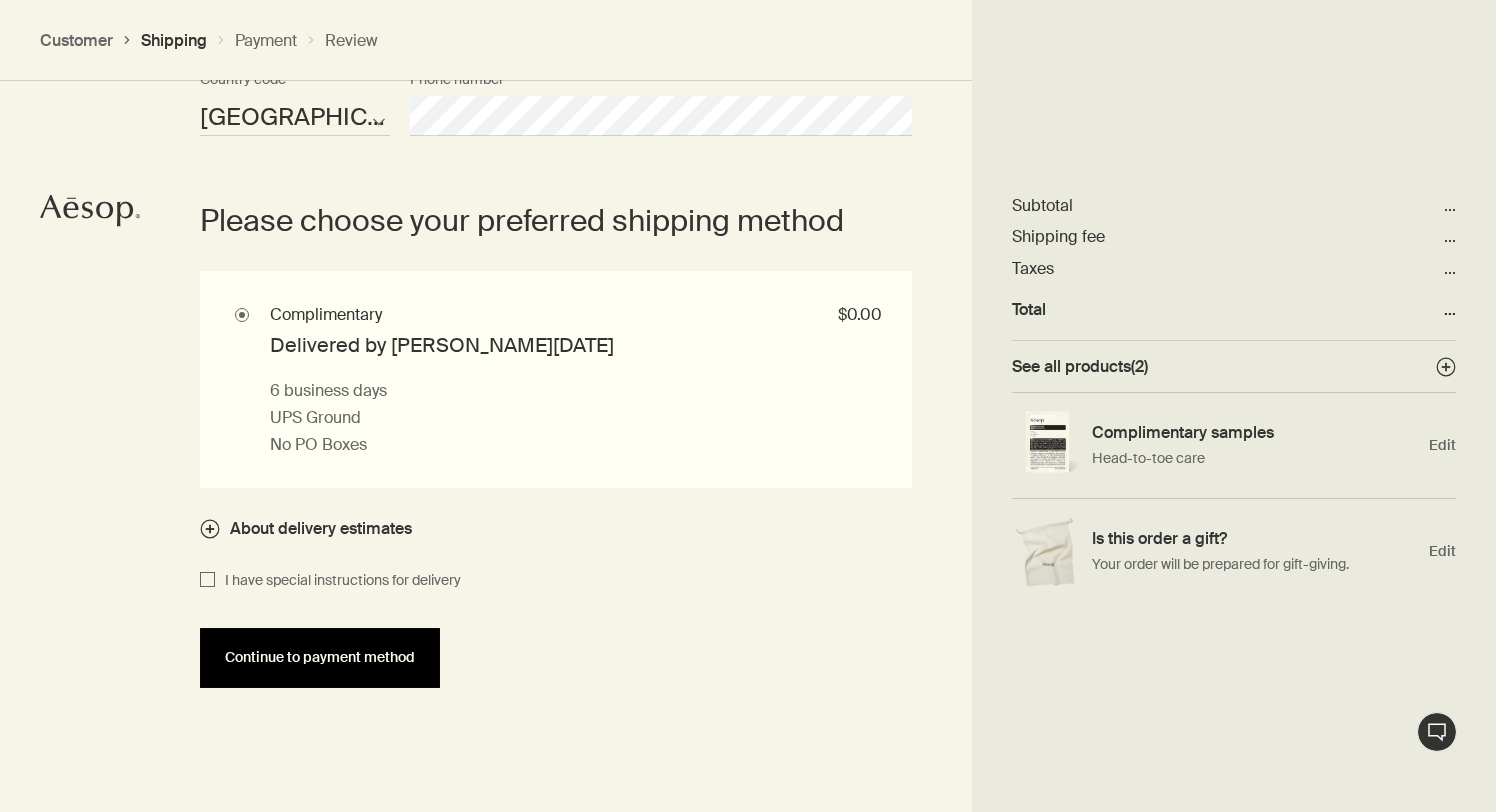 scroll, scrollTop: 1742, scrollLeft: 0, axis: vertical 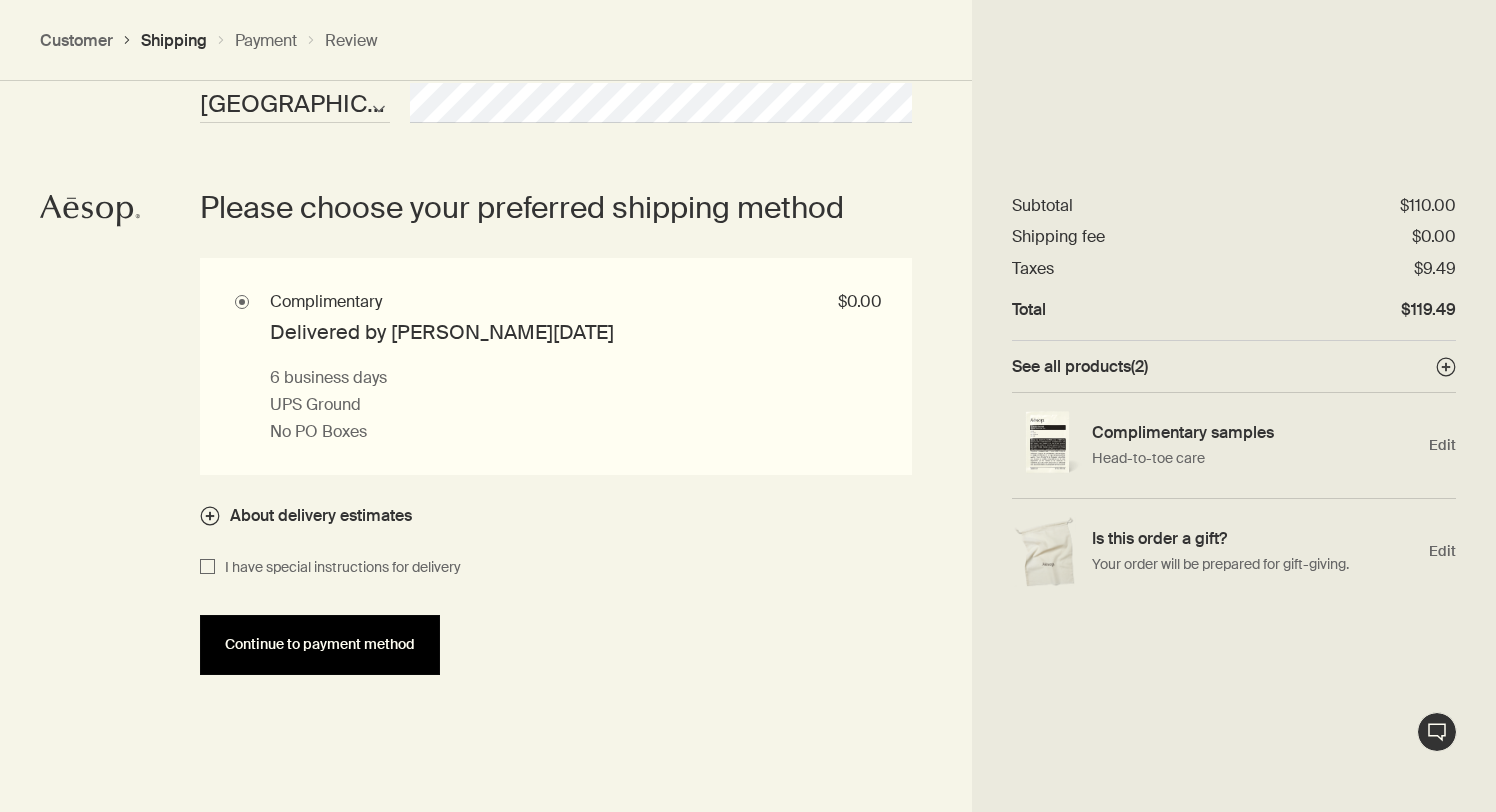 click on "Continue to payment method" at bounding box center [320, 644] 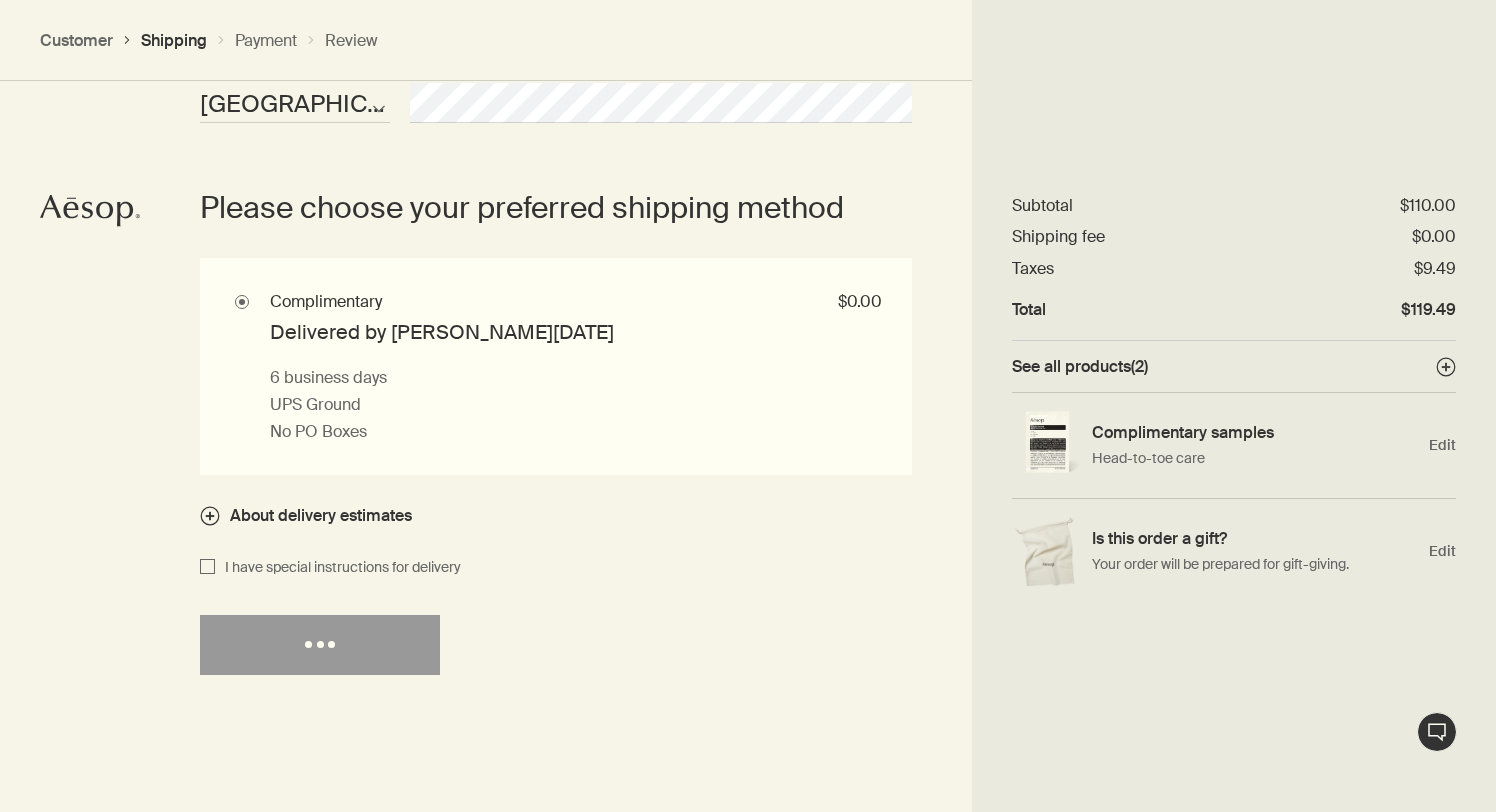 select on "US" 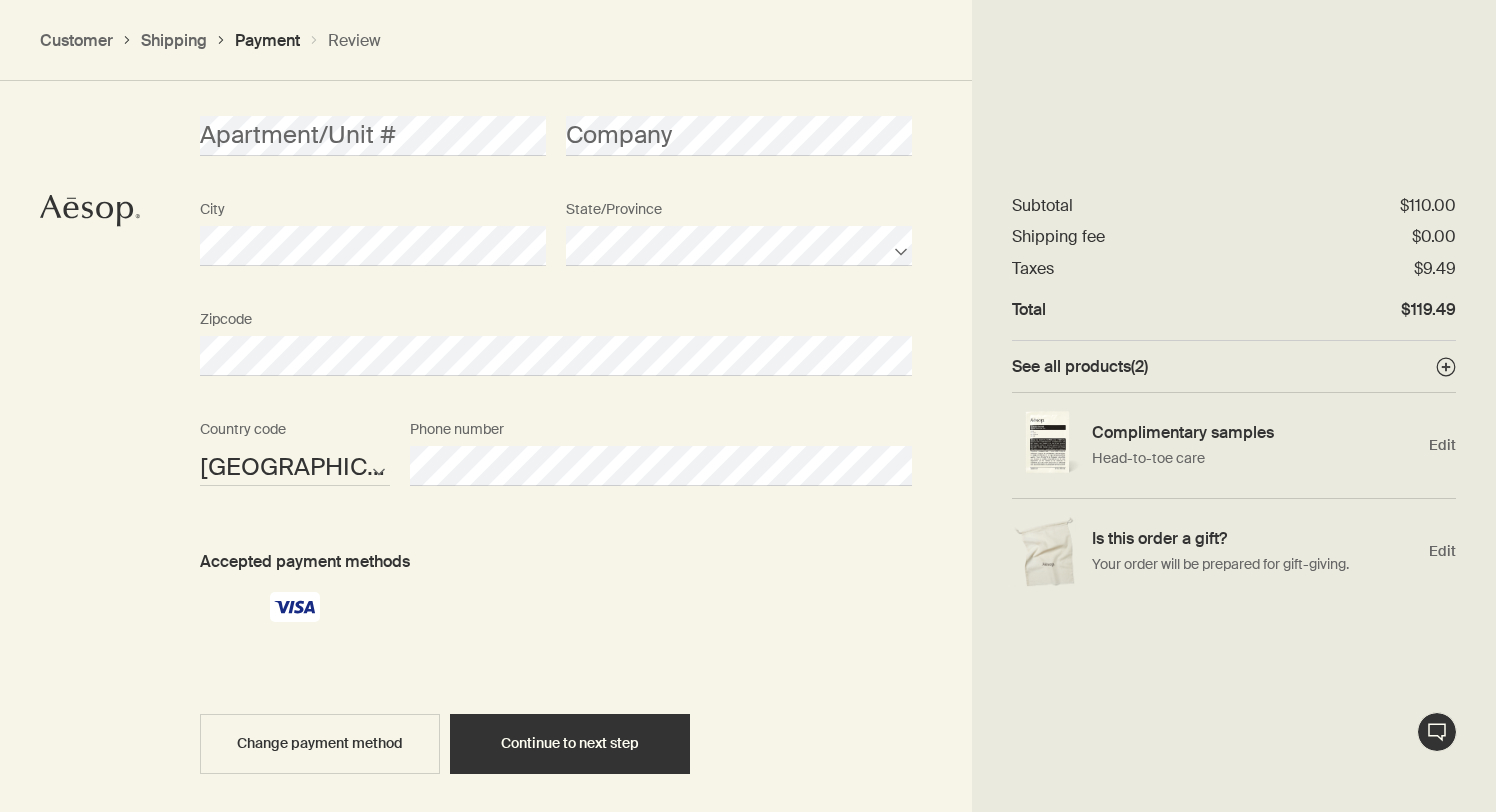 scroll, scrollTop: 2476, scrollLeft: 0, axis: vertical 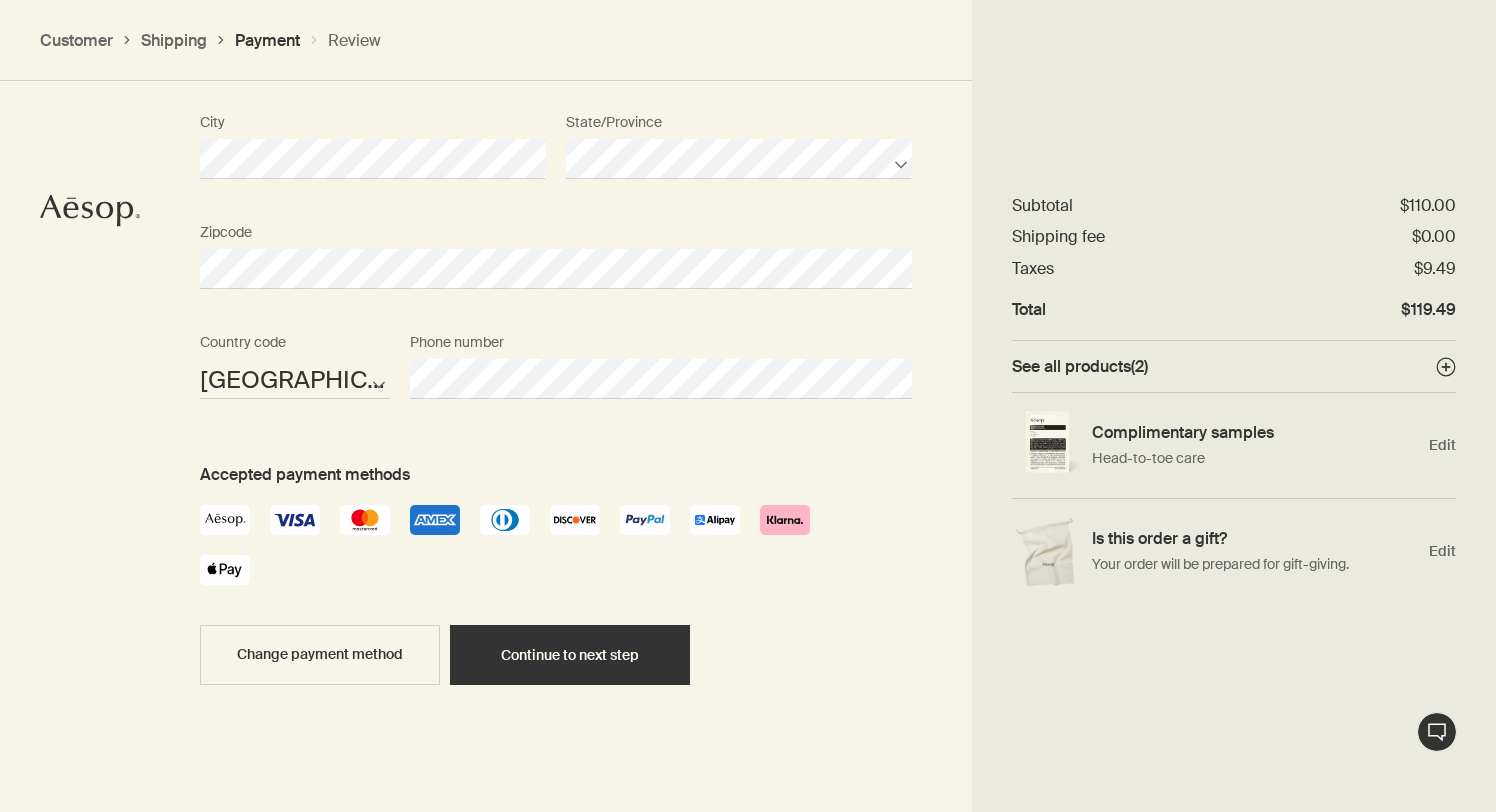 click at bounding box center [225, 520] 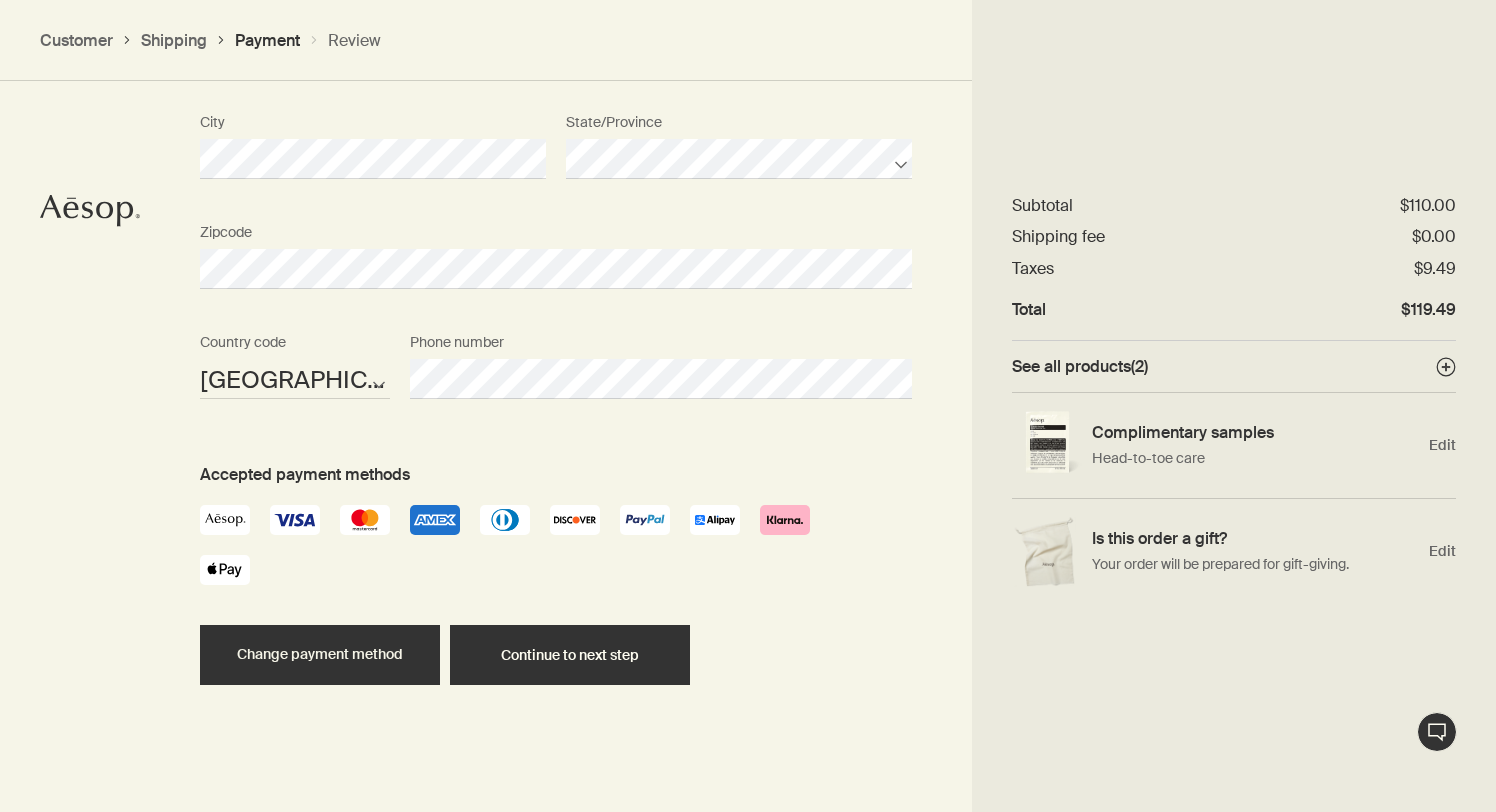 click on "Change payment method" at bounding box center (320, 655) 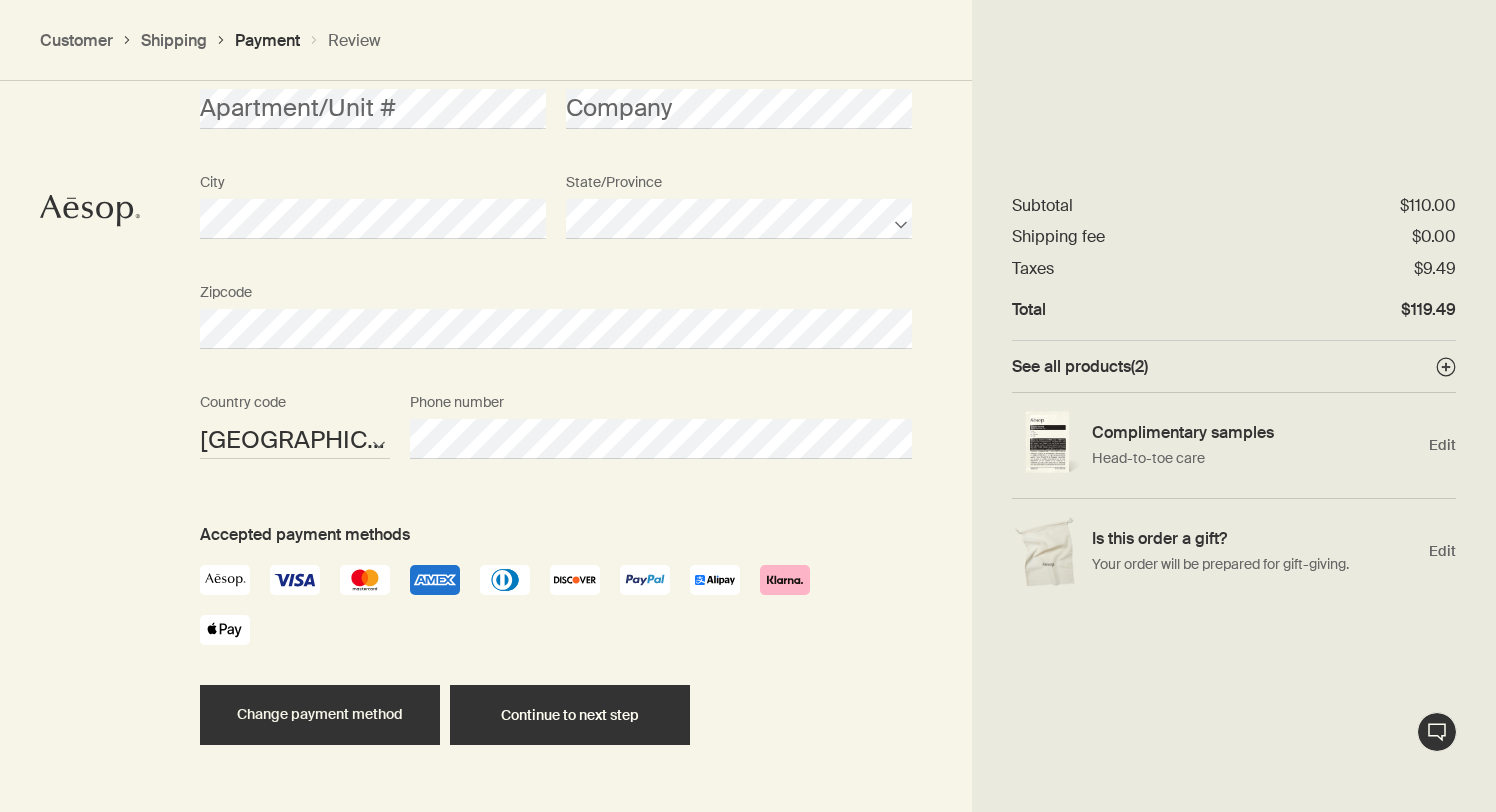 select on "US" 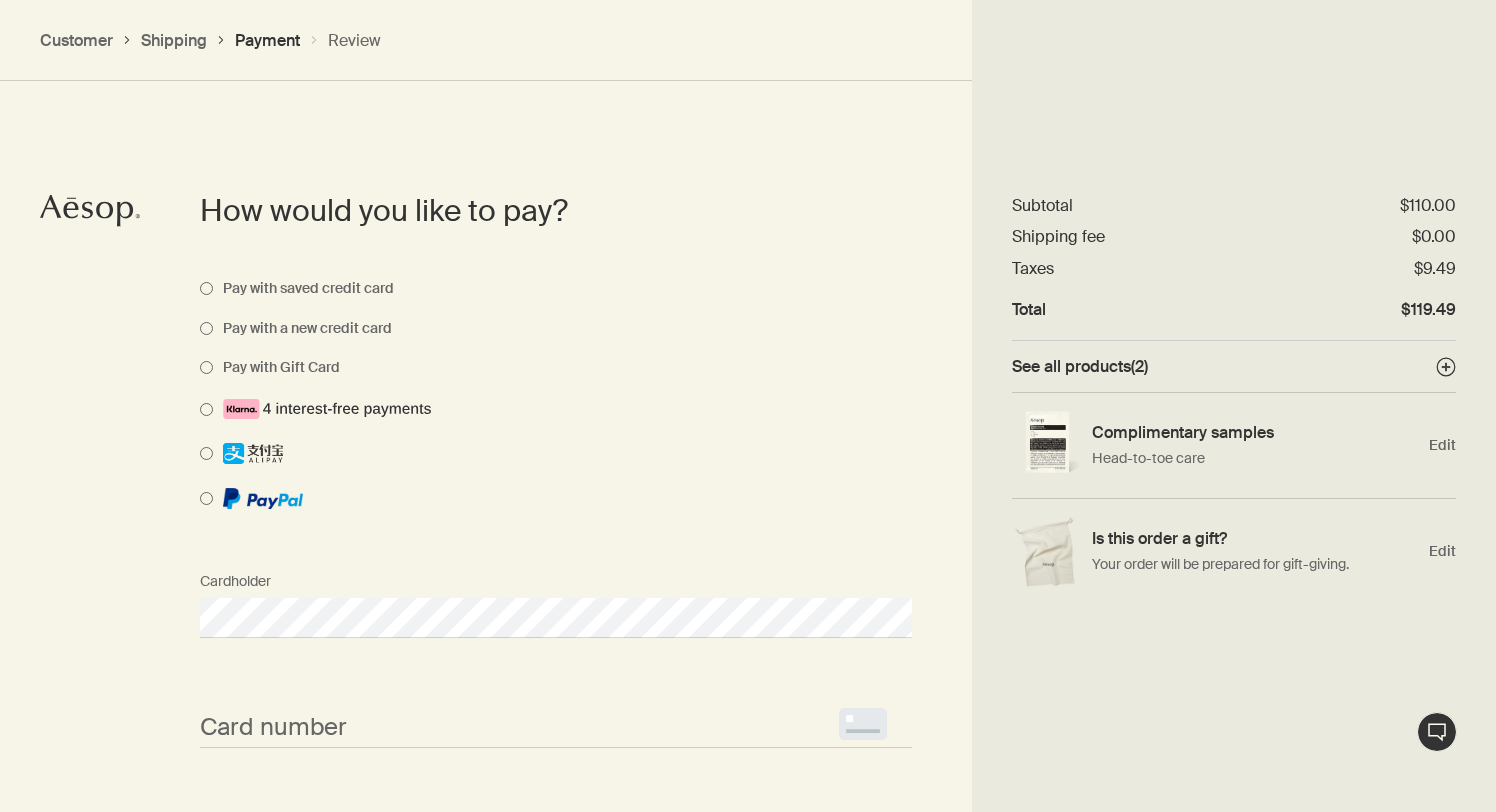 scroll, scrollTop: 1462, scrollLeft: 0, axis: vertical 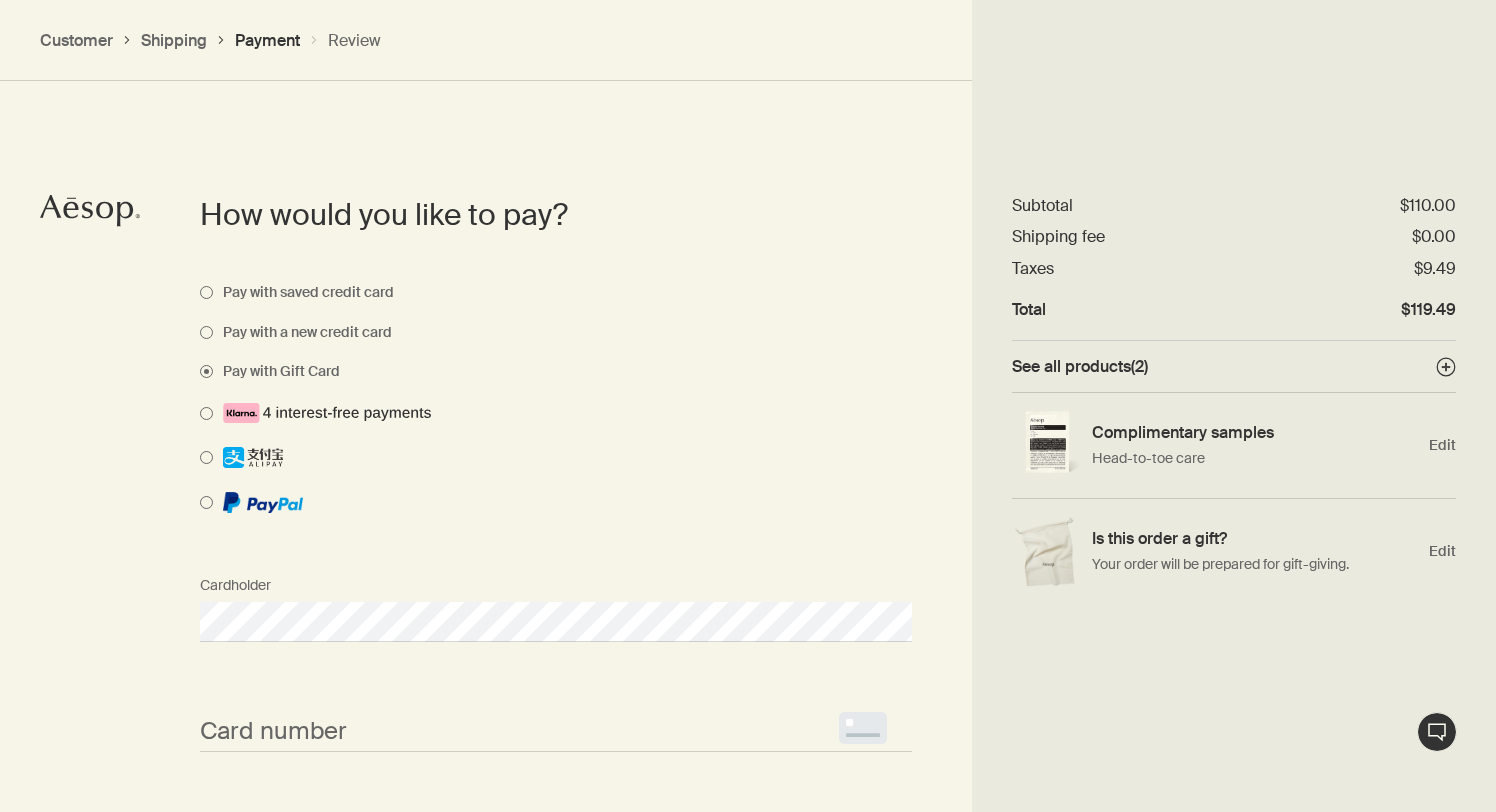 select on "US" 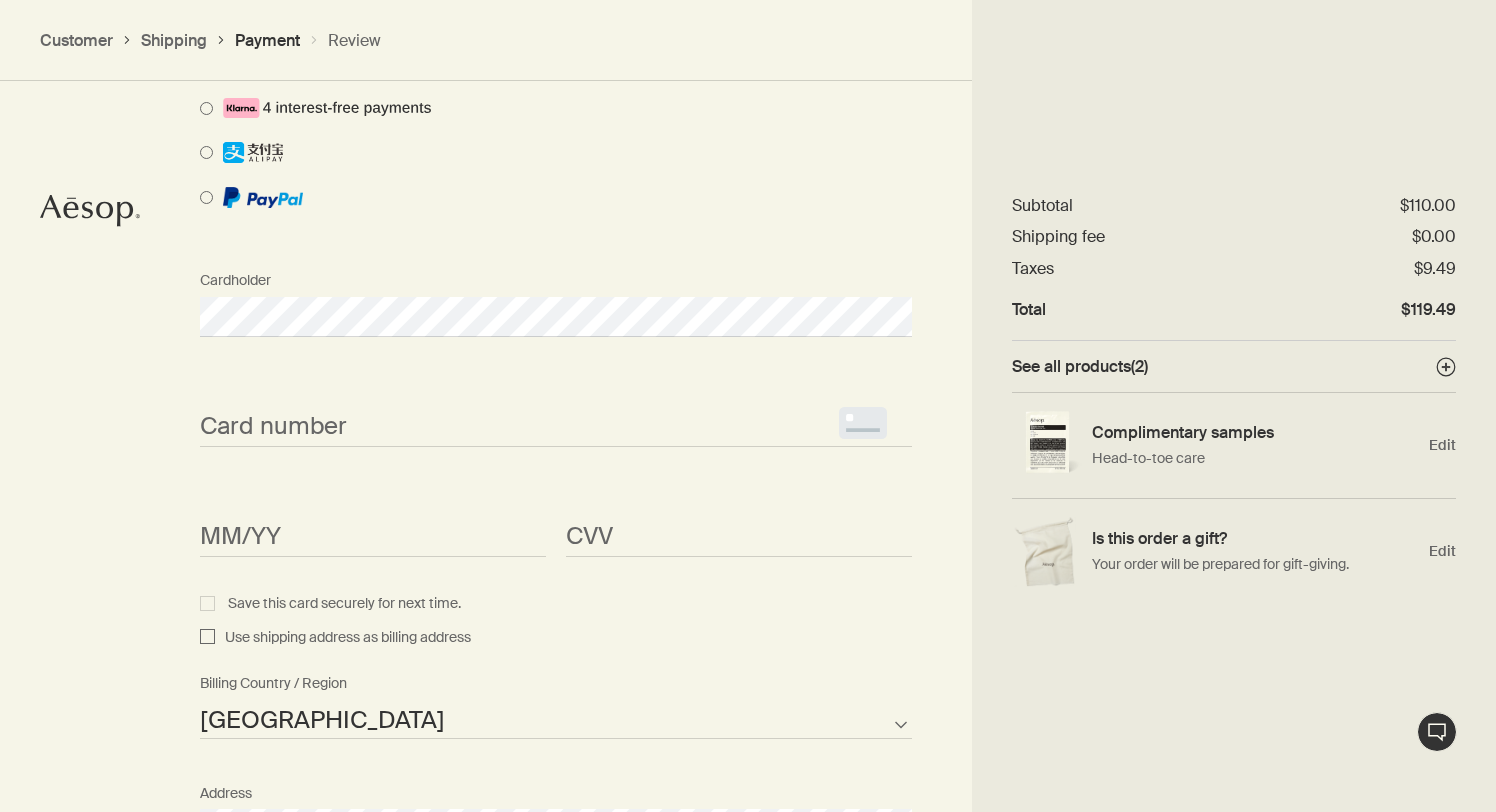 scroll, scrollTop: 1769, scrollLeft: 0, axis: vertical 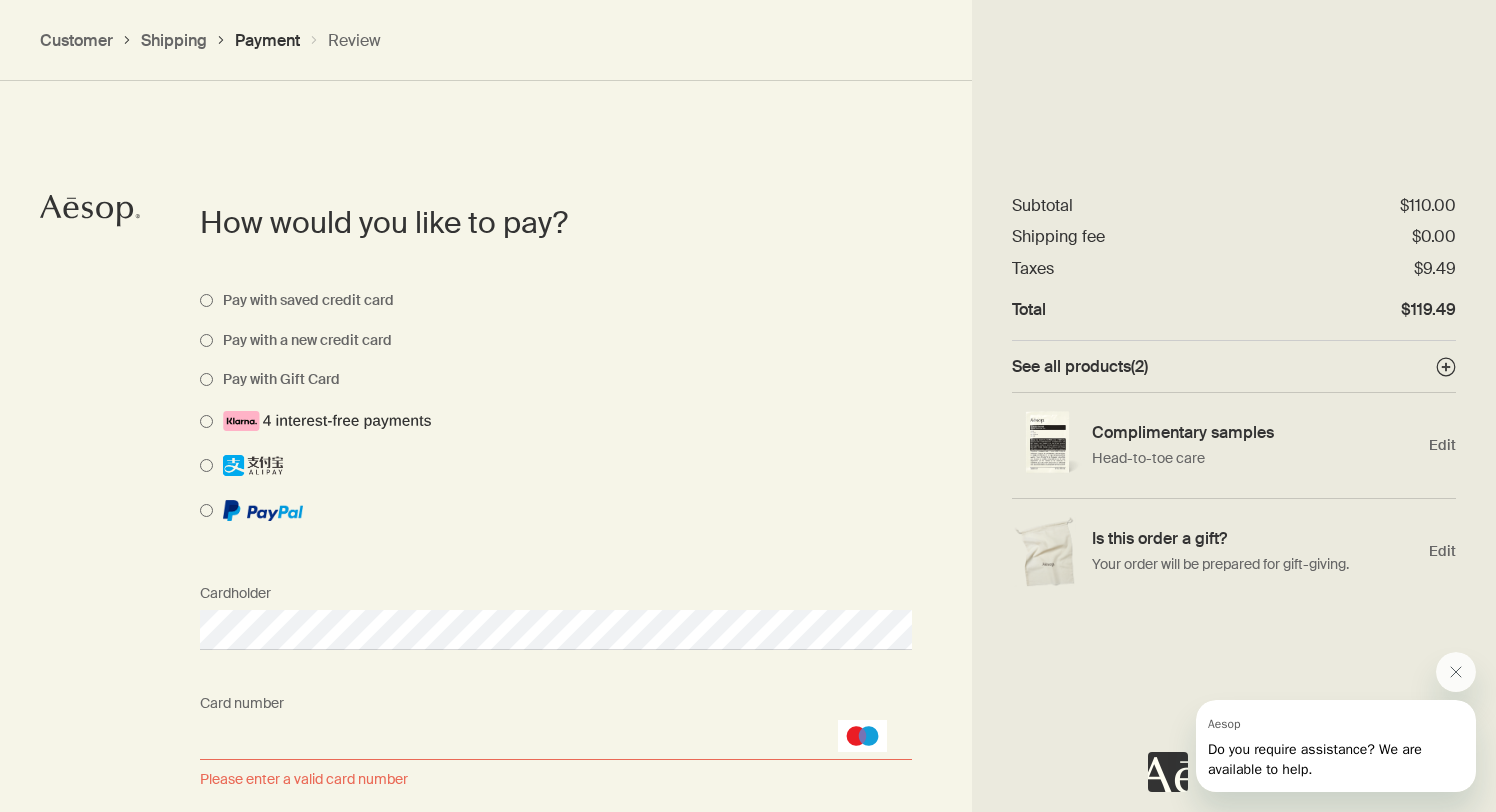 select on "US" 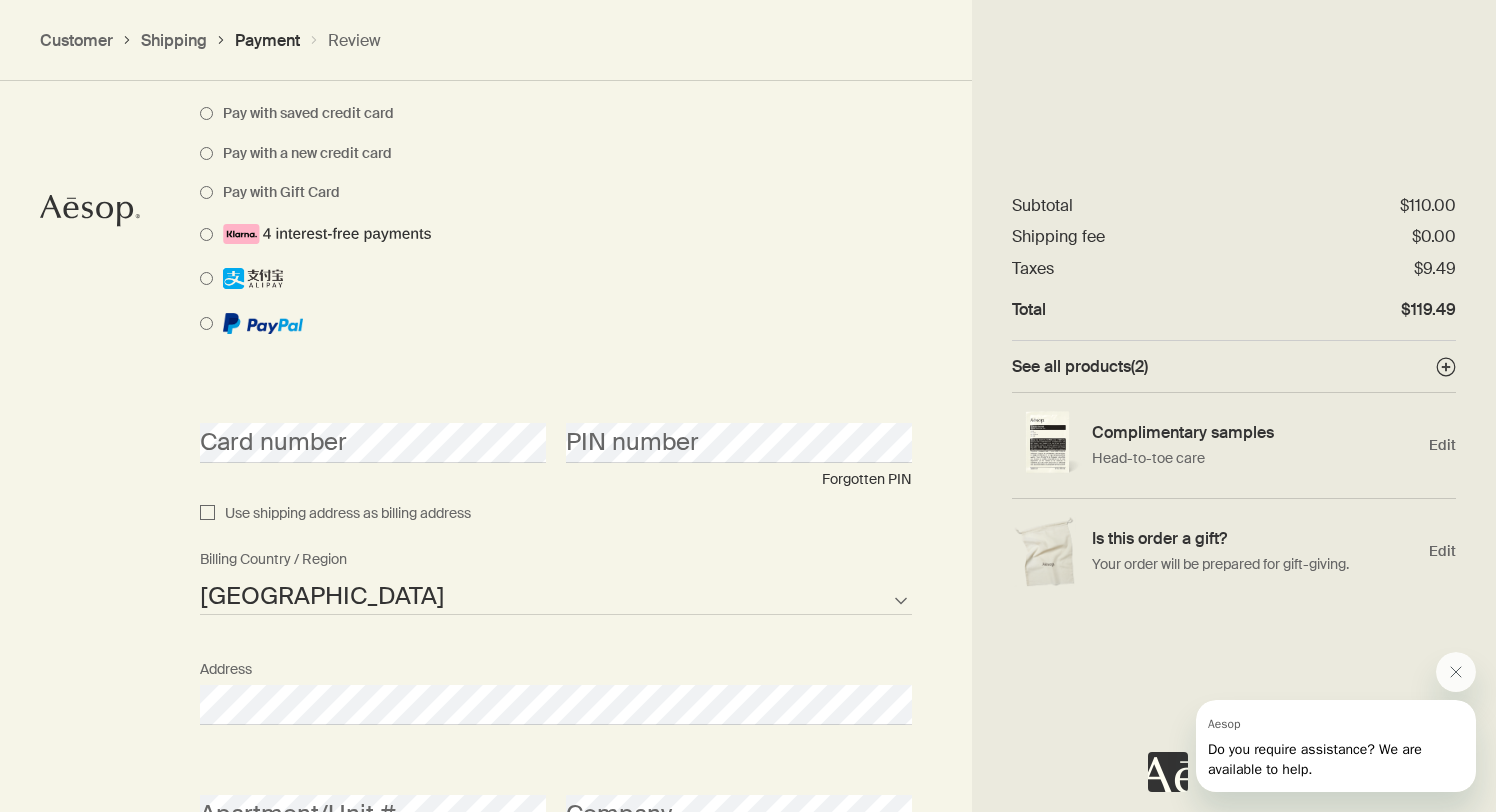 scroll, scrollTop: 1689, scrollLeft: 0, axis: vertical 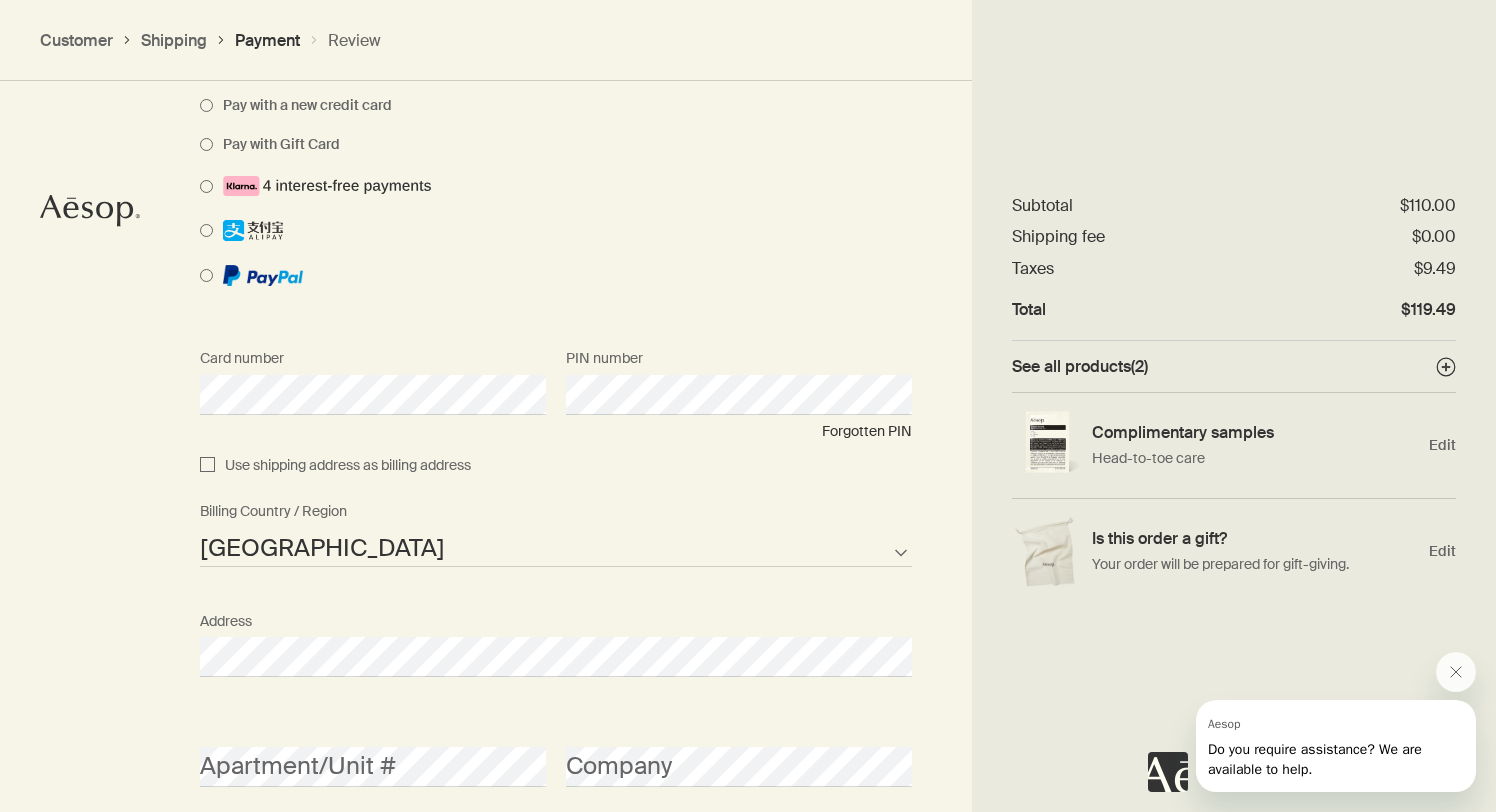 click on "How would you like to pay? Pay with saved credit card Pay with a new credit card Pay with Gift Card Card number PIN number Forgotten PIN Use shipping address as billing address [GEOGRAPHIC_DATA] [GEOGRAPHIC_DATA] [GEOGRAPHIC_DATA] [US_STATE] [GEOGRAPHIC_DATA] [GEOGRAPHIC_DATA] [GEOGRAPHIC_DATA] [GEOGRAPHIC_DATA] [GEOGRAPHIC_DATA] [GEOGRAPHIC_DATA] [GEOGRAPHIC_DATA] [GEOGRAPHIC_DATA] [GEOGRAPHIC_DATA] [GEOGRAPHIC_DATA] [GEOGRAPHIC_DATA] [GEOGRAPHIC_DATA] [GEOGRAPHIC_DATA] [GEOGRAPHIC_DATA] [GEOGRAPHIC_DATA] [GEOGRAPHIC_DATA] [GEOGRAPHIC_DATA] [GEOGRAPHIC_DATA] [GEOGRAPHIC_DATA] [GEOGRAPHIC_DATA] [GEOGRAPHIC_DATA] [GEOGRAPHIC_DATA] [GEOGRAPHIC_DATA] [GEOGRAPHIC_DATA] [GEOGRAPHIC_DATA] [GEOGRAPHIC_DATA] [GEOGRAPHIC_DATA] [GEOGRAPHIC_DATA] [GEOGRAPHIC_DATA] [GEOGRAPHIC_DATA] [GEOGRAPHIC_DATA] [GEOGRAPHIC_DATA] [GEOGRAPHIC_DATA] [GEOGRAPHIC_DATA] [GEOGRAPHIC_DATA] [GEOGRAPHIC_DATA] [GEOGRAPHIC_DATA] [GEOGRAPHIC_DATA] [GEOGRAPHIC_DATA] Chinese [GEOGRAPHIC_DATA] [GEOGRAPHIC_DATA] [GEOGRAPHIC_DATA] [GEOGRAPHIC_DATA] [GEOGRAPHIC_DATA] [GEOGRAPHIC_DATA] [GEOGRAPHIC_DATA] [GEOGRAPHIC_DATA] [GEOGRAPHIC_DATA] [GEOGRAPHIC_DATA] [GEOGRAPHIC_DATA] [GEOGRAPHIC_DATA] [GEOGRAPHIC_DATA] [GEOGRAPHIC_DATA] [GEOGRAPHIC_DATA] [GEOGRAPHIC_DATA] [GEOGRAPHIC_DATA] [GEOGRAPHIC_DATA] [GEOGRAPHIC_DATA] [GEOGRAPHIC_DATA] [GEOGRAPHIC_DATA] [GEOGRAPHIC_DATA] [GEOGRAPHIC_DATA] [GEOGRAPHIC_DATA] [GEOGRAPHIC_DATA] [GEOGRAPHIC_DATA] [GEOGRAPHIC_DATA] [GEOGRAPHIC_DATA] [GEOGRAPHIC_DATA] [GEOGRAPHIC_DATA] [GEOGRAPHIC_DATA] [GEOGRAPHIC_DATA] [GEOGRAPHIC_DATA] [US_STATE] [GEOGRAPHIC_DATA] [US_STATE]" at bounding box center (748, 600) 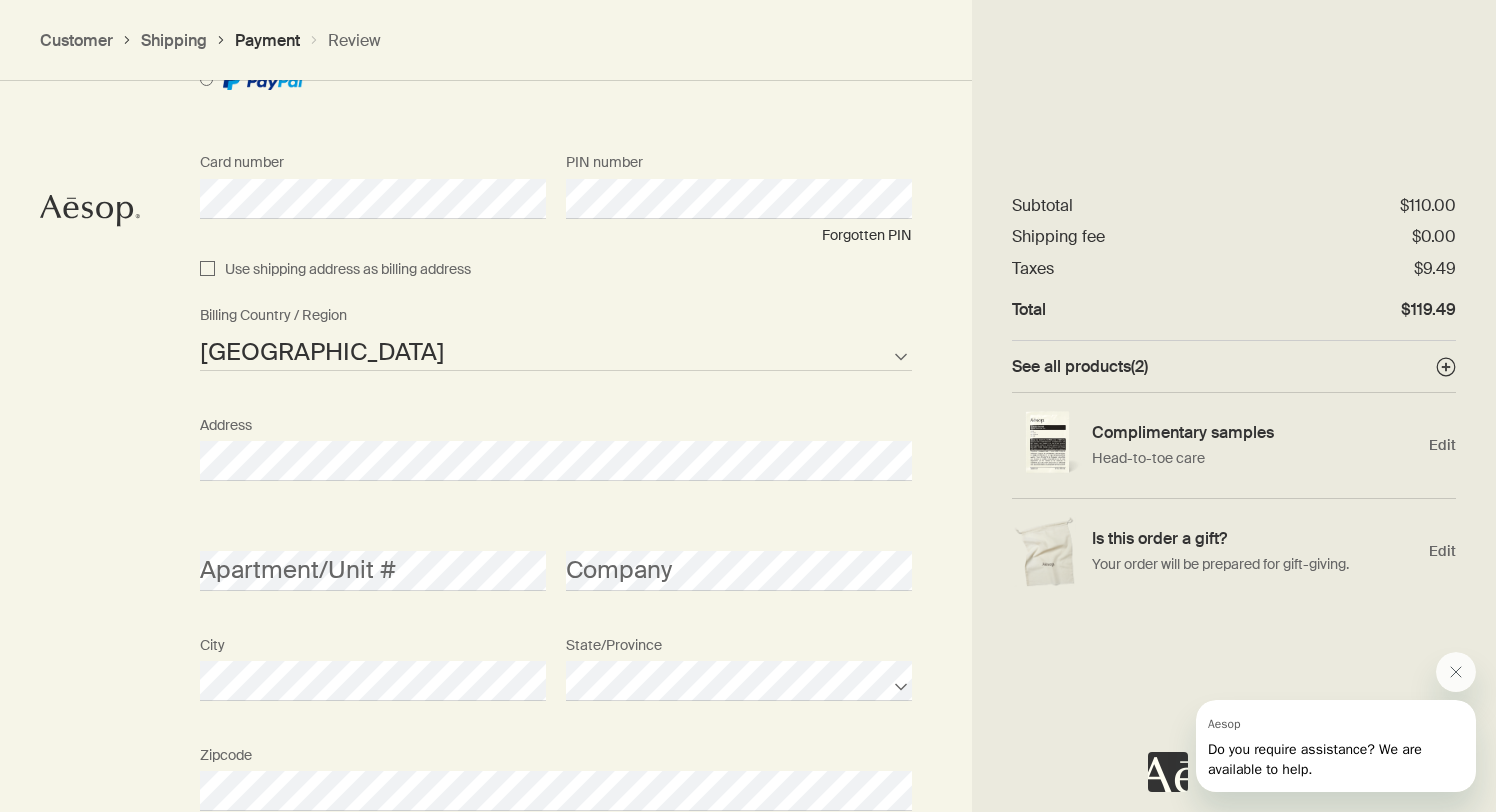 scroll, scrollTop: 2047, scrollLeft: 0, axis: vertical 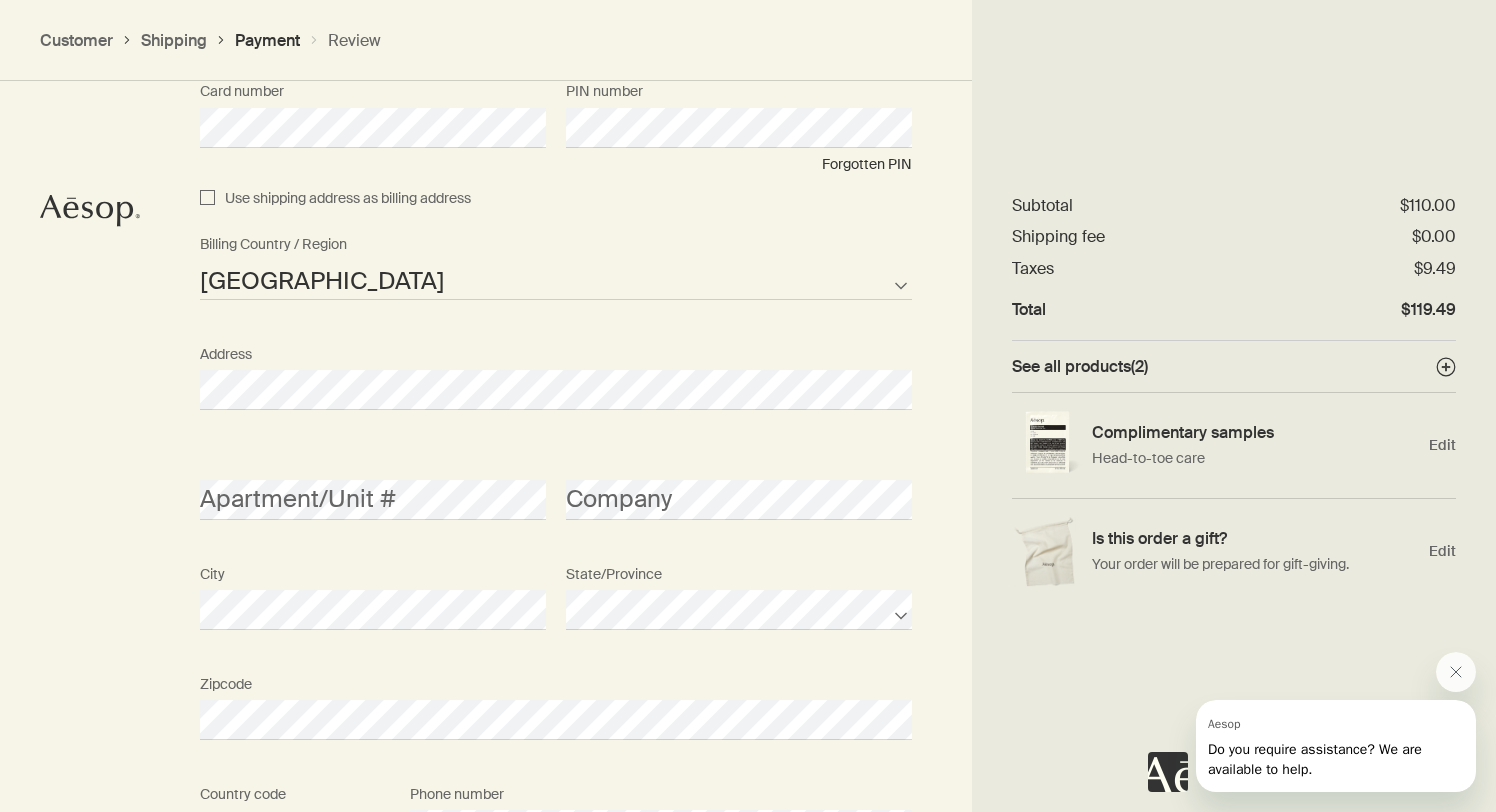 click on "How would you like to pay? Pay with saved credit card Pay with a new credit card Pay with Gift Card Card number PIN number Forgotten PIN Use shipping address as billing address Afghanistan Albania Algeria American Samoa Andorra Angola Anguilla Antarctica Antigua and Barbuda Argentina Armenia Aruba Australia Austria Azerbaijan Bahamas Bahrain Bangladesh Barbados Belarus Belgium Belize Benin Bermuda Bhutan Bolivia Bosnia and Herzegovina Botswana Brazil British Indian Ocean Territory British Virgin Islands Brunei Bulgaria Burkina Faso Burundi Cambodia Cameroon Canada Cape Verde Cayman Islands Central African Republic Chad Chile Chinese Mainland Christmas Island Cocos Islands Colombia Comoros Cook Islands Costa Rica Croatia Cuba Curacao Cyprus Czech Republic Democratic Republic of the Congo Denmark Djibouti Dominica Dominican Republic East Timor Ecuador Egypt El Salvador Equatorial Guinea Eritrea Estonia Ethiopia Falkland Islands Faroe Islands Fiji Finland France French Polynesia Gabon Gambia Georgia Germany Guam" at bounding box center [556, 333] 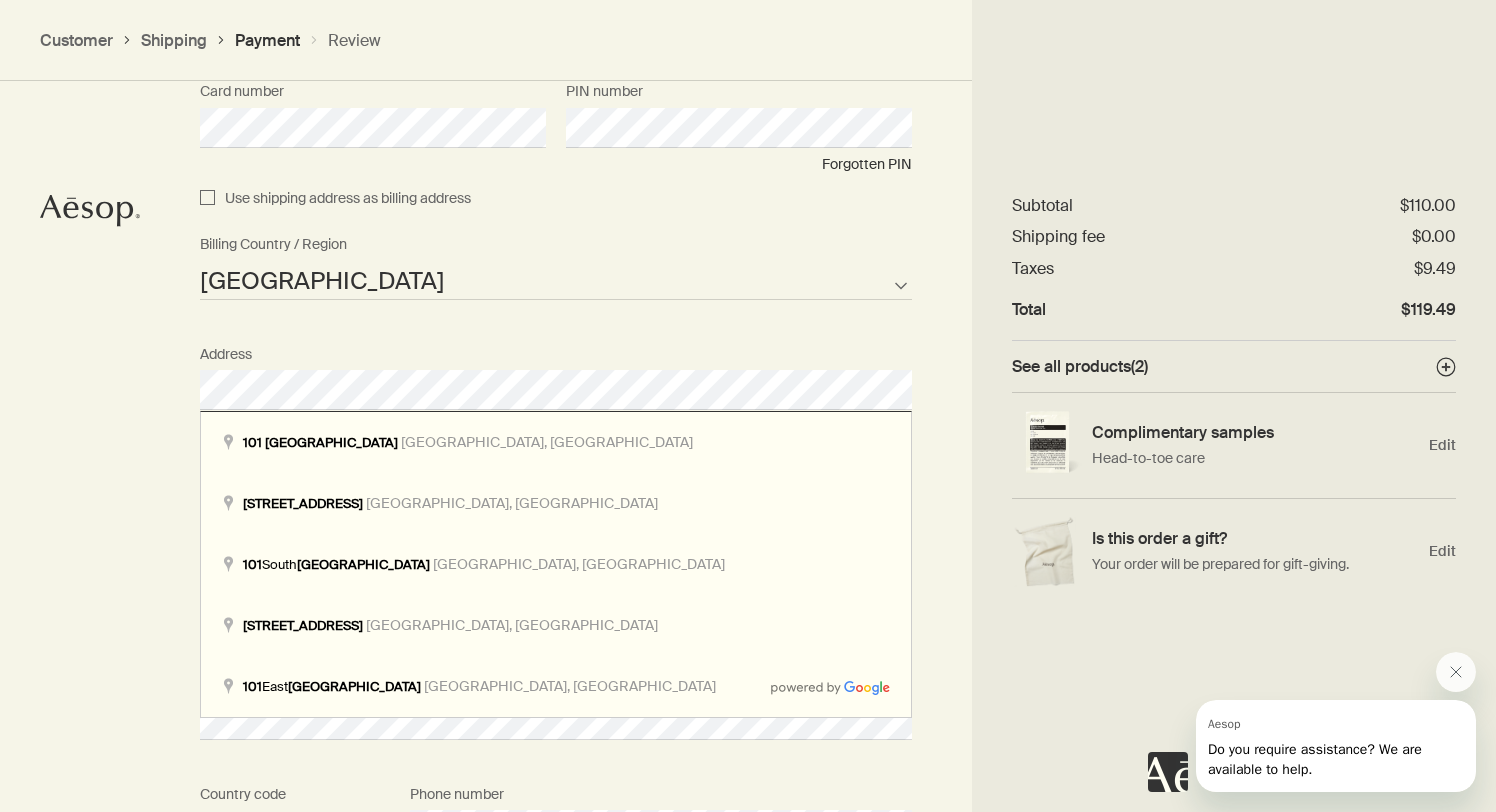 click on "How would you like to pay? Pay with saved credit card Pay with a new credit card Pay with Gift Card Card number PIN number Forgotten PIN Use shipping address as billing address Afghanistan Albania Algeria American Samoa Andorra Angola Anguilla Antarctica Antigua and Barbuda Argentina Armenia Aruba Australia Austria Azerbaijan Bahamas Bahrain Bangladesh Barbados Belarus Belgium Belize Benin Bermuda Bhutan Bolivia Bosnia and Herzegovina Botswana Brazil British Indian Ocean Territory British Virgin Islands Brunei Bulgaria Burkina Faso Burundi Cambodia Cameroon Canada Cape Verde Cayman Islands Central African Republic Chad Chile Chinese Mainland Christmas Island Cocos Islands Colombia Comoros Cook Islands Costa Rica Croatia Cuba Curacao Cyprus Czech Republic Democratic Republic of the Congo Denmark Djibouti Dominica Dominican Republic East Timor Ecuador Egypt El Salvador Equatorial Guinea Eritrea Estonia Ethiopia Falkland Islands Faroe Islands Fiji Finland France French Polynesia Gabon Gambia Georgia Germany Guam" at bounding box center (748, 333) 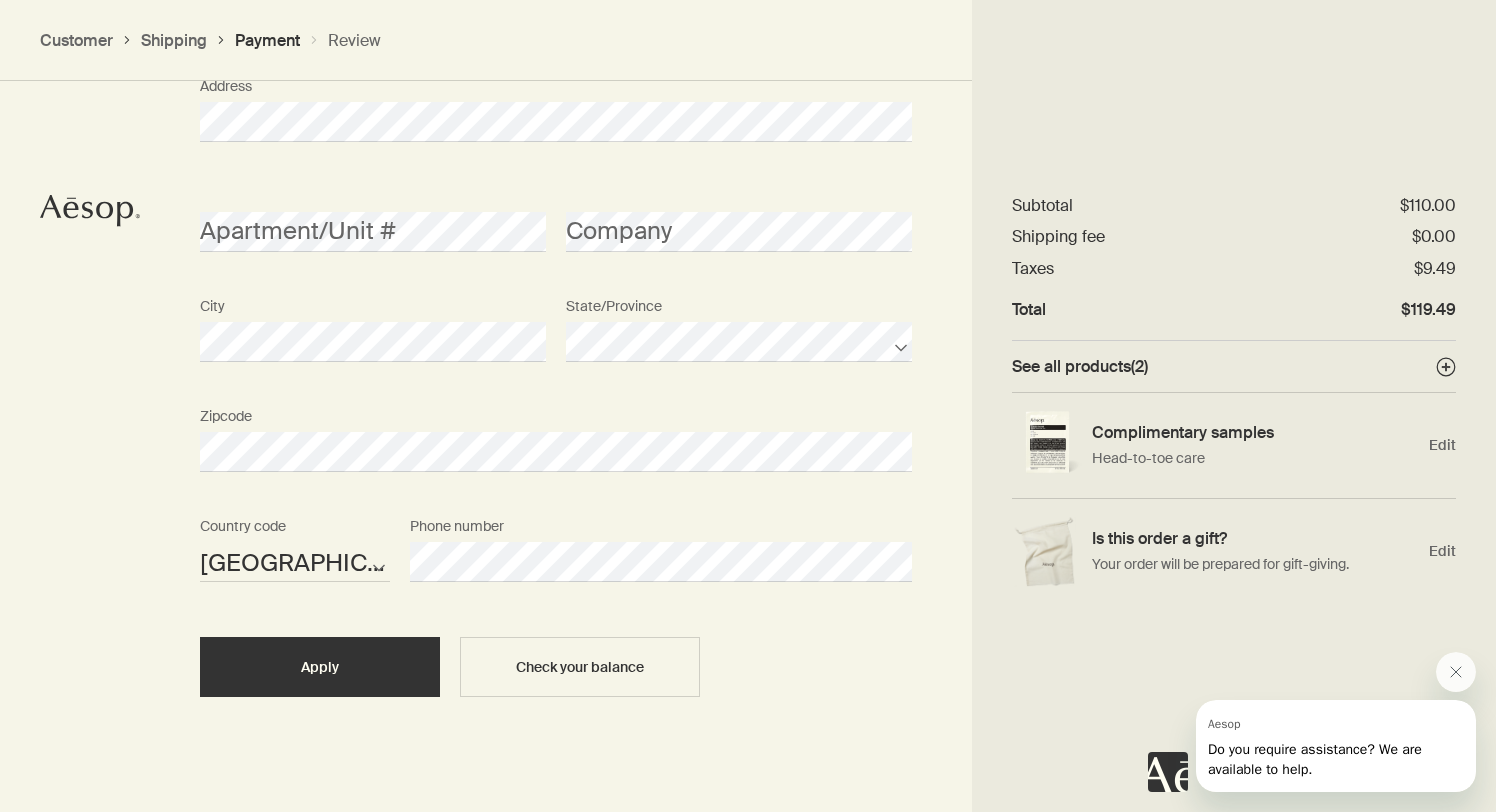 scroll, scrollTop: 2229, scrollLeft: 0, axis: vertical 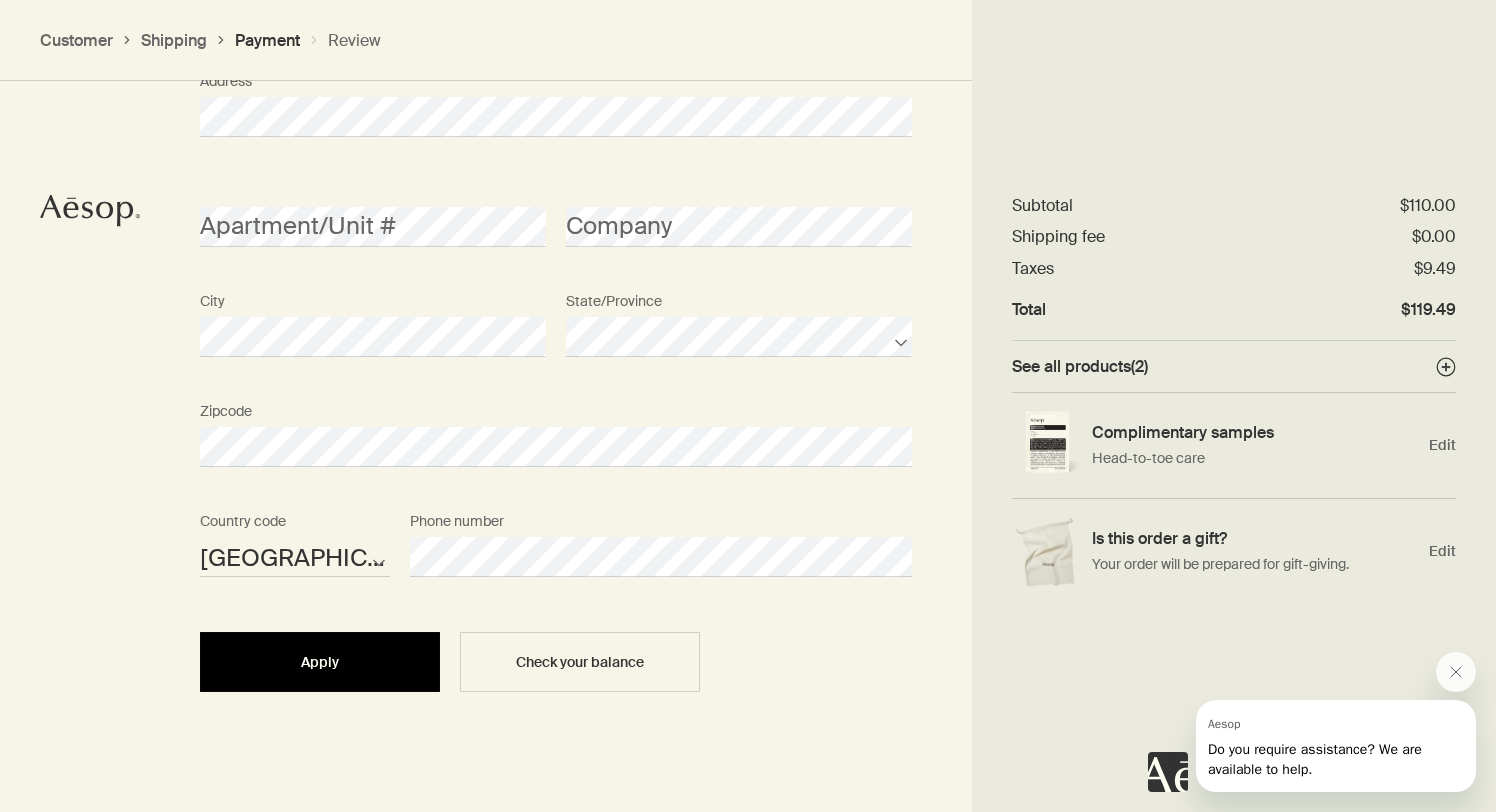 click on "Apply" at bounding box center [320, 662] 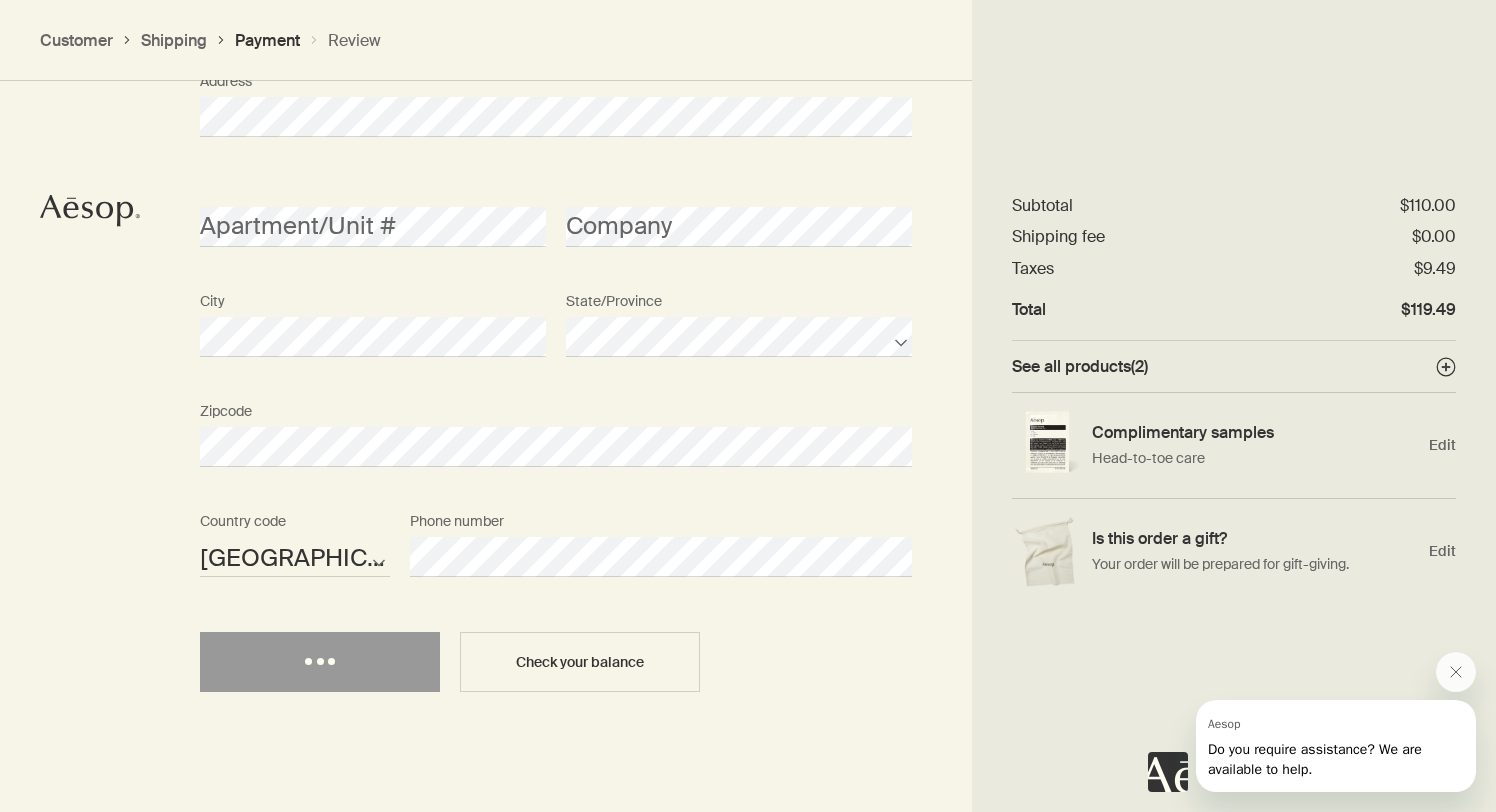 select on "US" 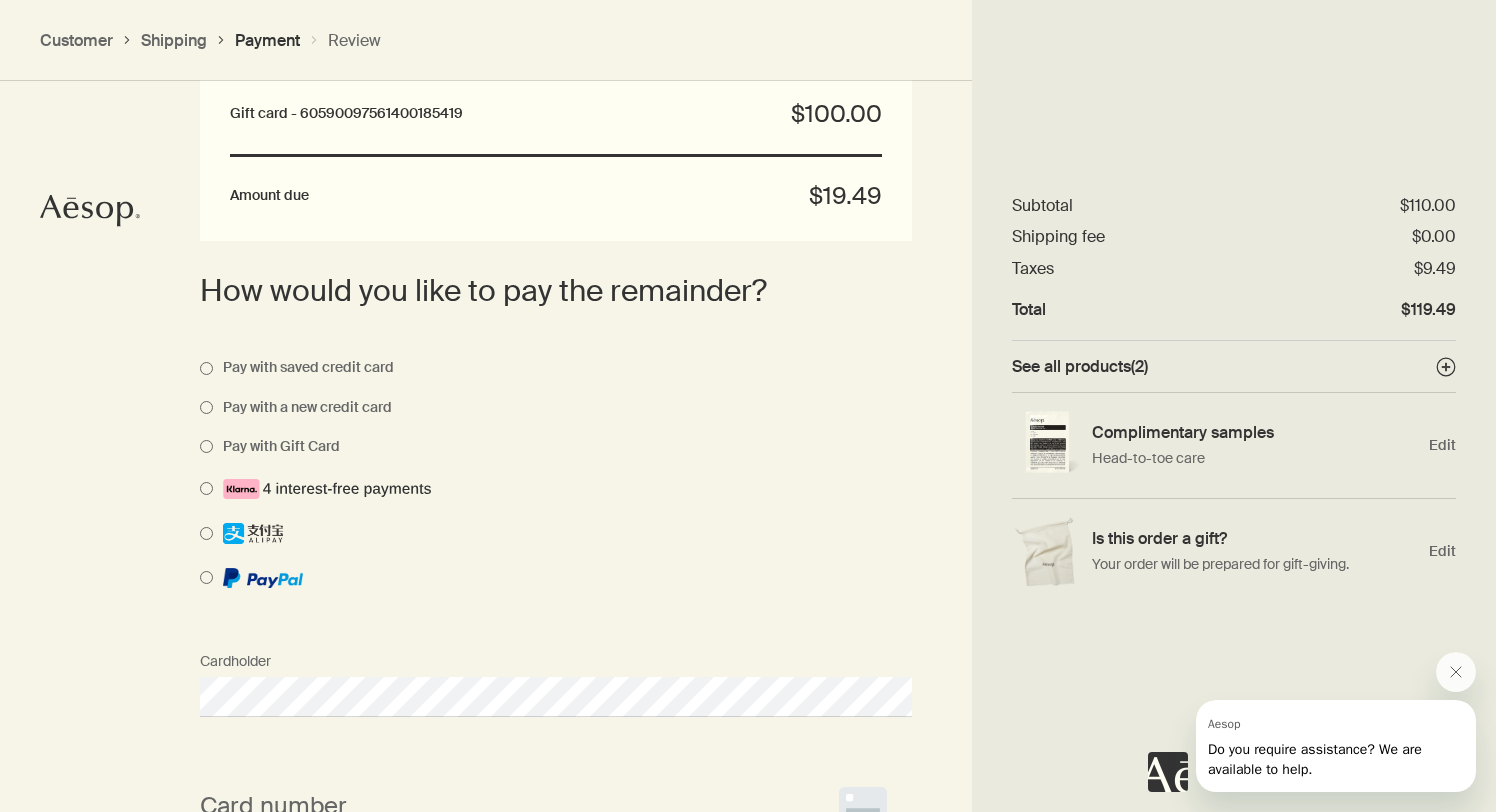 scroll, scrollTop: 1911, scrollLeft: 0, axis: vertical 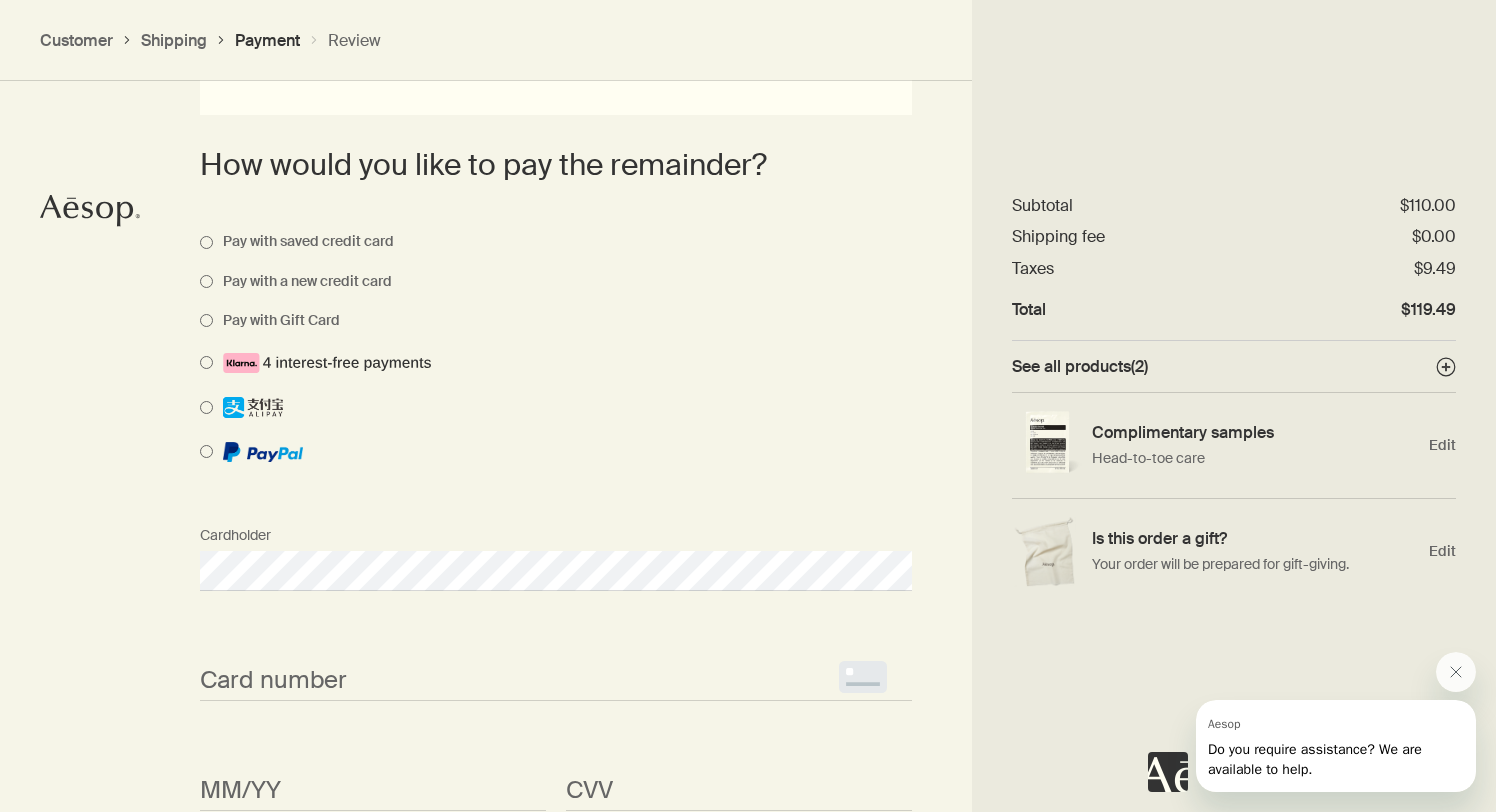 select on "US" 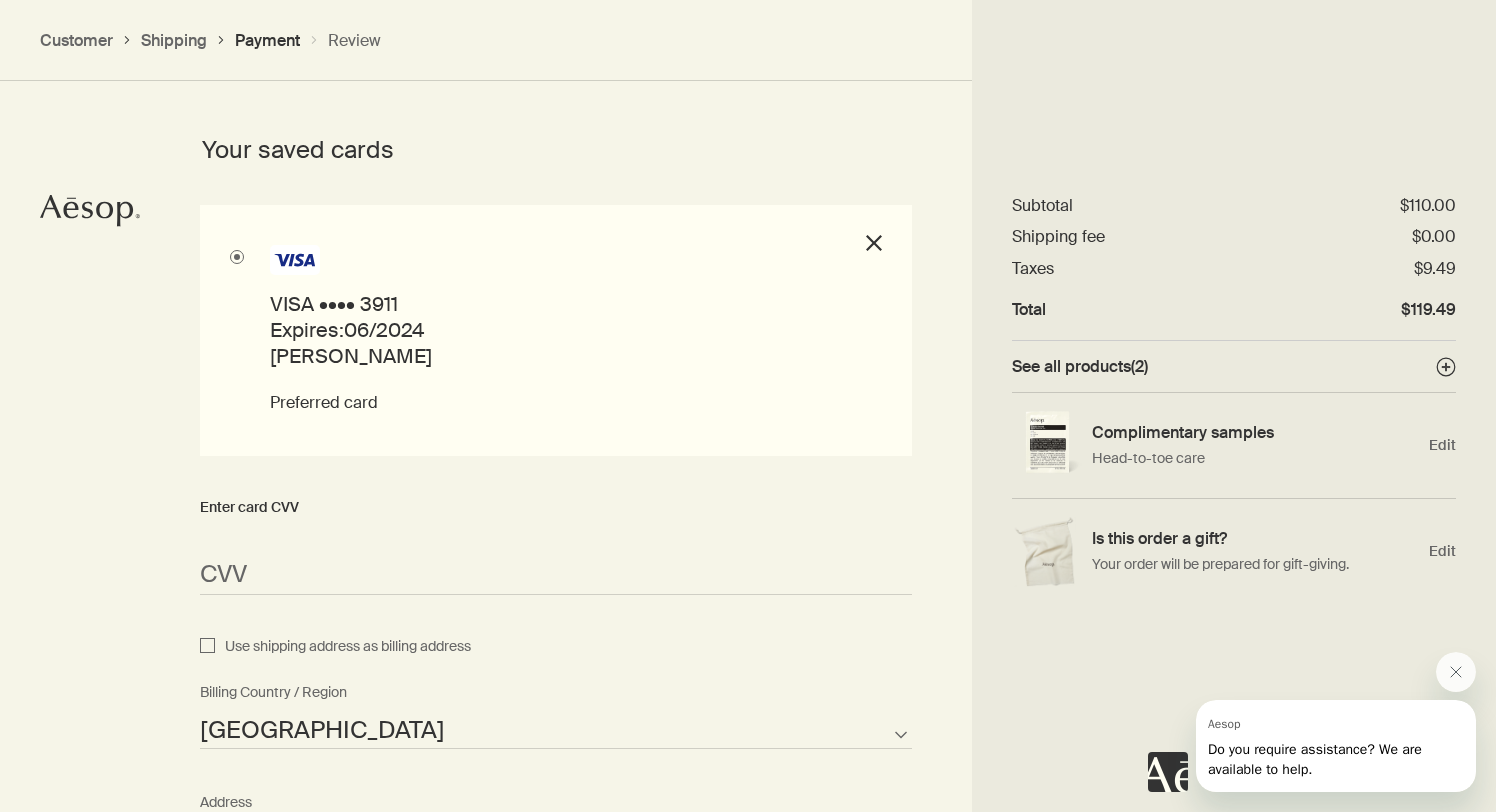 scroll, scrollTop: 2302, scrollLeft: 0, axis: vertical 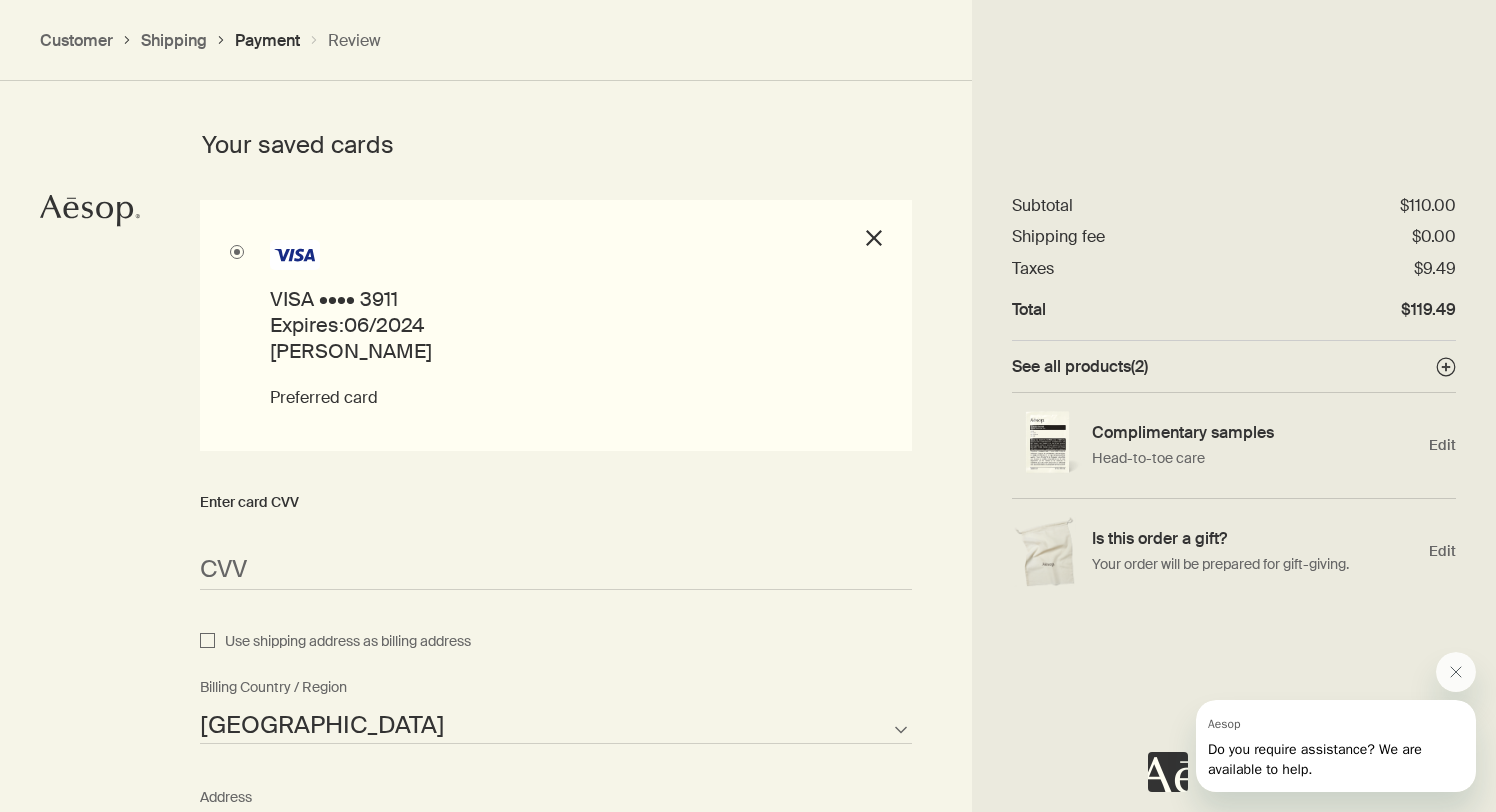 click on "<p>Your browser does not support iframes.</p>" at bounding box center [556, 570] 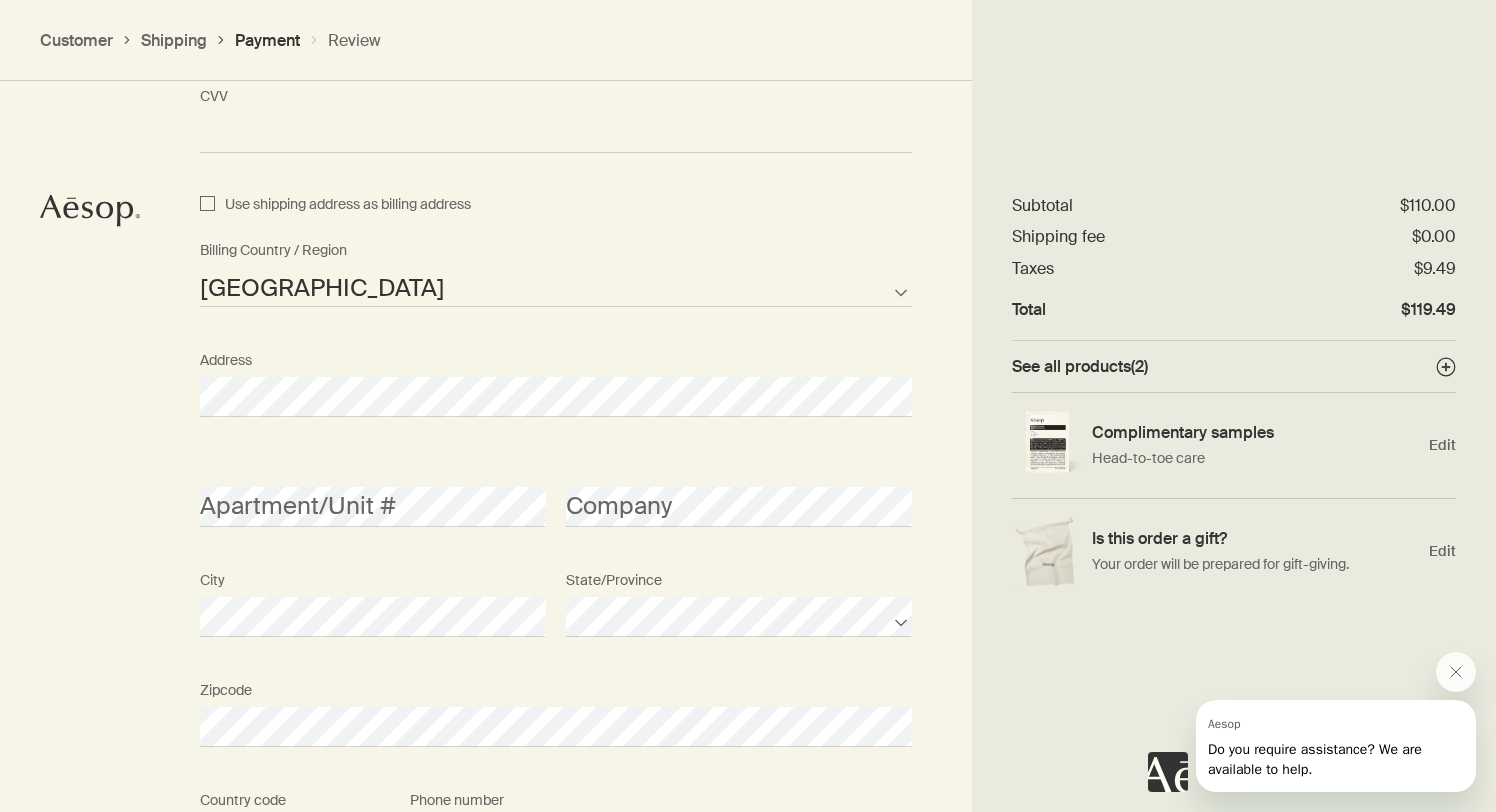 scroll, scrollTop: 2711, scrollLeft: 0, axis: vertical 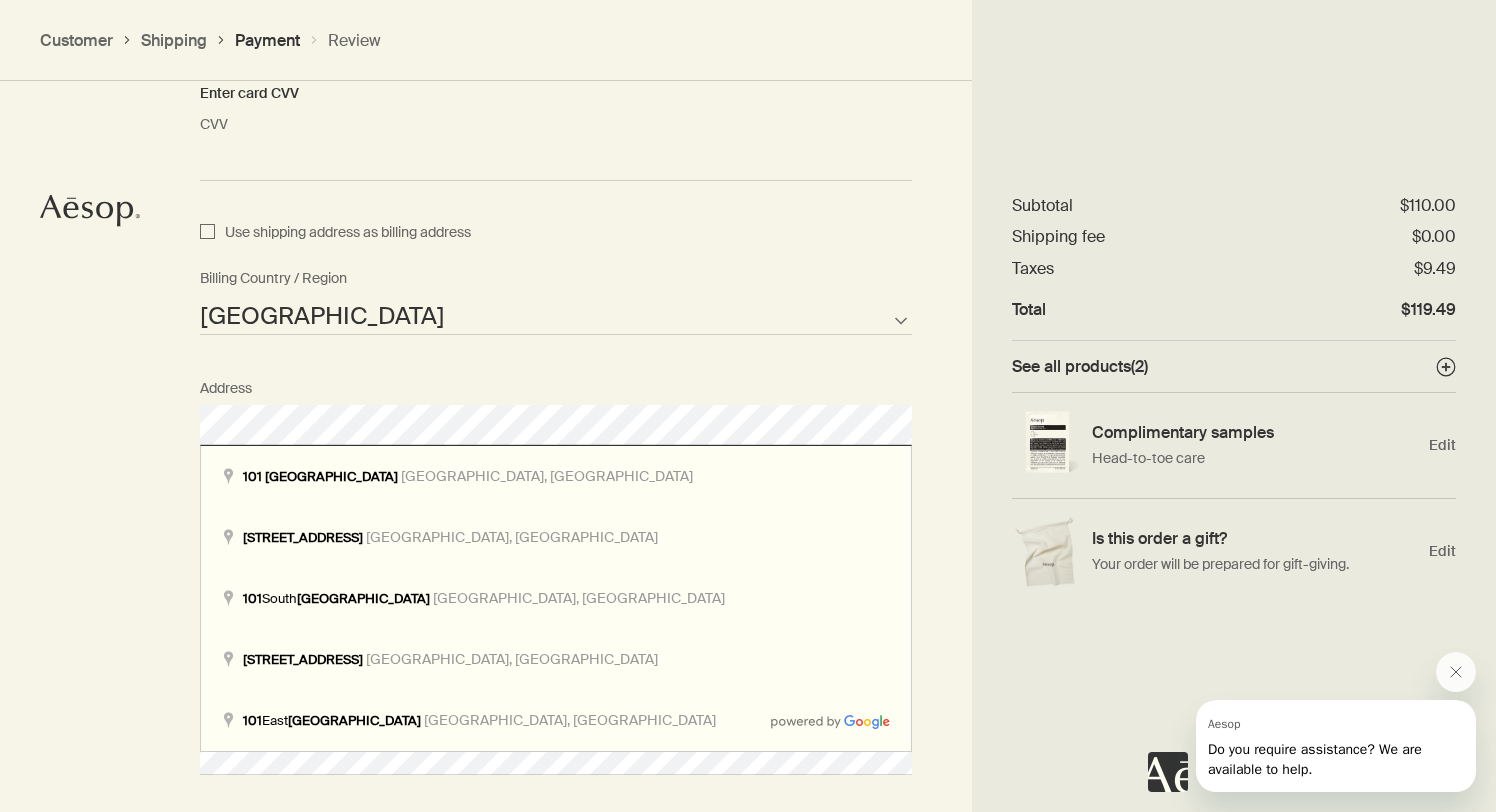 click on "How would you like to pay? Pay with Gift Card Remove Total $119.49 Gift card - 60590097561400185419 $100.00 Amount due $19.49 How would you like to pay the remainder? Pay with saved credit card Pay with a new credit card Pay with Gift Card Your saved cards VISA   ••••   3911 Expires:  06/2024 Robby Griggs Preferred card close Enter card CVV MM/YY 06  /  2024 CVV <p>Your browser does not support iframes.</p> Use shipping address as billing address Afghanistan Albania Algeria American Samoa Andorra Angola Anguilla Antarctica Antigua and Barbuda Argentina Armenia Aruba Australia Austria Azerbaijan Bahamas Bahrain Bangladesh Barbados Belarus Belgium Belize Benin Bermuda Bhutan Bolivia Bosnia and Herzegovina Botswana Brazil British Indian Ocean Territory British Virgin Islands Brunei Bulgaria Burkina Faso Burundi Cambodia Cameroon Canada Cape Verde Cayman Islands Central African Republic Chad Chile Chinese Mainland Christmas Island Cocos Islands Colombia Comoros Cook Islands Costa Rica Croatia Cuba Curacao" at bounding box center [748, -28] 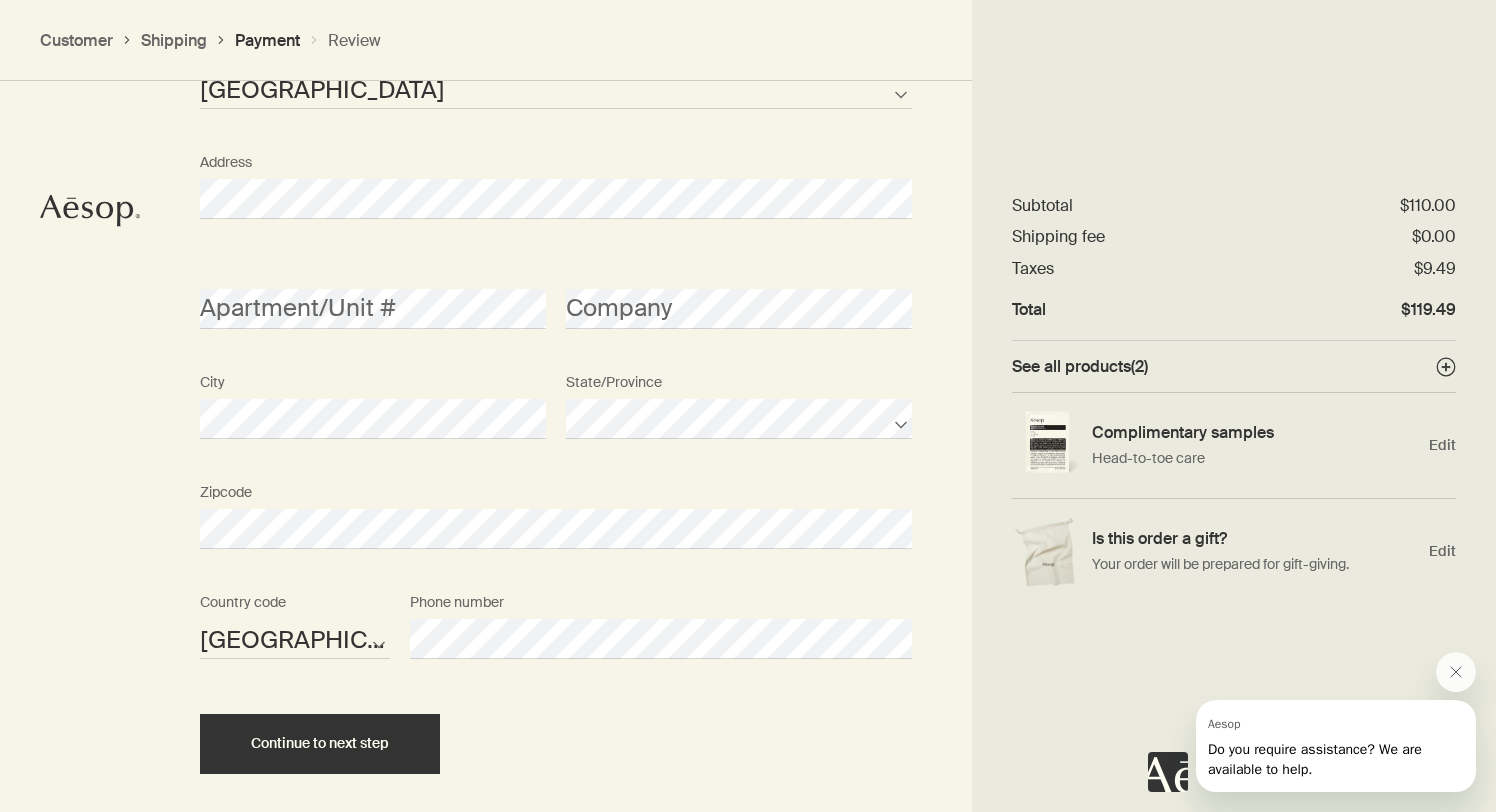 scroll, scrollTop: 3017, scrollLeft: 0, axis: vertical 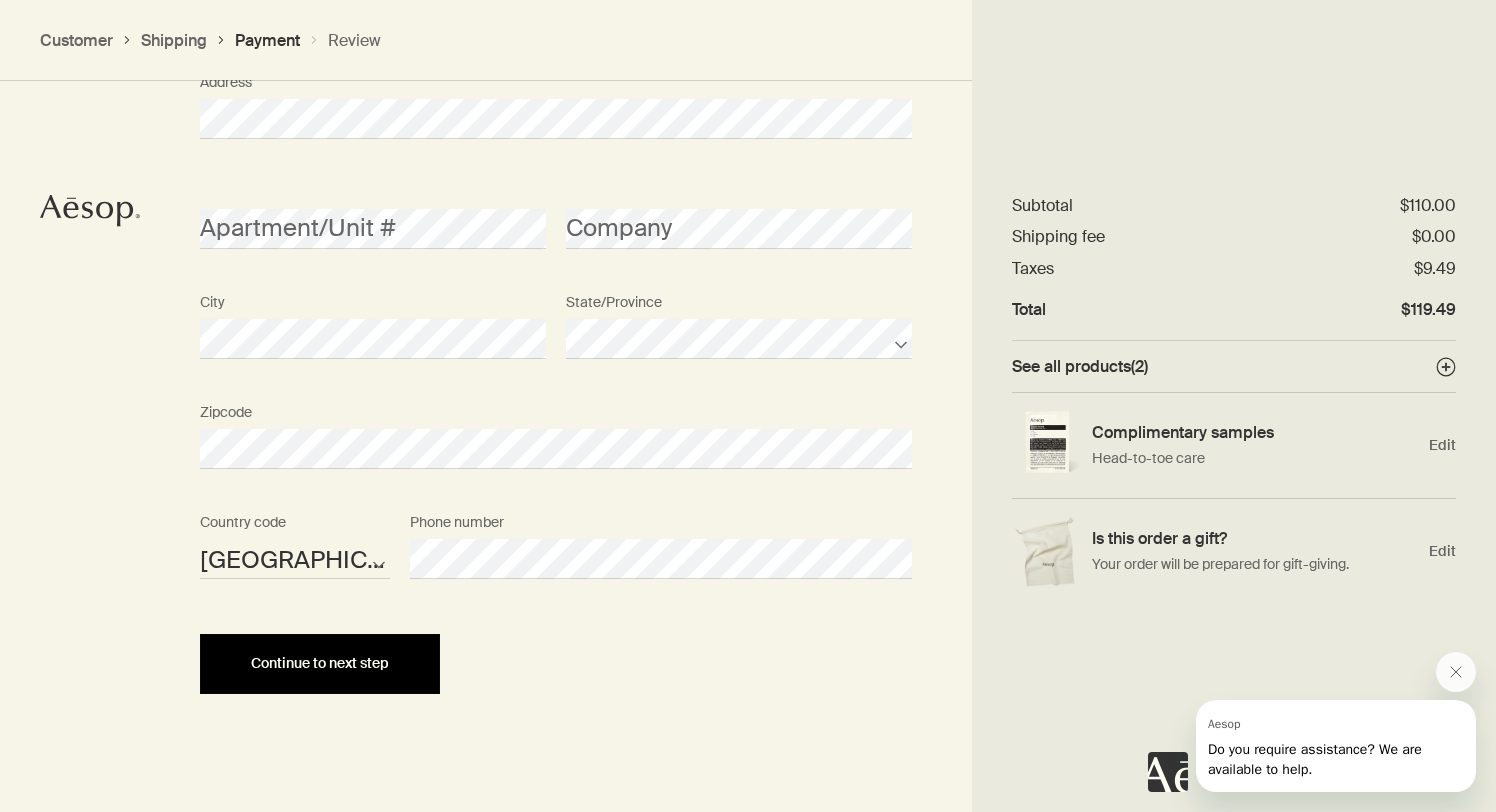 click on "Continue to next step" at bounding box center [320, 663] 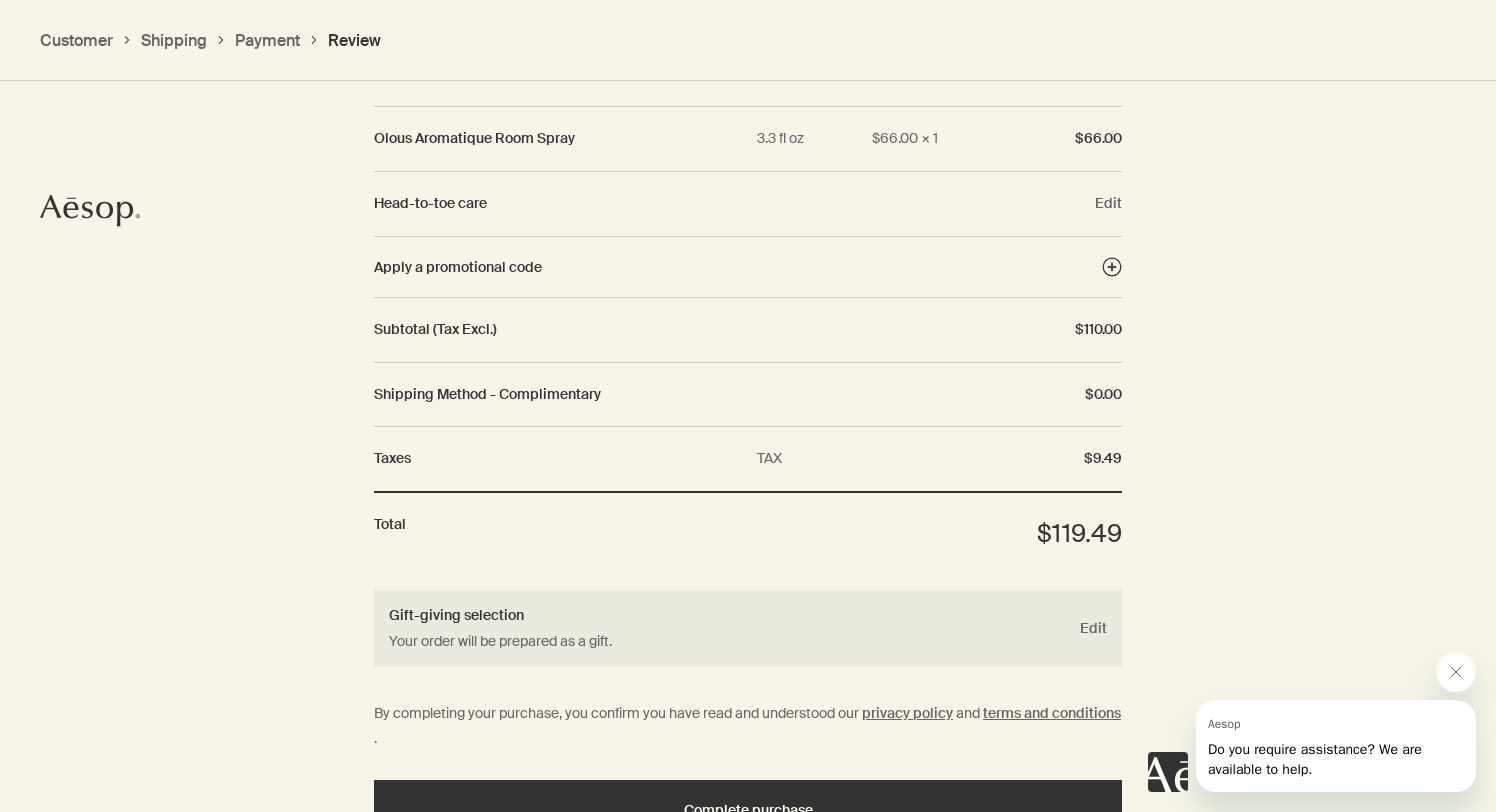 scroll, scrollTop: 2514, scrollLeft: 0, axis: vertical 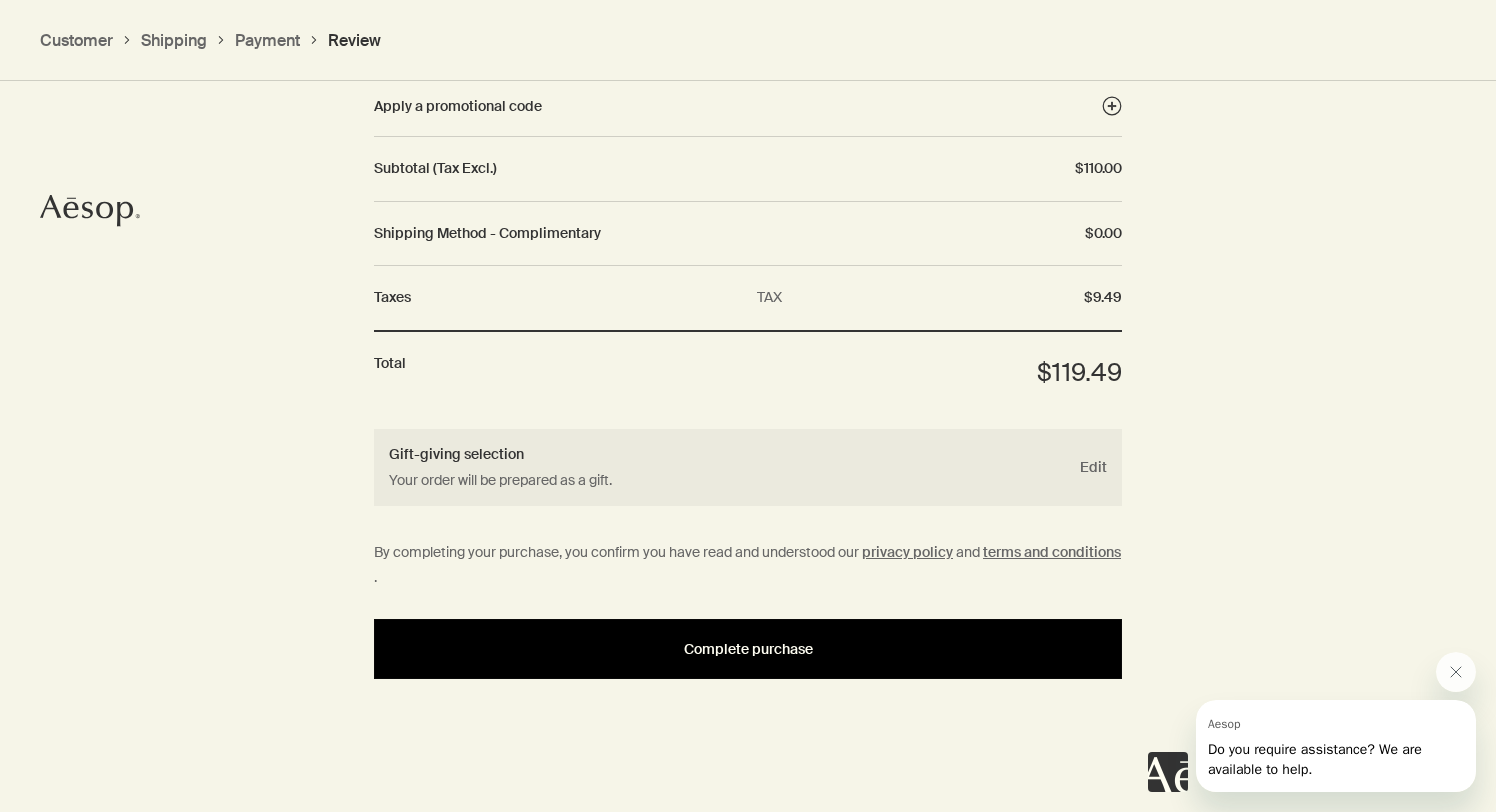 click on "Complete purchase" at bounding box center (748, 649) 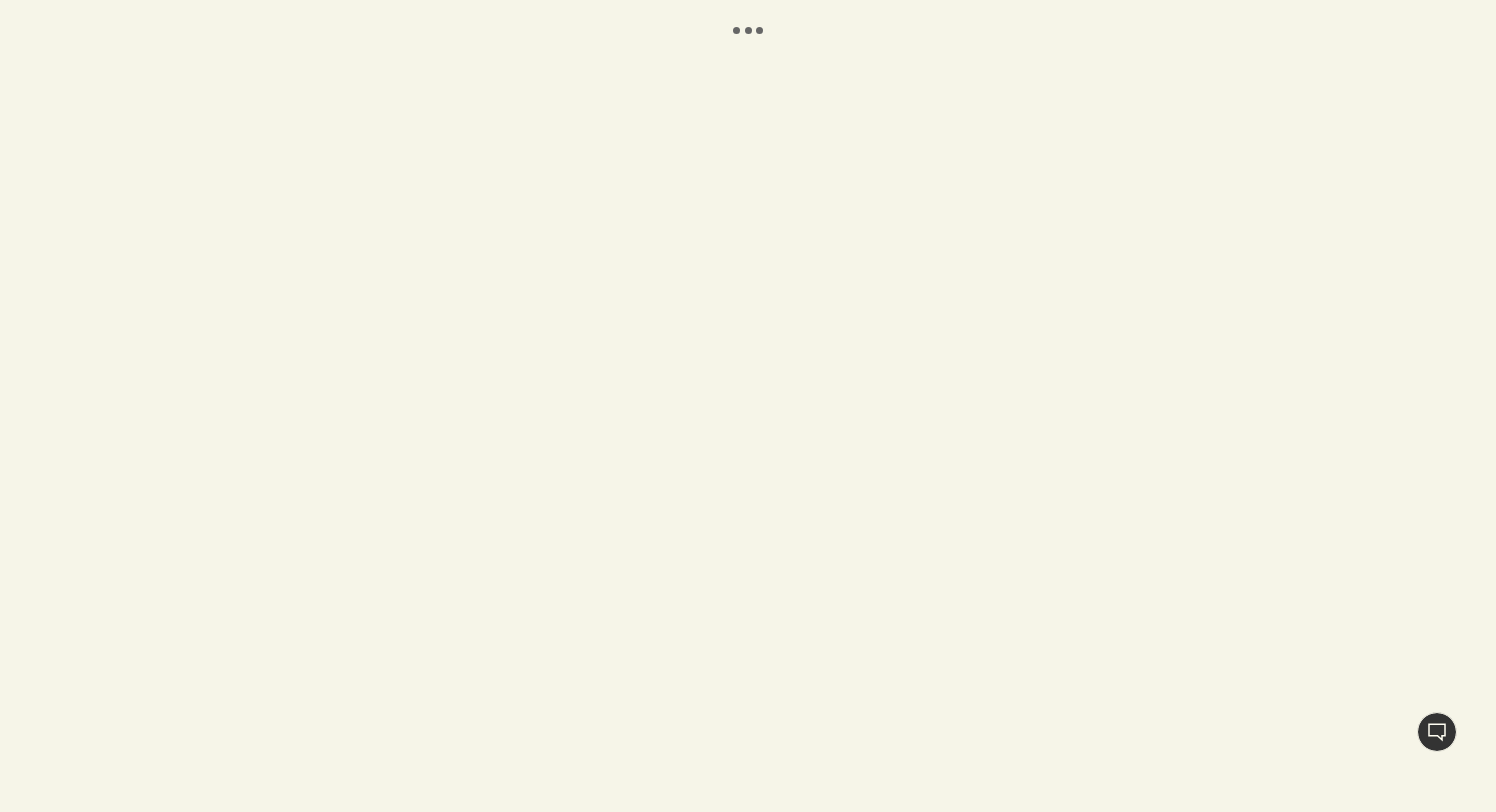 scroll, scrollTop: 0, scrollLeft: 0, axis: both 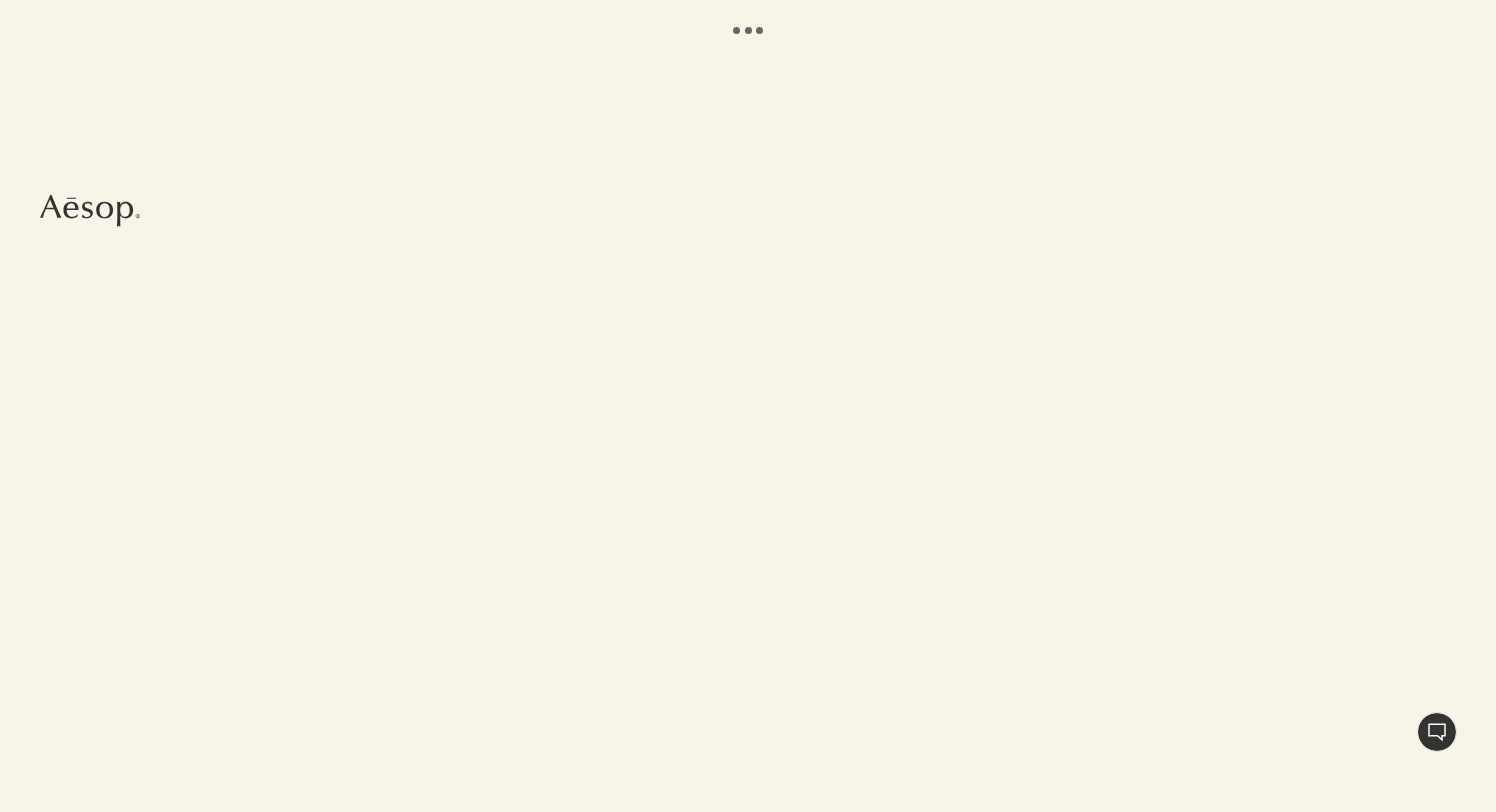select on "US" 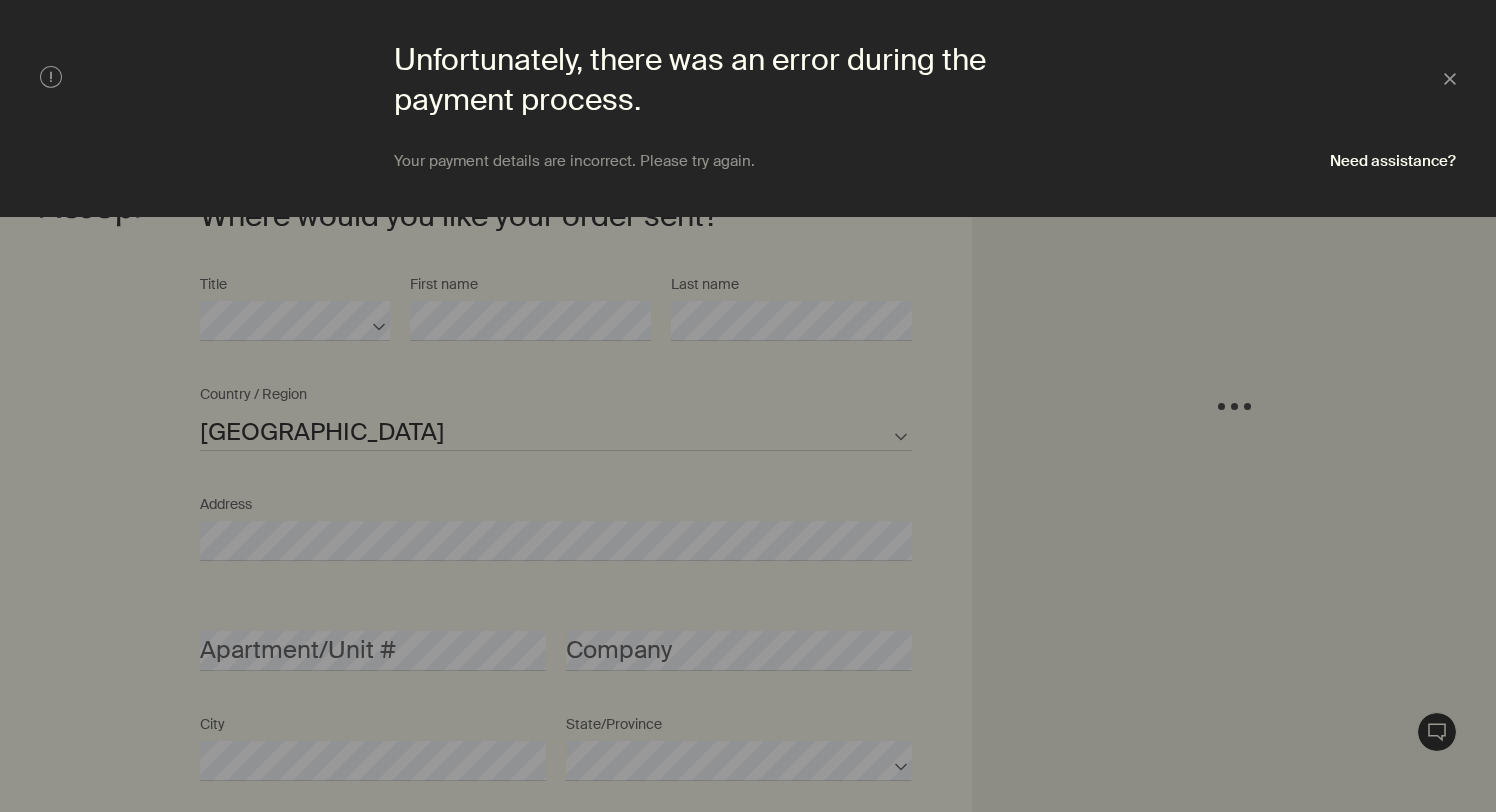 scroll, scrollTop: 865, scrollLeft: 0, axis: vertical 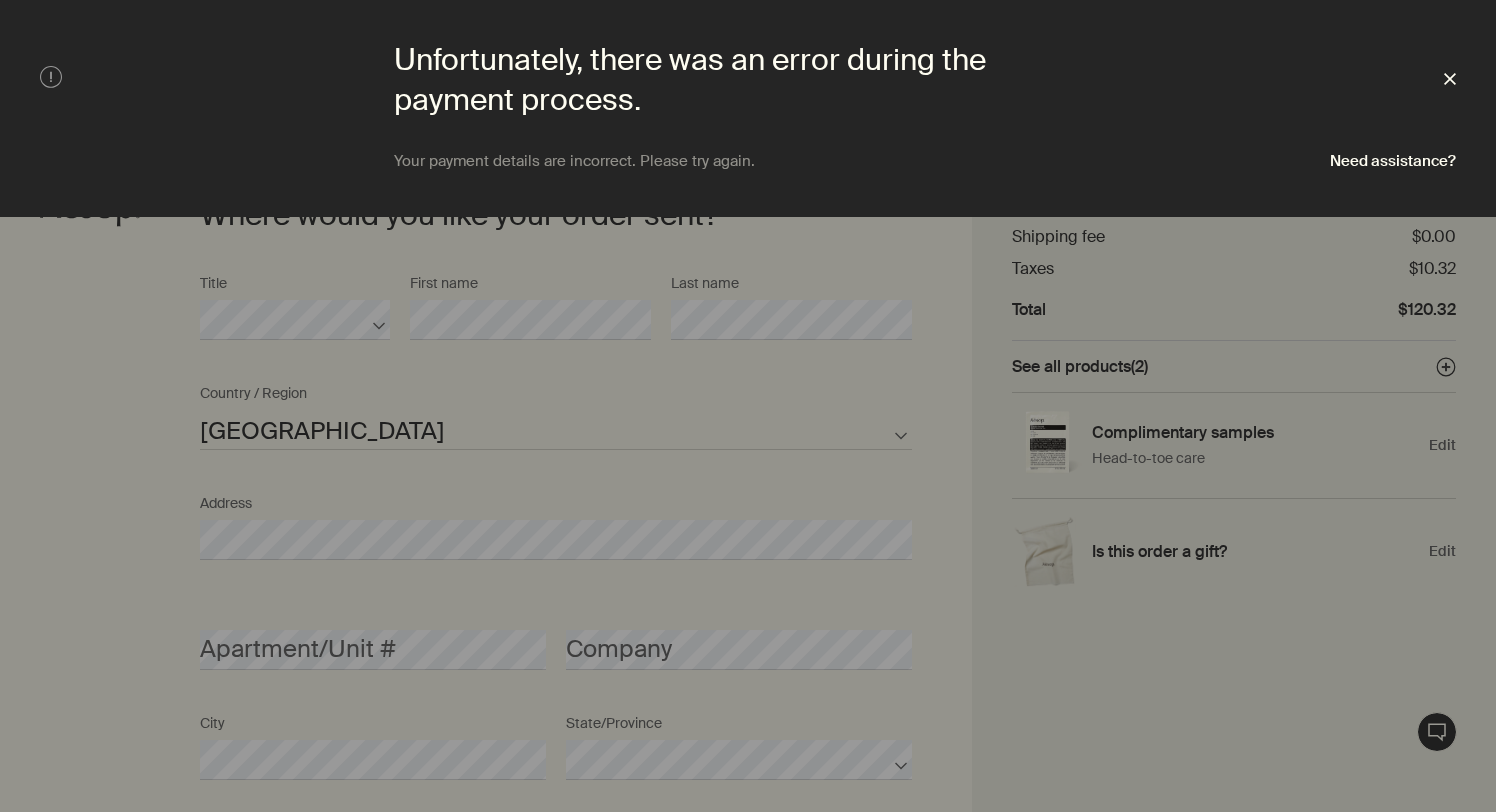 click on "Close" 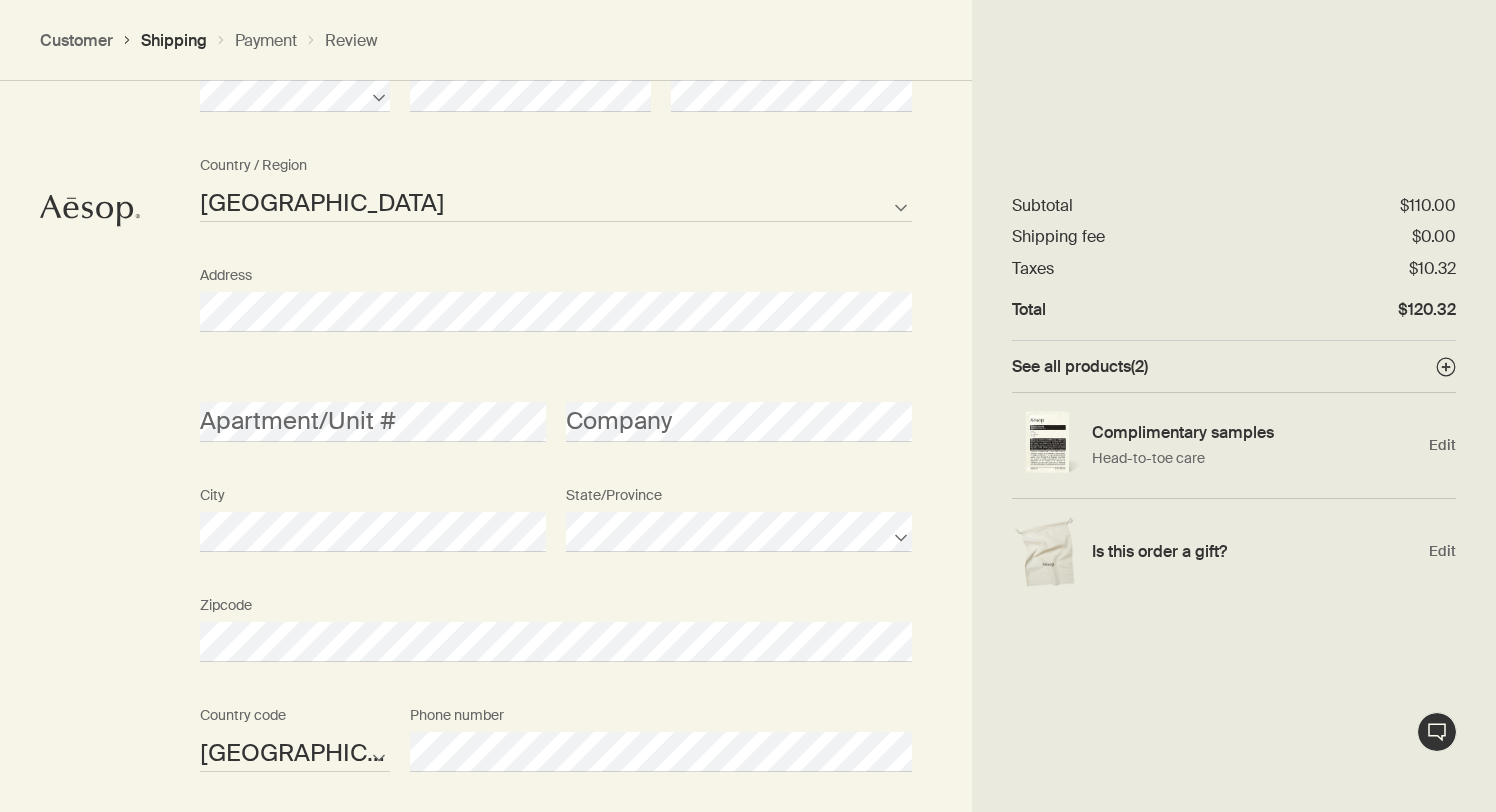 scroll, scrollTop: 1097, scrollLeft: 0, axis: vertical 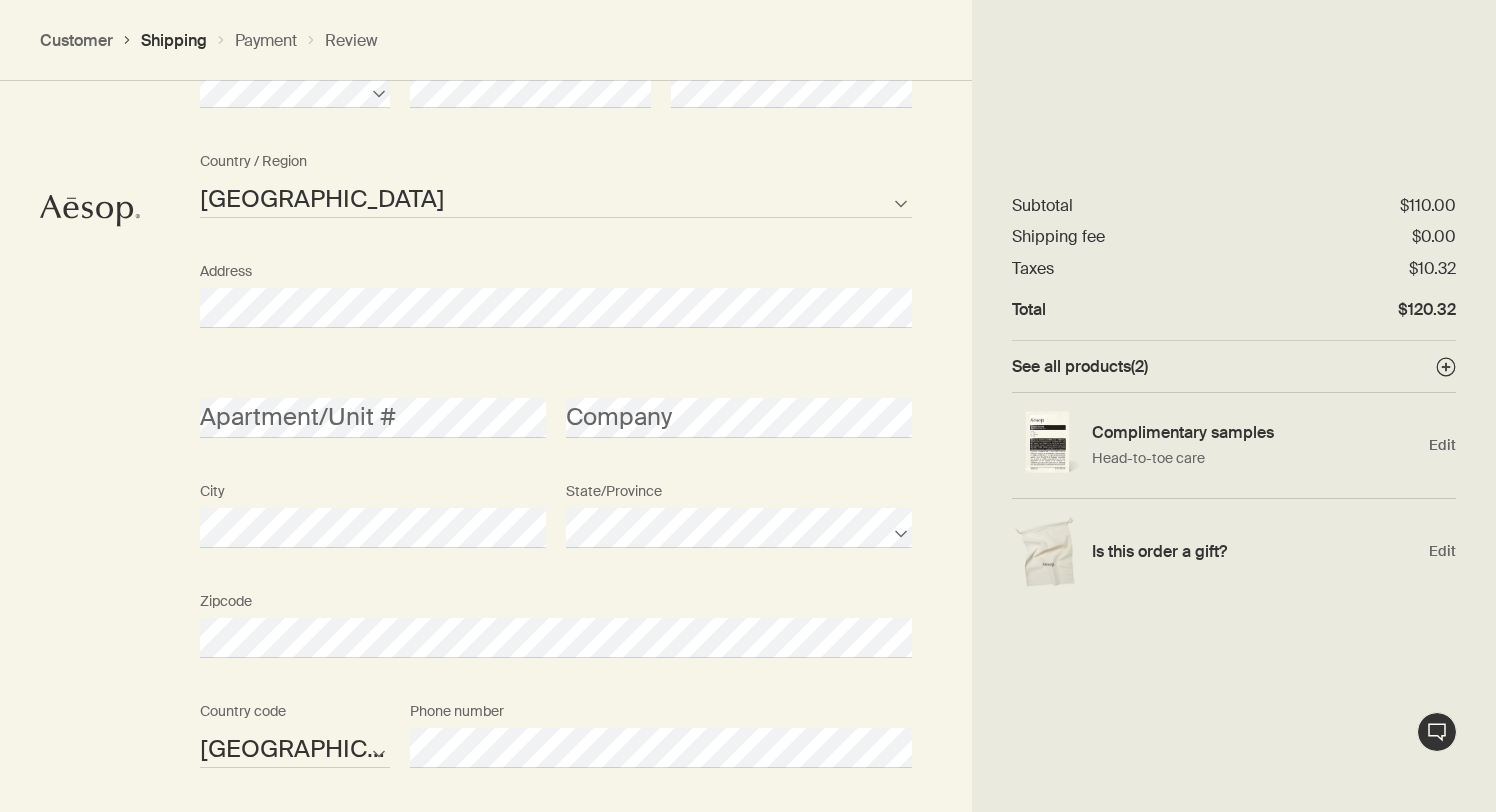 click on "Where would you like your order sent? Title First name Last name [GEOGRAPHIC_DATA] Not listed Country / Region Address Apartment/Unit # Company City State/Province Zipcode AFG ALB DZA ASM AND AGO AIA ATA ATG ARG ARM ABW AUS AUT AZE BHS BHR BGD BRB BLR BEL BLZ BEN BMU BTN BOL BIH BWA BRA IOT VGB BRN BGR BFA BDI KHM CMR CAN CPV CYM CAF TCD CHL CHN CXR CCK COL COM COK CRI HRV CUB CUW CYP CZE COD DNK DJI DMA DOM TLS ECU EGY SLV GNQ ERI EST ETH FLK FRO FJI FIN FRA PYF GAB GMB GEO DEU GHA GIB GRC GRL GRD GUM GTM GGY GIN GNB GUY HTI HND HKG HUN ISL IND IDN IRN IRQ IRL IMN ISR ITA CIV JAM JPN JEY JOR [PERSON_NAME] KIR XKX KWT KGZ LAO LVA LBN LSO LBR LBY LIE LTU LUX MAC MKD MDG MWI MYS MDV MLI MLT MHL MRT MUS MYT MEX FSM MDA MCO MNG MNE MSR MAR MOZ MMR NAM NRU NPL NLD ANT NCL NZL NIC NER [PERSON_NAME] PRK MNP NOR OMN PAK PLW PSE PAN PNG PRY PER PHL PCN POL PRT PRI QAT COG REU ROU RUS RWA BLM SHN KNA LCA MAF SPM VCT WSM SMR STP [PERSON_NAME] SRB SYC SLE SGP SXM SVK SVN SLB SOM KOR ZAF SSD ESP LKA SDN SUR SJM SWZ SWE CHE SYR TWN" at bounding box center [748, 789] 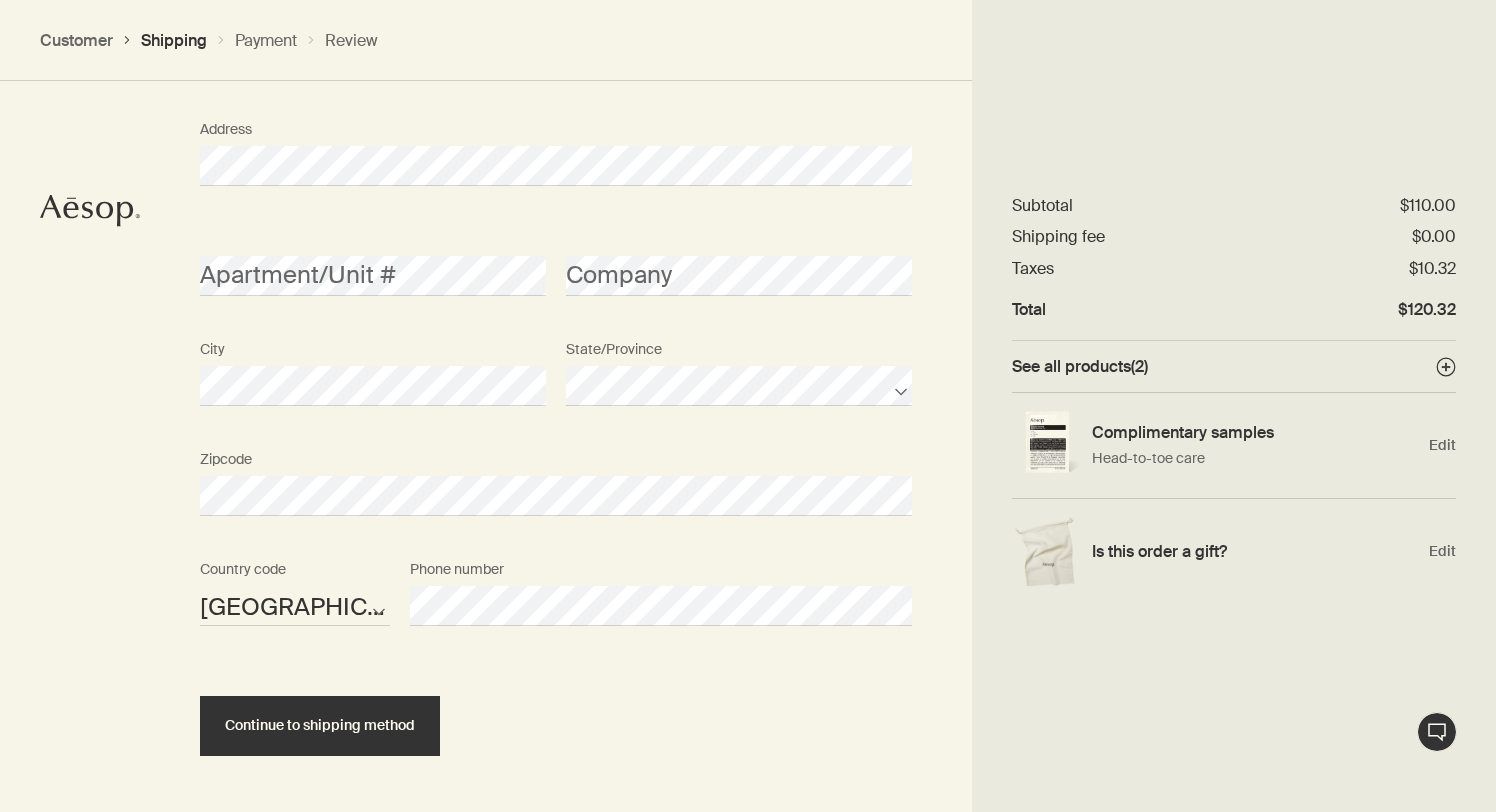 scroll, scrollTop: 1315, scrollLeft: 0, axis: vertical 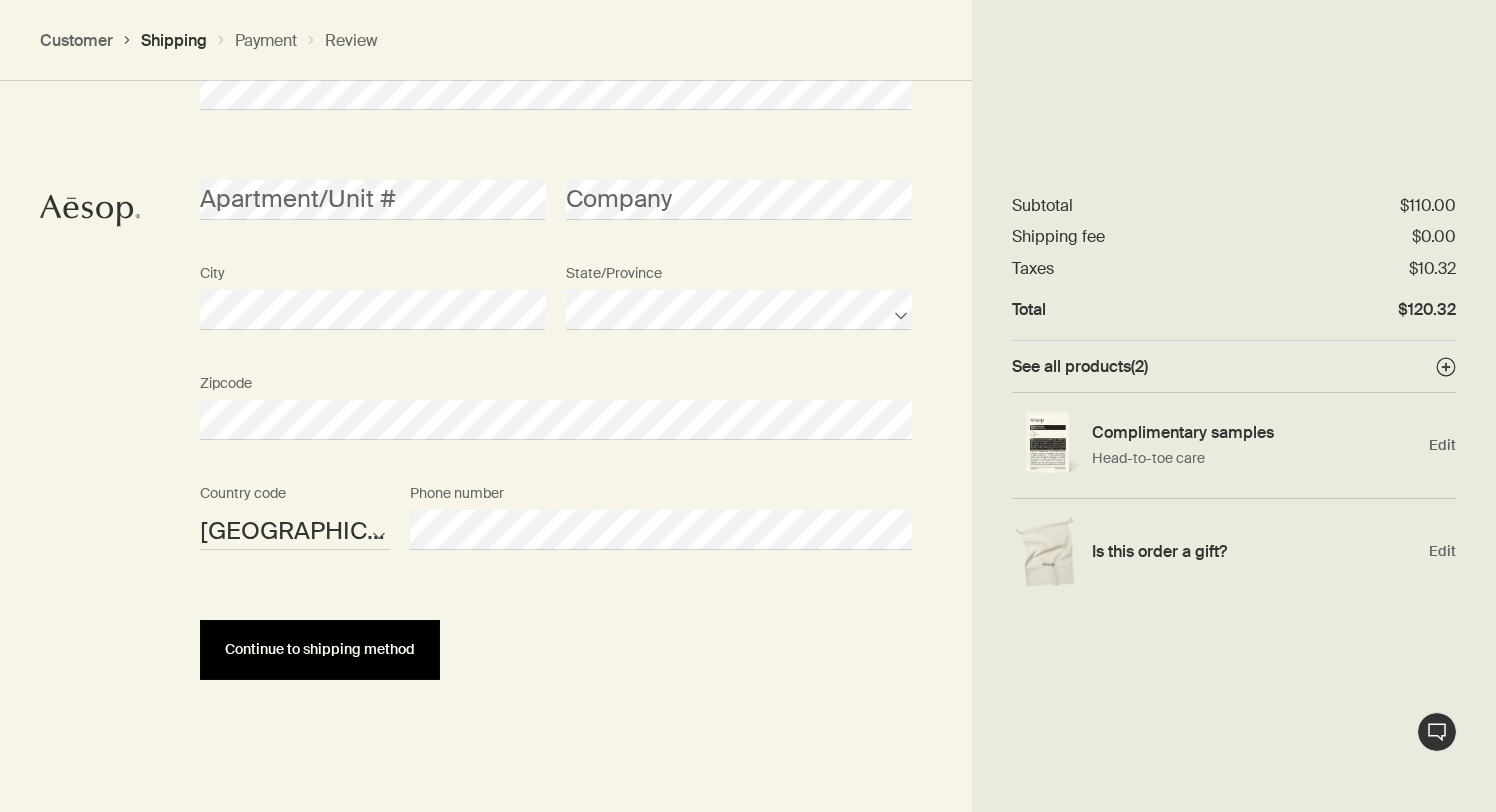 click on "Continue to shipping method" at bounding box center (320, 650) 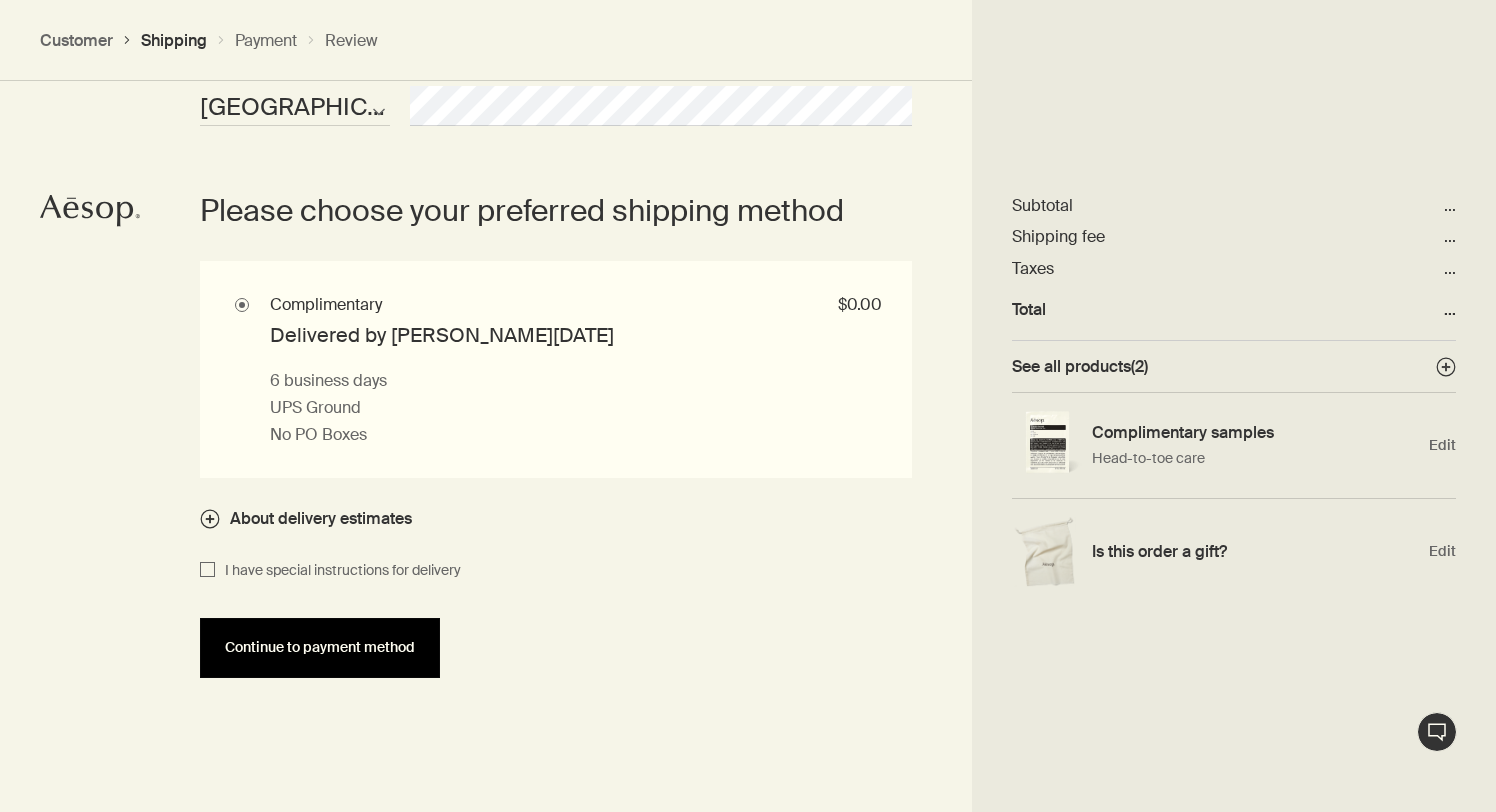 scroll, scrollTop: 1742, scrollLeft: 0, axis: vertical 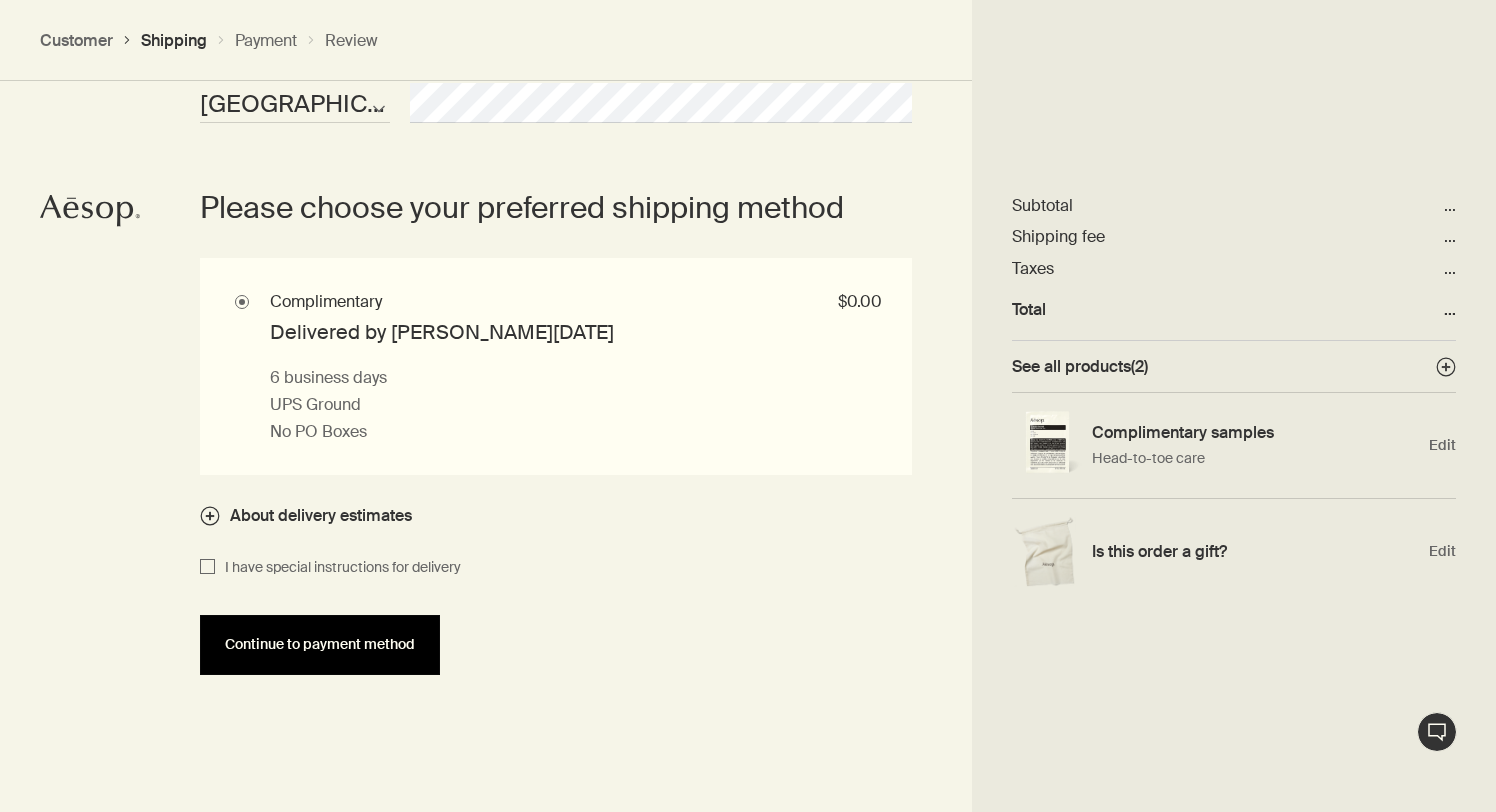 click on "Continue to payment method" at bounding box center (320, 645) 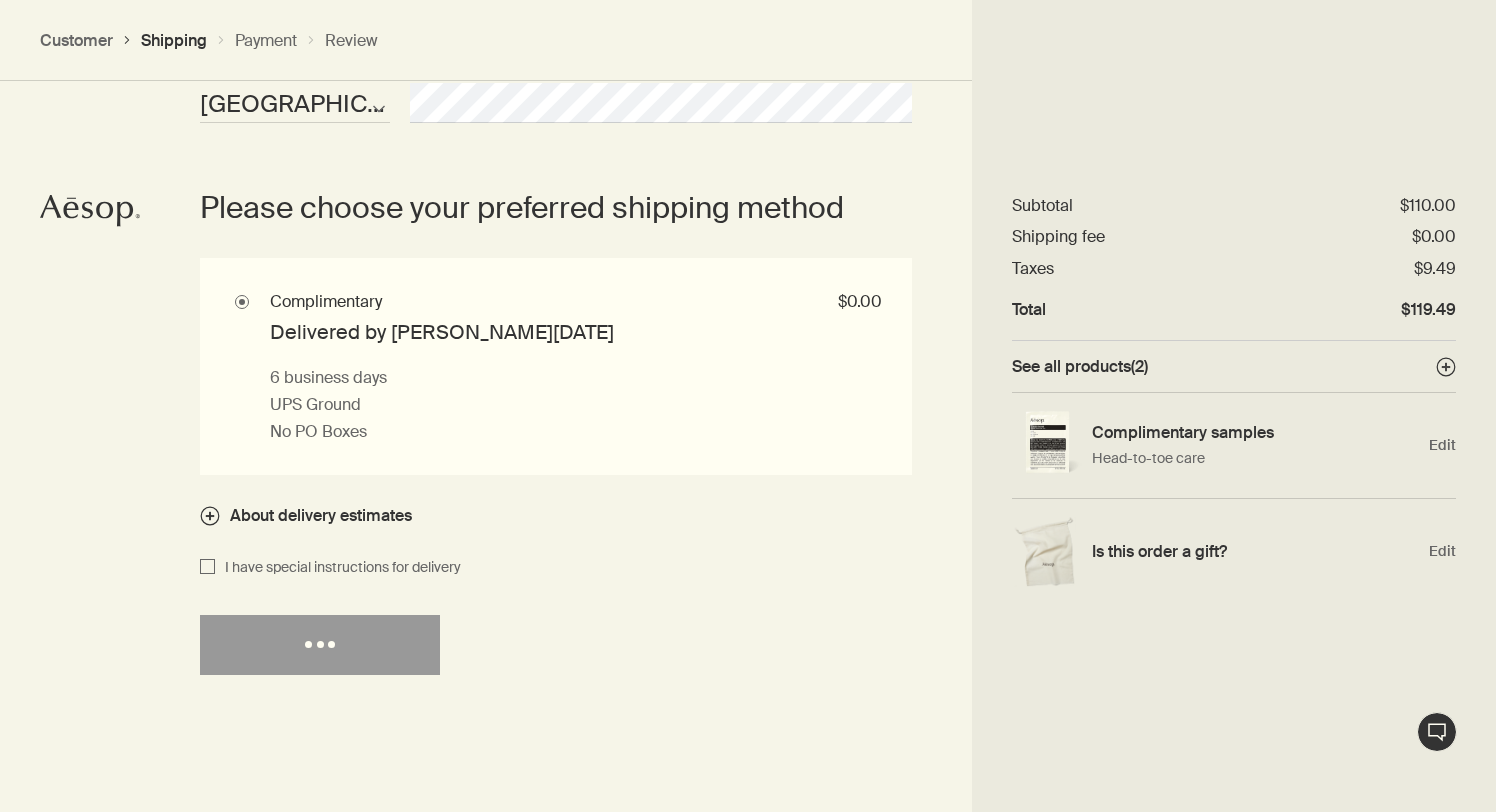 select on "US" 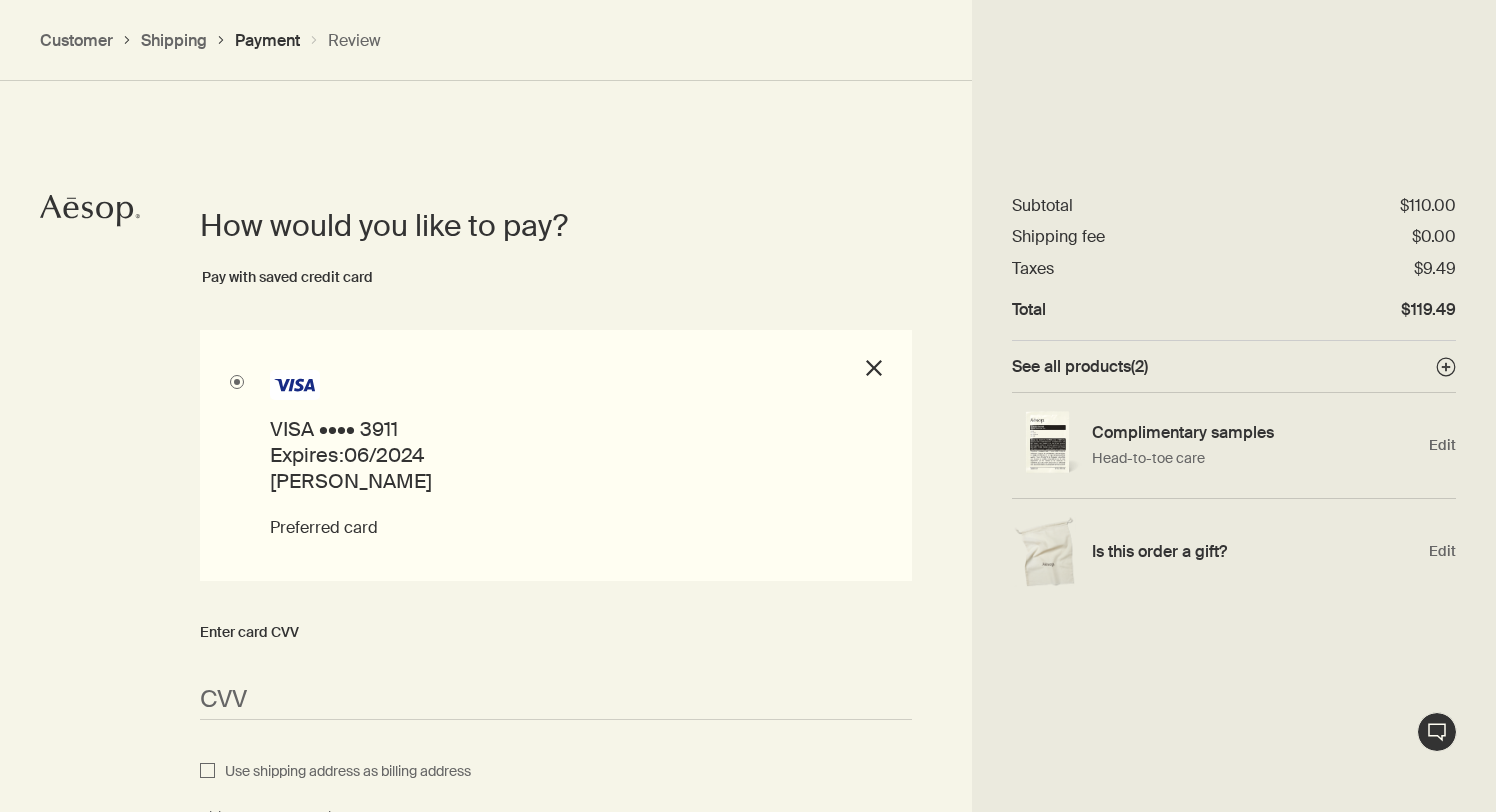 scroll, scrollTop: 1418, scrollLeft: 0, axis: vertical 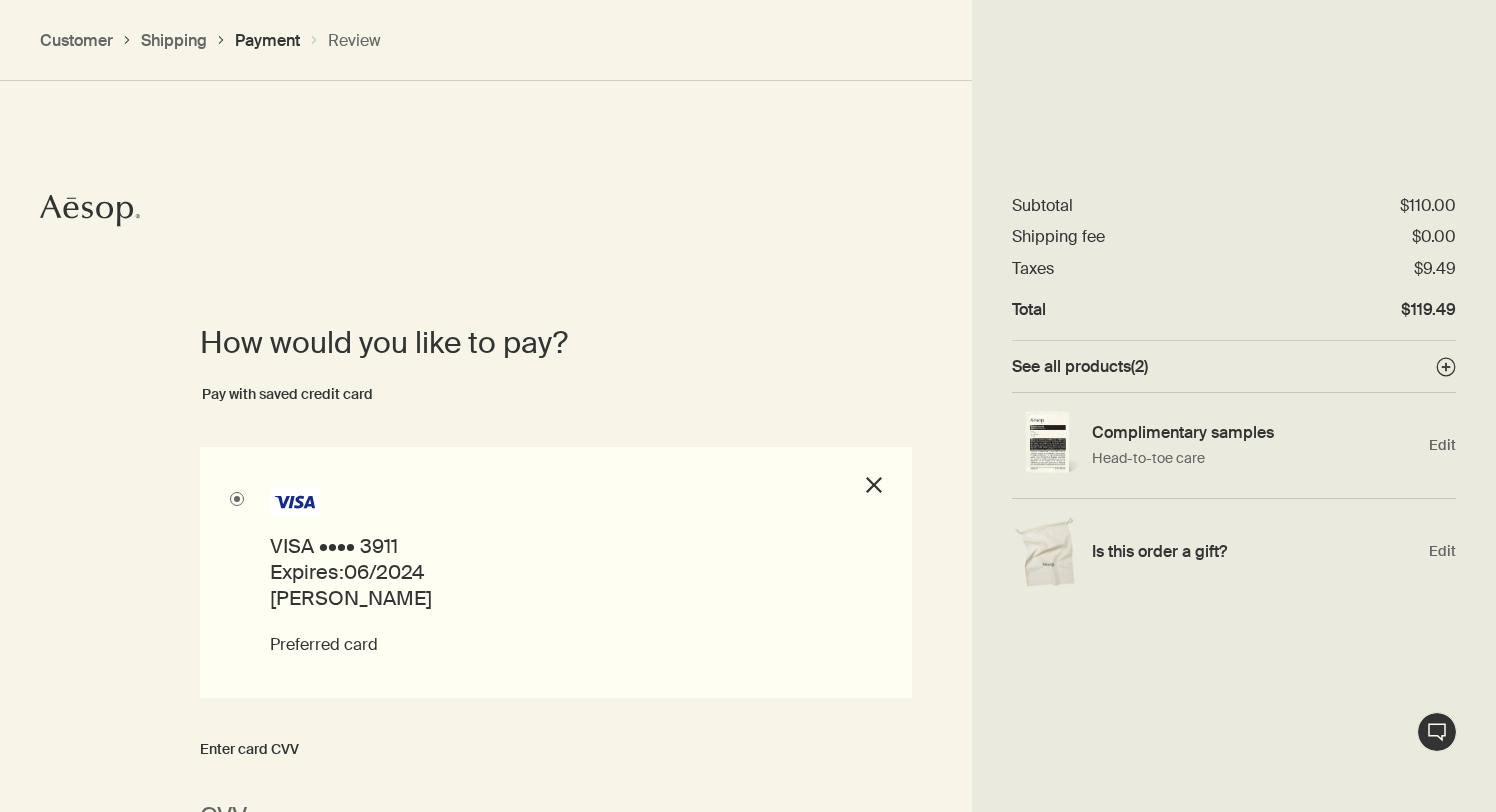 click on "close" at bounding box center (874, 488) 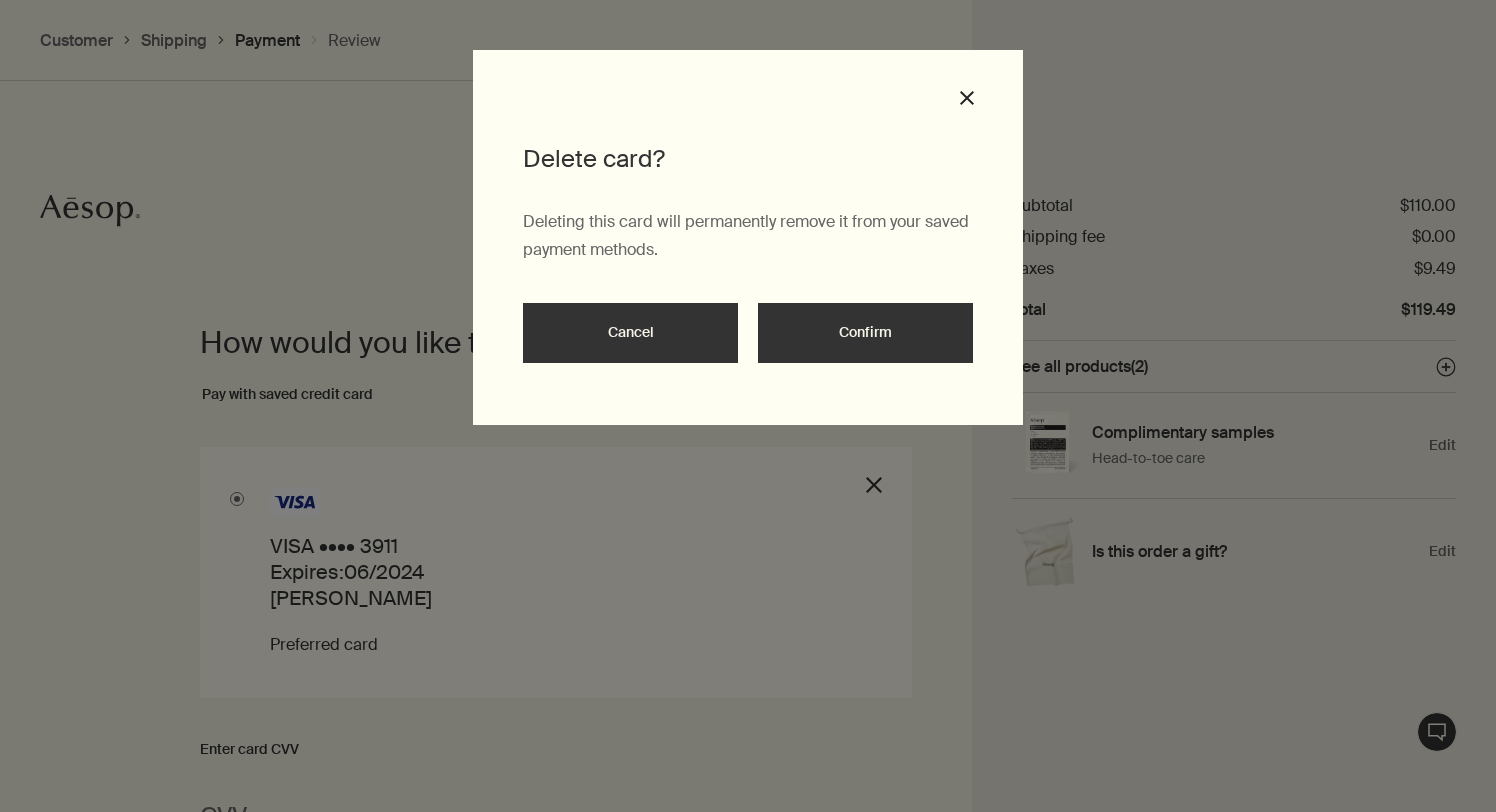 click on "Cancel" at bounding box center [630, 333] 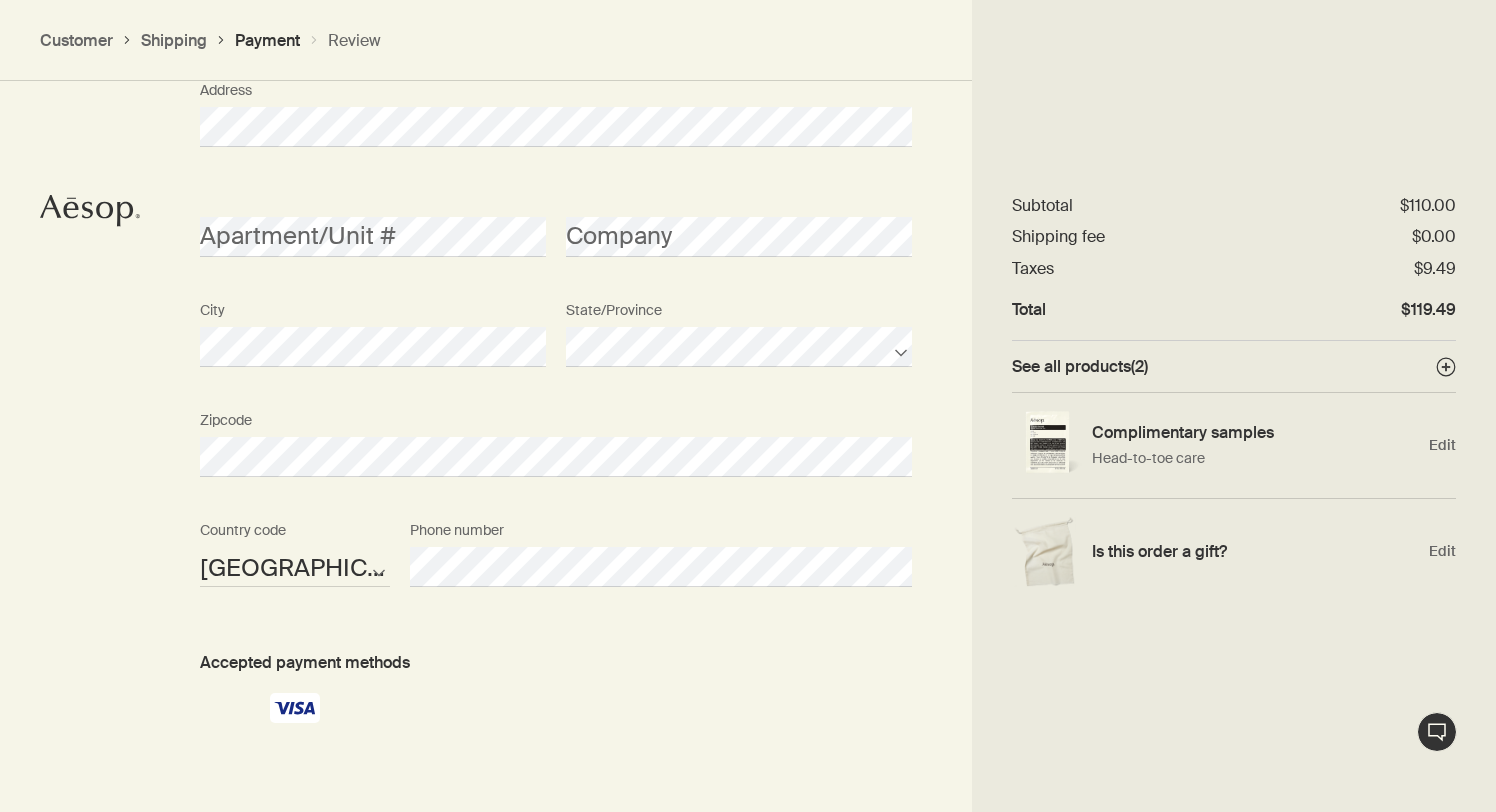 scroll, scrollTop: 2438, scrollLeft: 0, axis: vertical 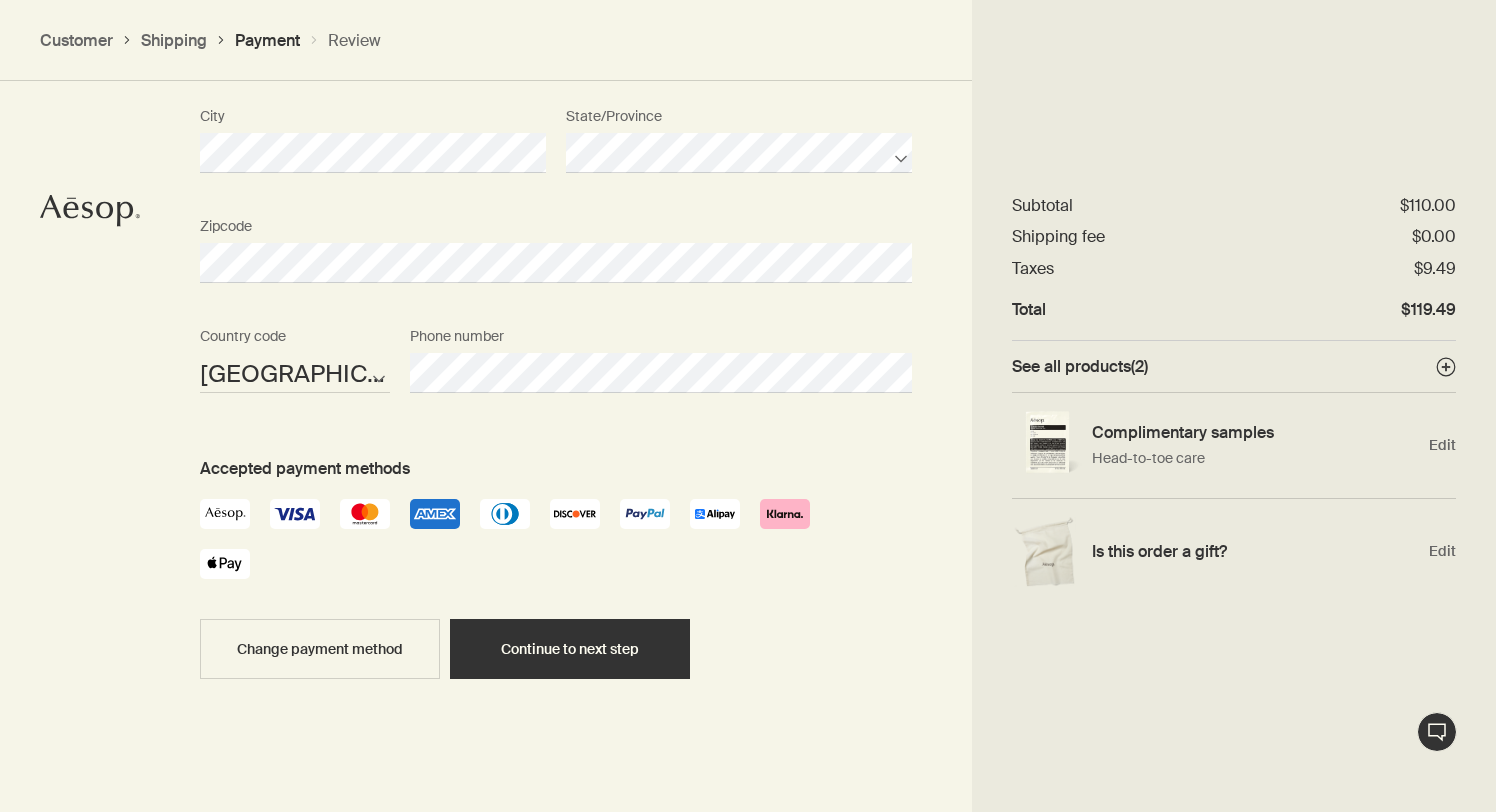 click at bounding box center (225, 514) 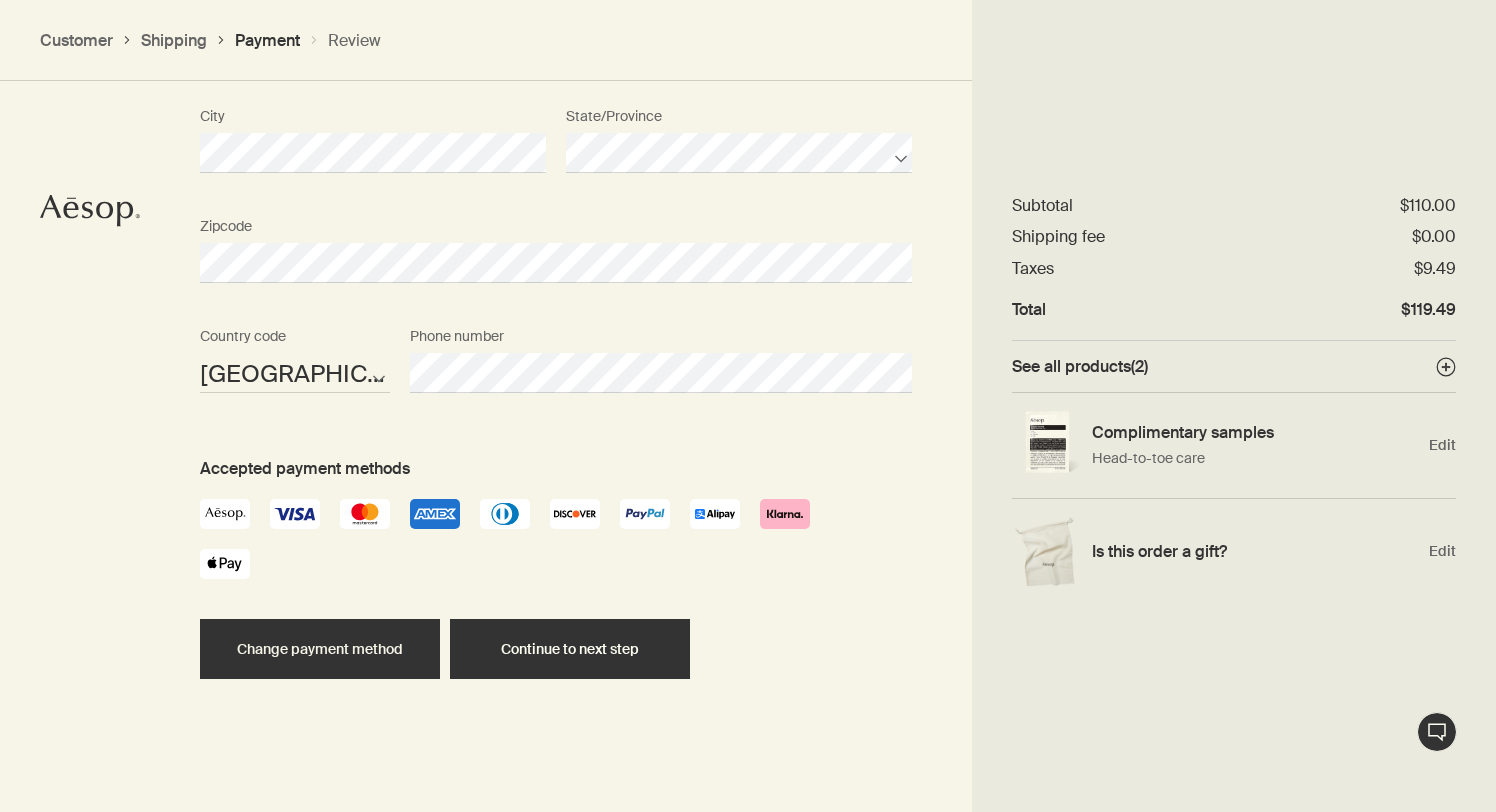 click on "Change payment method" at bounding box center [320, 649] 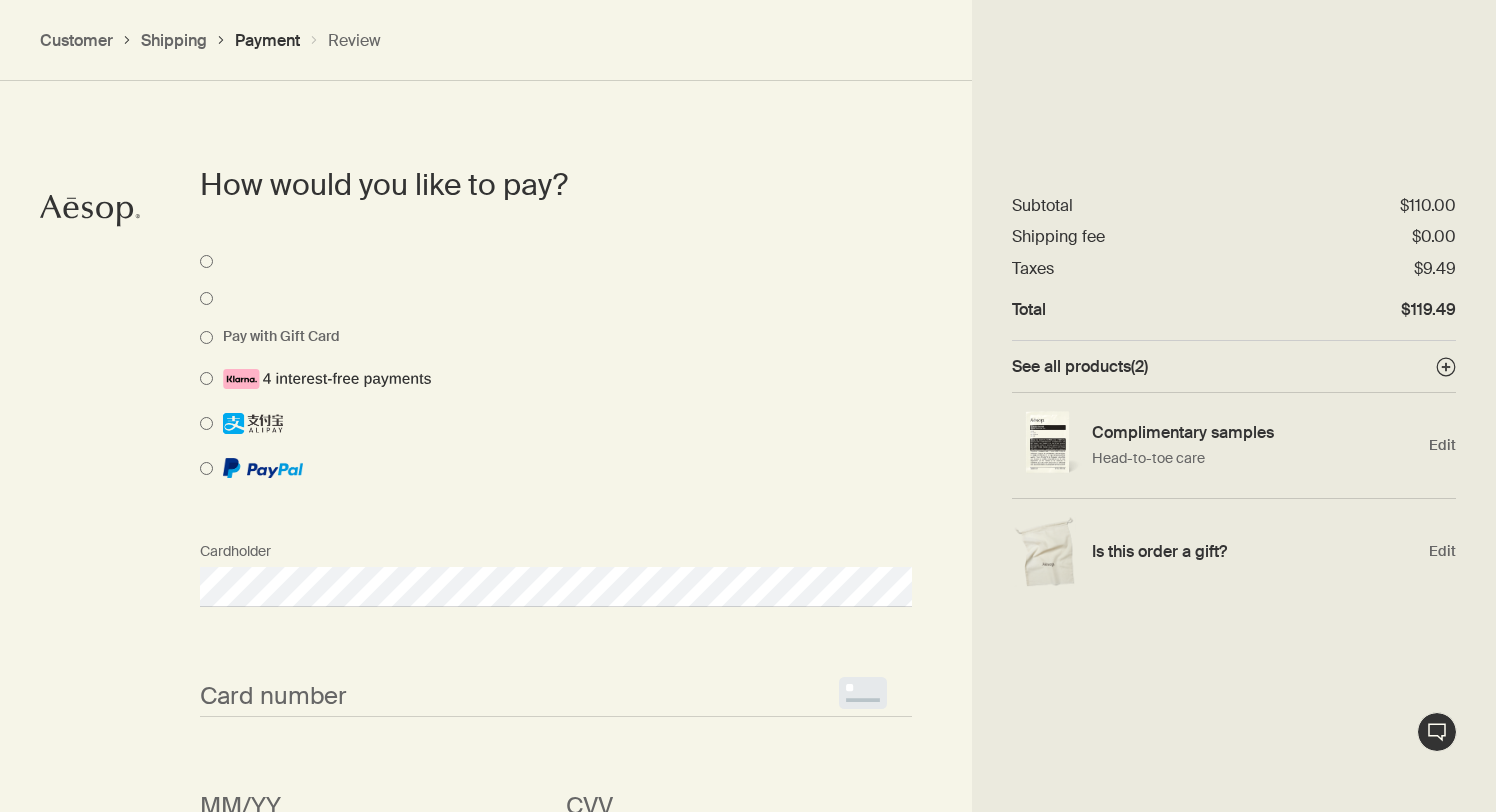 scroll, scrollTop: 1418, scrollLeft: 0, axis: vertical 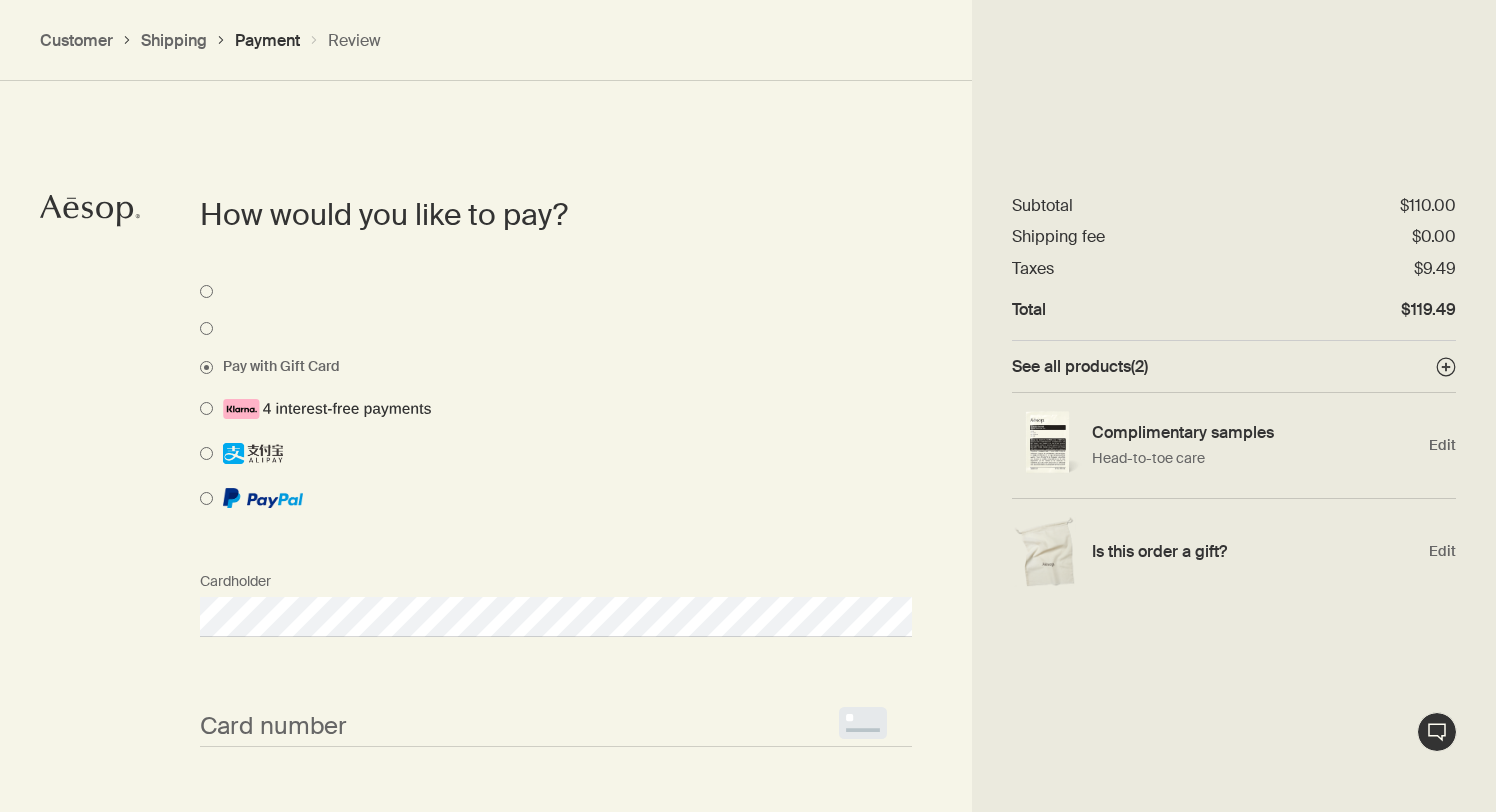 select on "US" 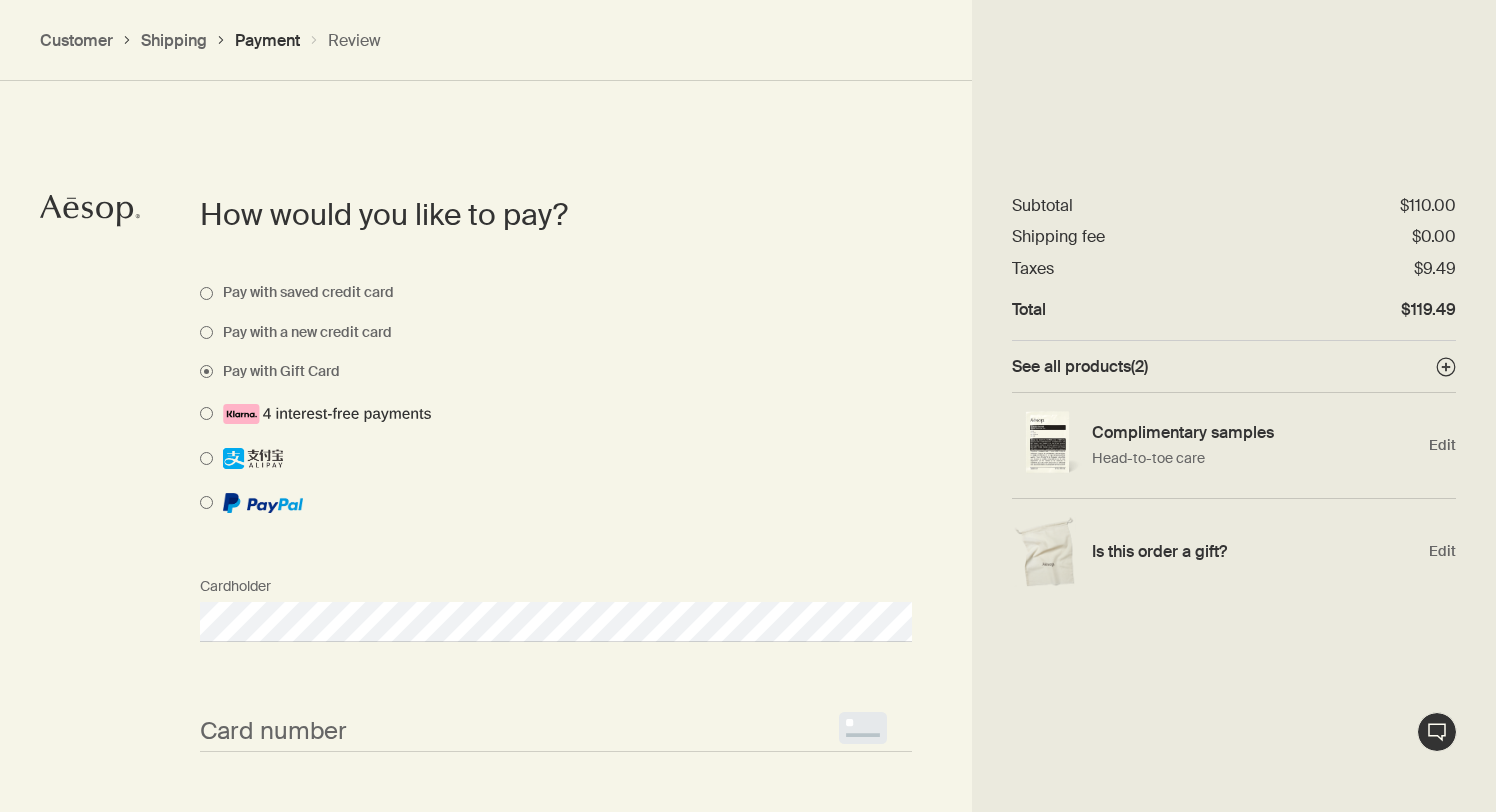 select on "US" 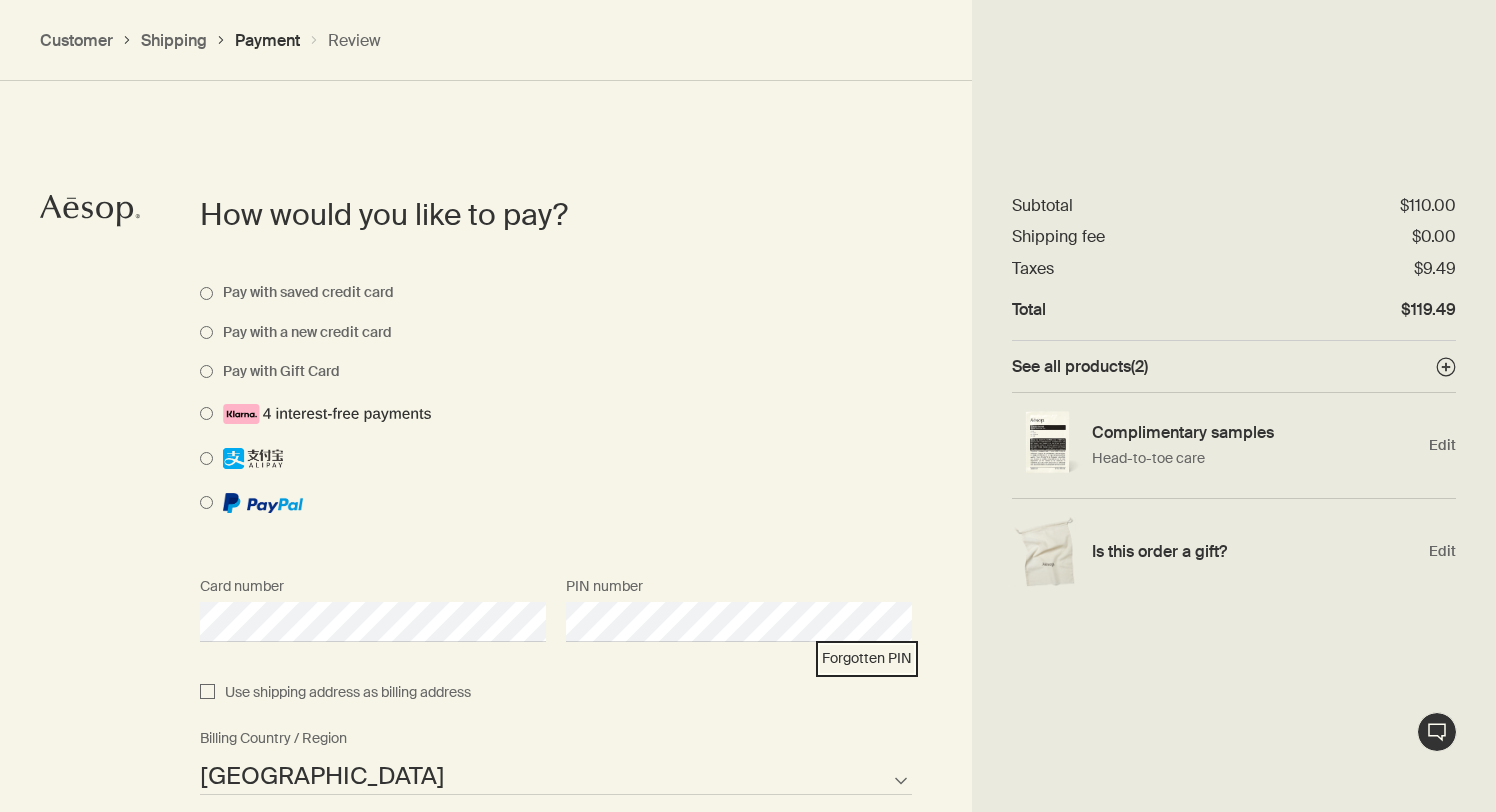 type 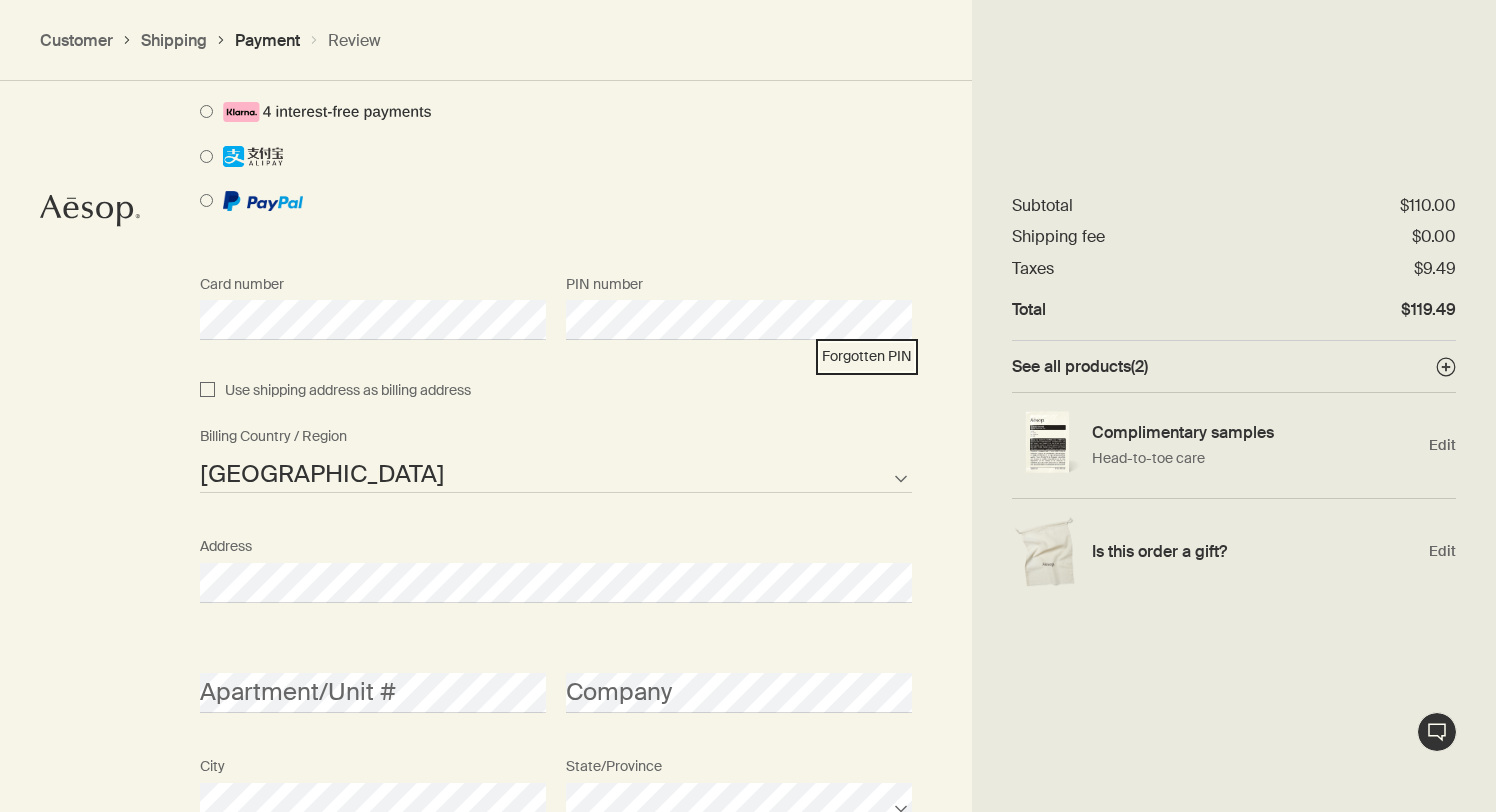 scroll, scrollTop: 1748, scrollLeft: 0, axis: vertical 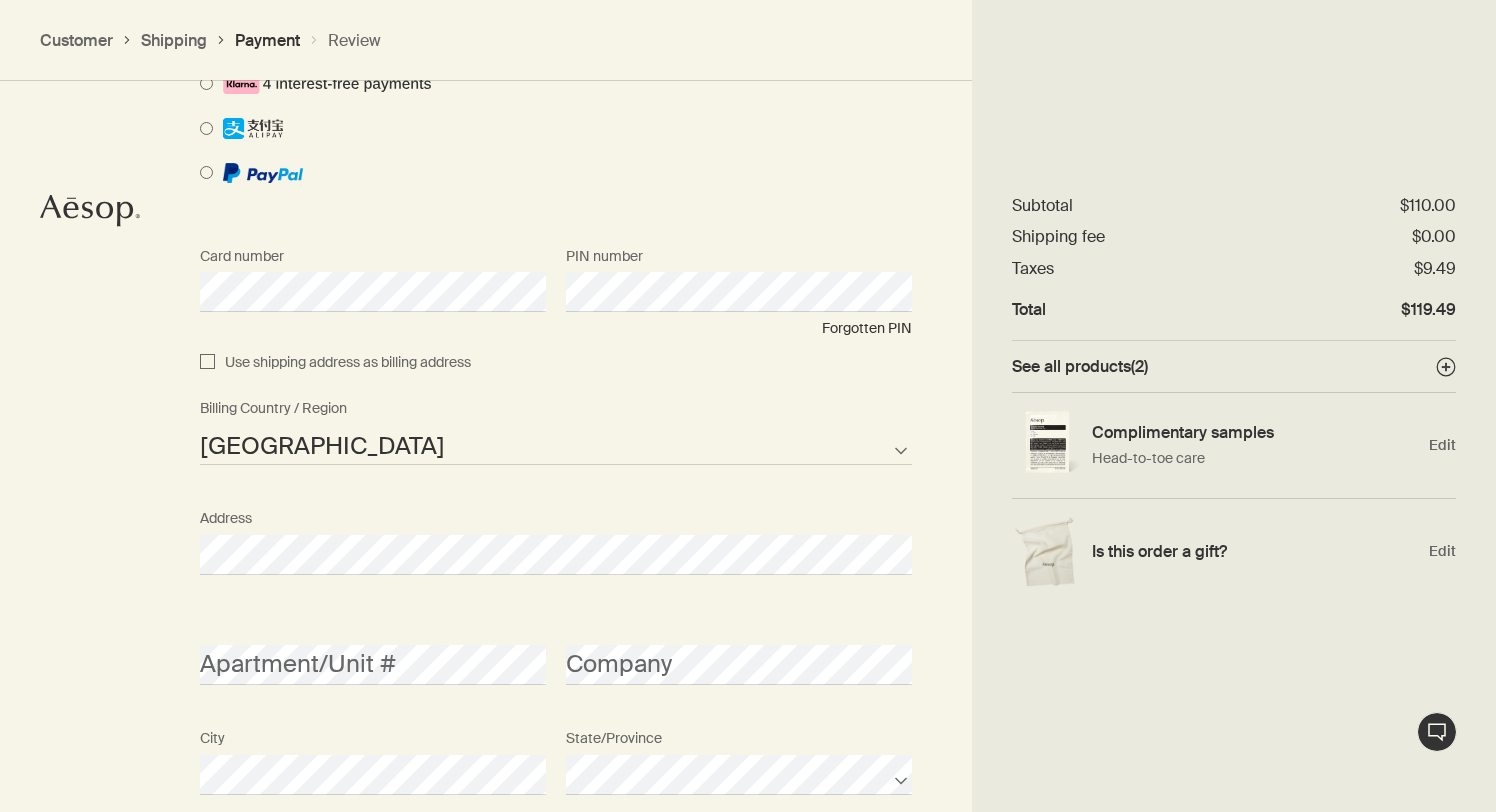 click on "How would you like to pay? Pay with saved credit card Pay with a new credit card Pay with Gift Card Card number PIN number Forgotten PIN Use shipping address as billing address [GEOGRAPHIC_DATA] [GEOGRAPHIC_DATA] [GEOGRAPHIC_DATA] [US_STATE] [GEOGRAPHIC_DATA] [GEOGRAPHIC_DATA] [GEOGRAPHIC_DATA] [GEOGRAPHIC_DATA] [GEOGRAPHIC_DATA] [GEOGRAPHIC_DATA] [GEOGRAPHIC_DATA] [GEOGRAPHIC_DATA] [GEOGRAPHIC_DATA] [GEOGRAPHIC_DATA] [GEOGRAPHIC_DATA] [GEOGRAPHIC_DATA] [GEOGRAPHIC_DATA] [GEOGRAPHIC_DATA] [GEOGRAPHIC_DATA] [GEOGRAPHIC_DATA] [GEOGRAPHIC_DATA] [GEOGRAPHIC_DATA] [GEOGRAPHIC_DATA] [GEOGRAPHIC_DATA] [GEOGRAPHIC_DATA] [GEOGRAPHIC_DATA] [GEOGRAPHIC_DATA] [GEOGRAPHIC_DATA] [GEOGRAPHIC_DATA] [GEOGRAPHIC_DATA] [GEOGRAPHIC_DATA] [GEOGRAPHIC_DATA] [GEOGRAPHIC_DATA] [GEOGRAPHIC_DATA] [GEOGRAPHIC_DATA] [GEOGRAPHIC_DATA] [GEOGRAPHIC_DATA] [GEOGRAPHIC_DATA] [GEOGRAPHIC_DATA] [GEOGRAPHIC_DATA] [GEOGRAPHIC_DATA] [GEOGRAPHIC_DATA] [GEOGRAPHIC_DATA] Chinese [GEOGRAPHIC_DATA] [GEOGRAPHIC_DATA] [GEOGRAPHIC_DATA] [GEOGRAPHIC_DATA] [GEOGRAPHIC_DATA] [GEOGRAPHIC_DATA] [GEOGRAPHIC_DATA] [GEOGRAPHIC_DATA] [GEOGRAPHIC_DATA] [GEOGRAPHIC_DATA] [GEOGRAPHIC_DATA] [GEOGRAPHIC_DATA] [GEOGRAPHIC_DATA] [GEOGRAPHIC_DATA] [GEOGRAPHIC_DATA] [GEOGRAPHIC_DATA] [GEOGRAPHIC_DATA] [GEOGRAPHIC_DATA] [GEOGRAPHIC_DATA] [GEOGRAPHIC_DATA] [GEOGRAPHIC_DATA] [GEOGRAPHIC_DATA] [GEOGRAPHIC_DATA] [GEOGRAPHIC_DATA] [GEOGRAPHIC_DATA] [GEOGRAPHIC_DATA] [GEOGRAPHIC_DATA] [GEOGRAPHIC_DATA] [GEOGRAPHIC_DATA] [GEOGRAPHIC_DATA] [GEOGRAPHIC_DATA] [GEOGRAPHIC_DATA] [GEOGRAPHIC_DATA] [US_STATE] [GEOGRAPHIC_DATA] [US_STATE]" at bounding box center (748, 497) 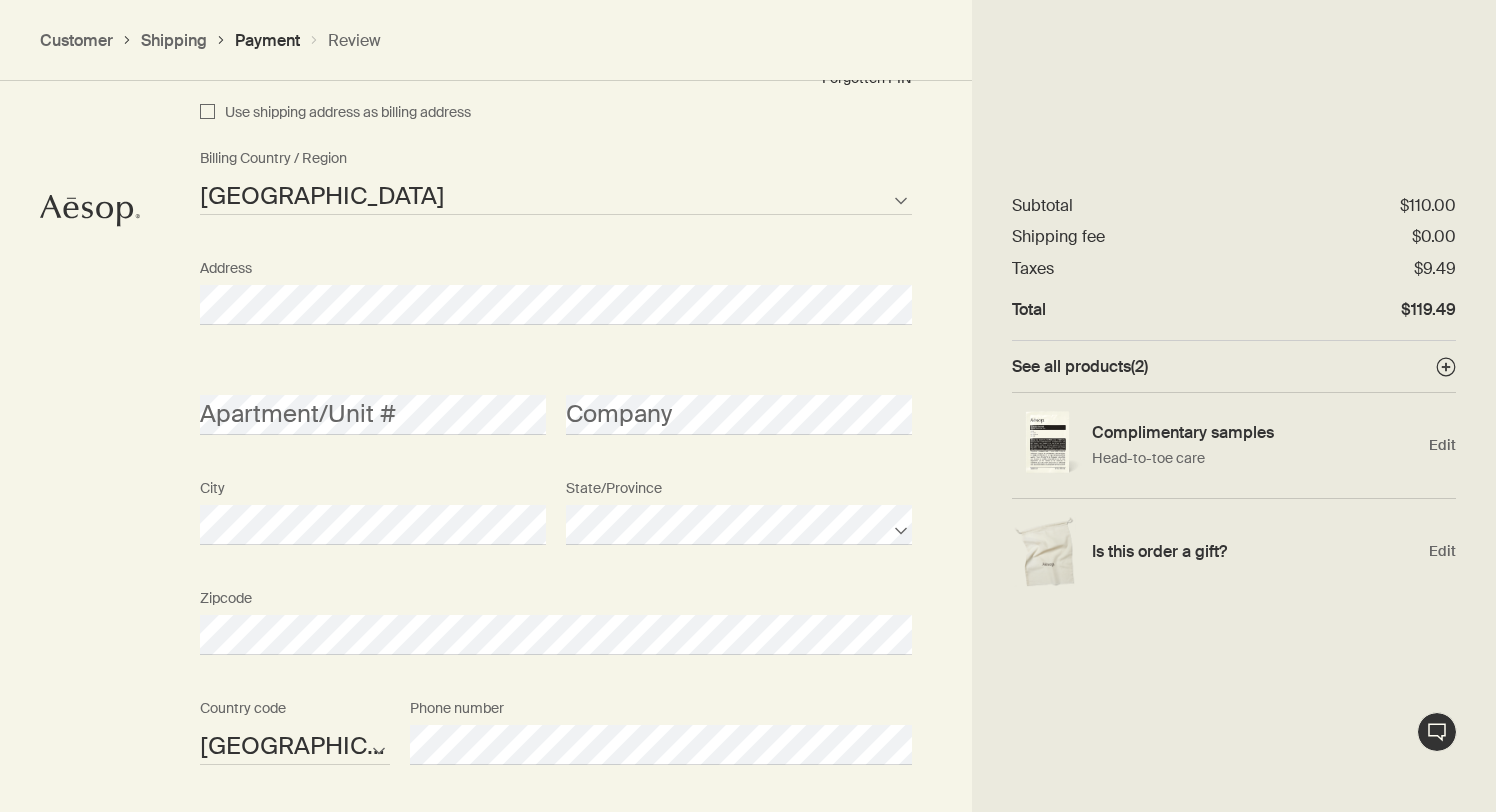 scroll, scrollTop: 2198, scrollLeft: 0, axis: vertical 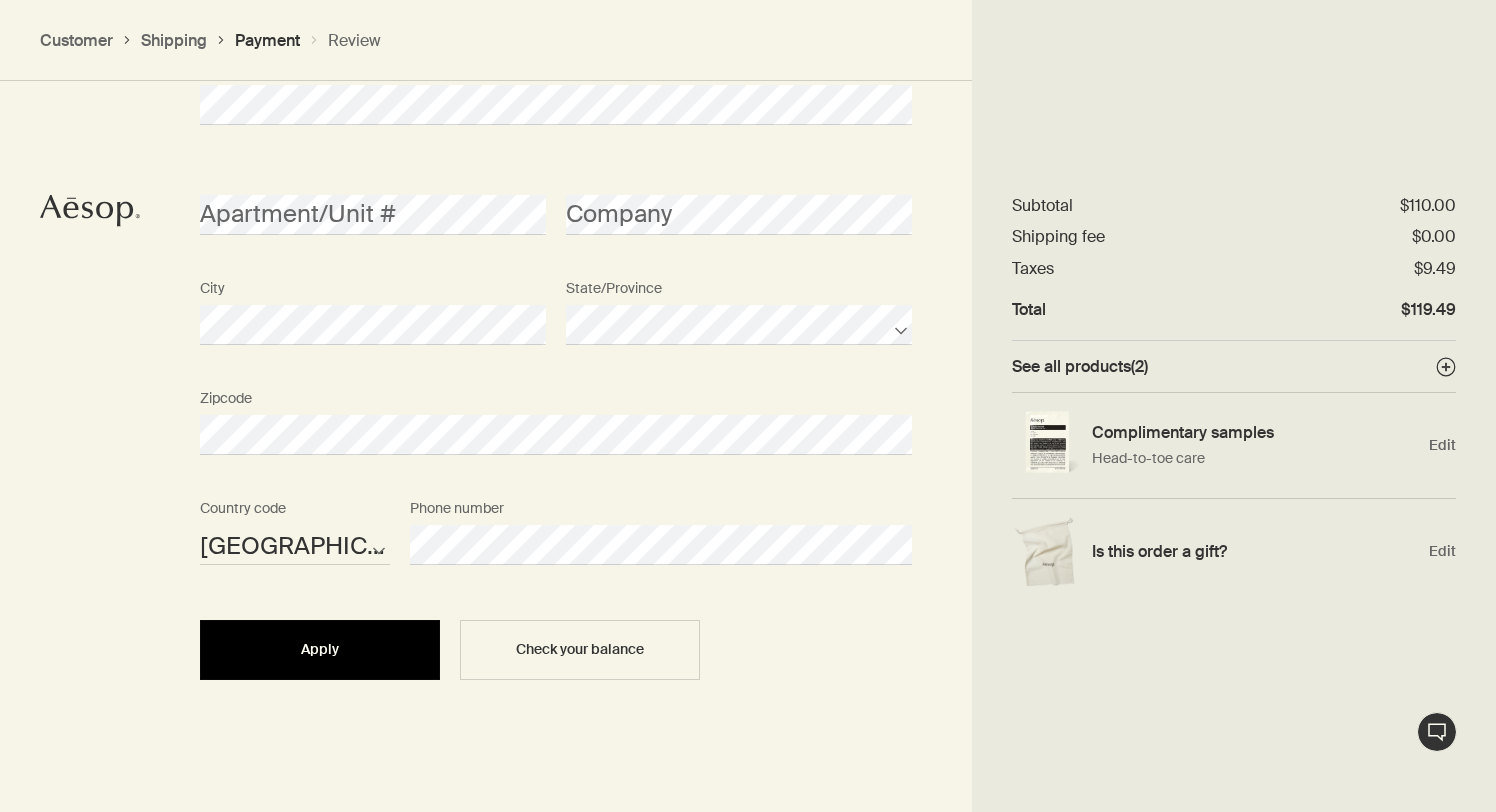 click on "Apply" at bounding box center (320, 649) 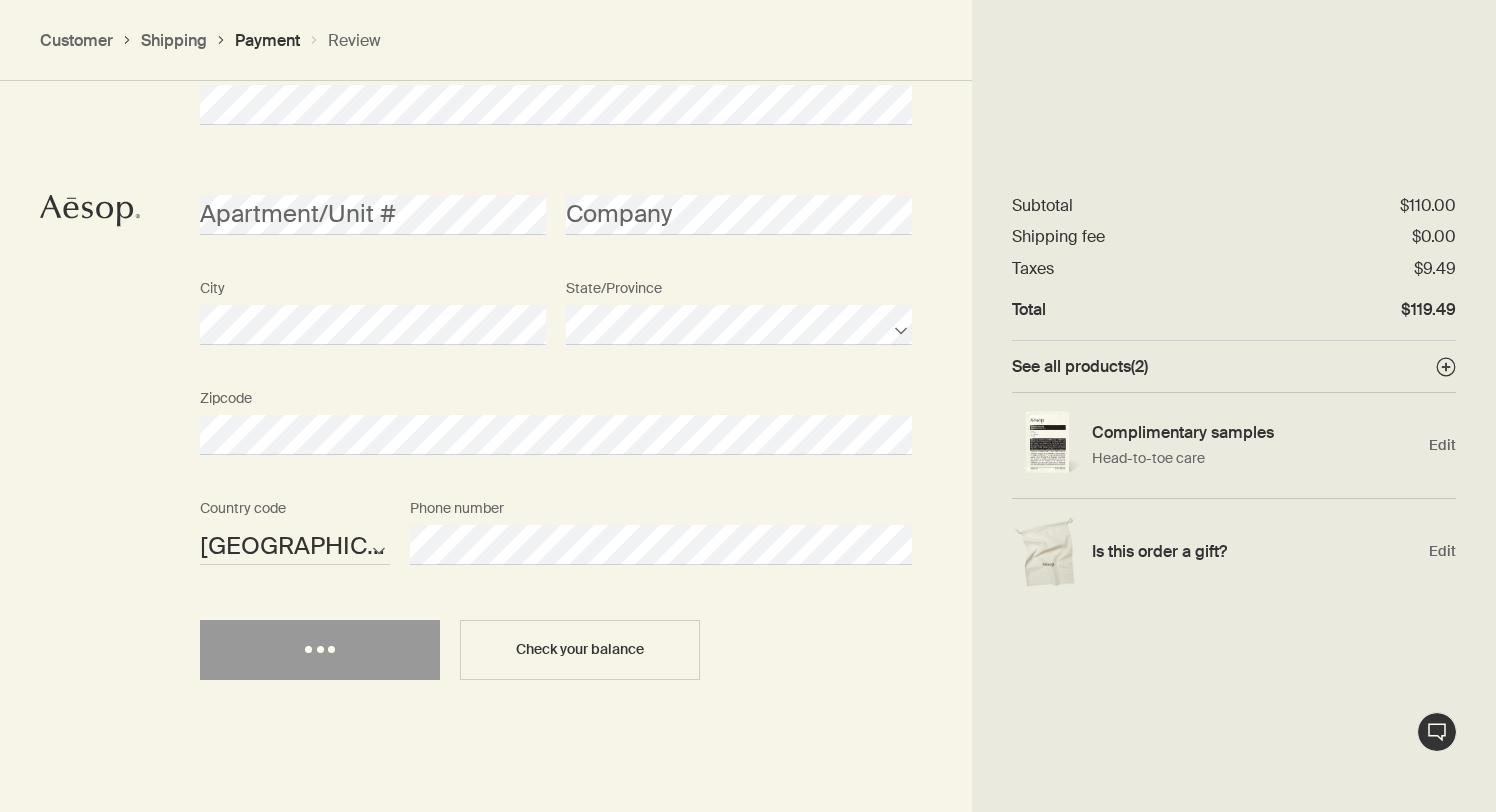select on "US" 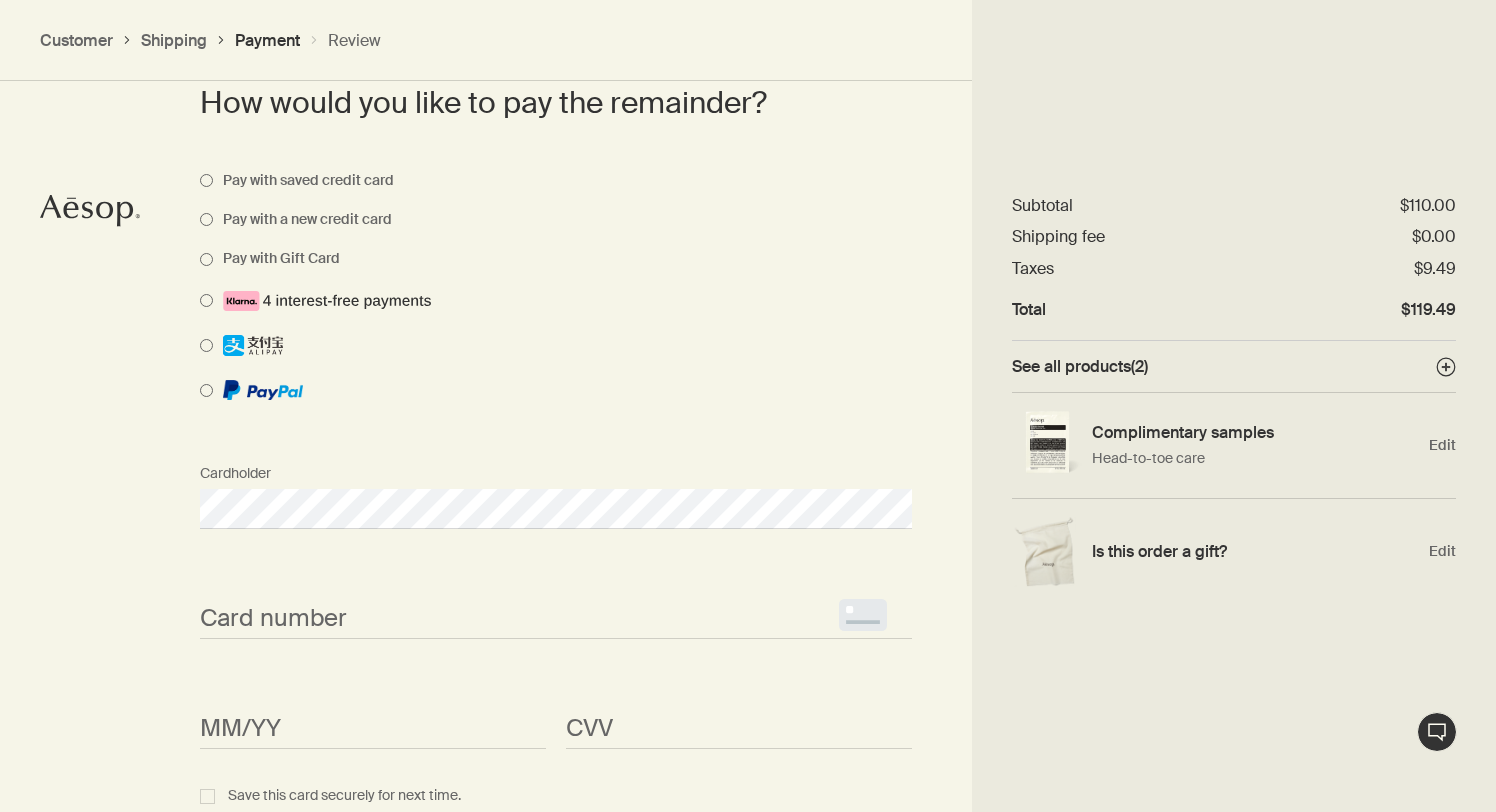 scroll, scrollTop: 2137, scrollLeft: 0, axis: vertical 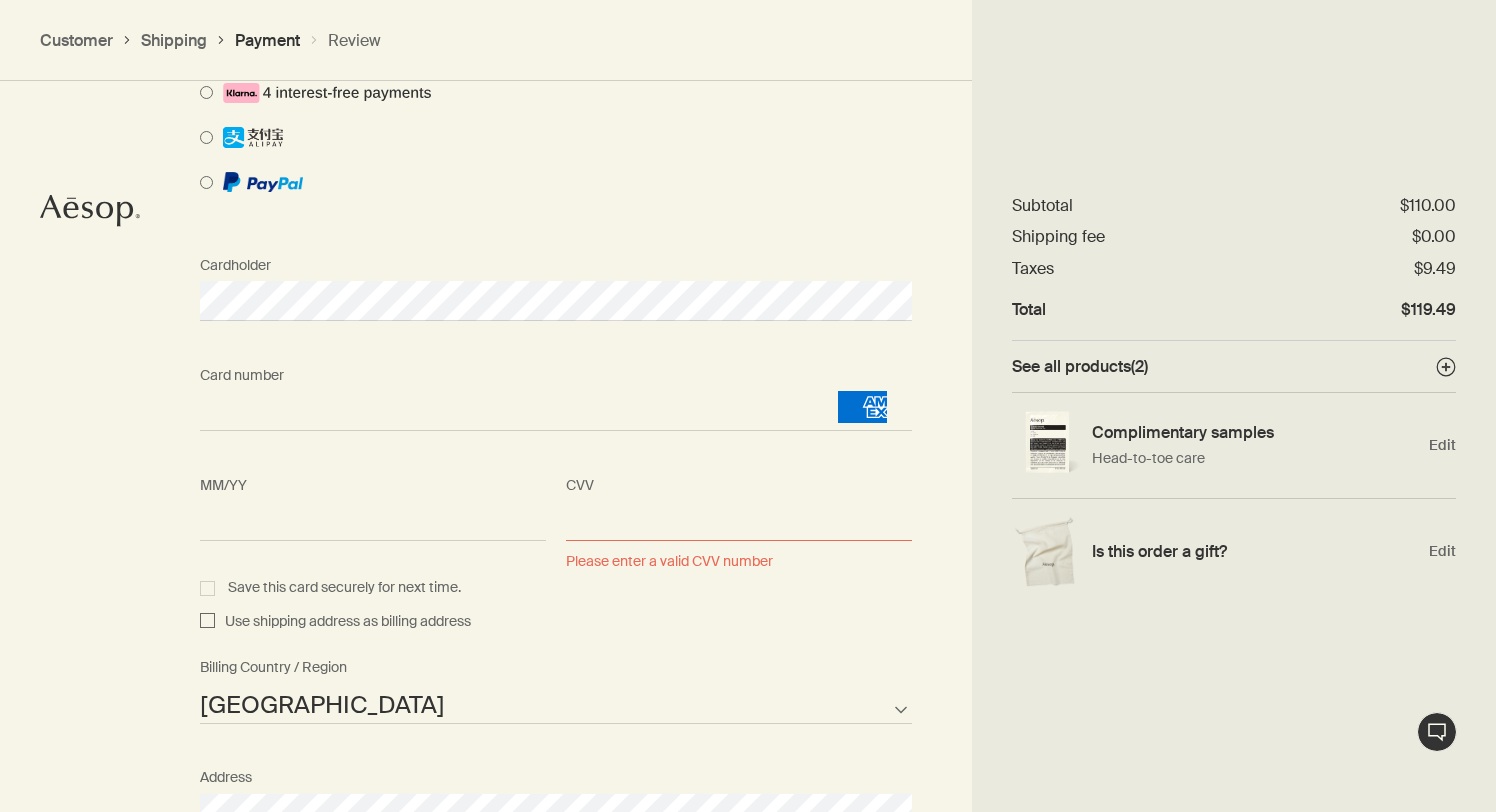 click on "How would you like to pay? Pay with Gift Card Remove Total $119.49 Gift card - 60590097561400185419 $100.00 Amount due $19.49 How would you like to pay the remainder? Pay with saved credit card Pay with a new credit card Pay with Gift Card Cardholder Card number <p>Your browser does not support iframes.</p> MM/YY <p>Your browser does not support iframes.</p> CVV <p>Your browser does not support iframes.</p> Please enter a valid CVV number Save this card securely for next time. Use shipping address as billing address [GEOGRAPHIC_DATA] [GEOGRAPHIC_DATA] [GEOGRAPHIC_DATA] [US_STATE] [GEOGRAPHIC_DATA] [GEOGRAPHIC_DATA] [GEOGRAPHIC_DATA] [GEOGRAPHIC_DATA] [GEOGRAPHIC_DATA] [GEOGRAPHIC_DATA] [GEOGRAPHIC_DATA] [GEOGRAPHIC_DATA] [GEOGRAPHIC_DATA] [GEOGRAPHIC_DATA] [GEOGRAPHIC_DATA] [GEOGRAPHIC_DATA] [GEOGRAPHIC_DATA] [GEOGRAPHIC_DATA] [GEOGRAPHIC_DATA] [GEOGRAPHIC_DATA] [GEOGRAPHIC_DATA] [GEOGRAPHIC_DATA] [GEOGRAPHIC_DATA] [GEOGRAPHIC_DATA] [GEOGRAPHIC_DATA] [GEOGRAPHIC_DATA] [GEOGRAPHIC_DATA] [GEOGRAPHIC_DATA] [GEOGRAPHIC_DATA] [GEOGRAPHIC_DATA] [GEOGRAPHIC_DATA] [GEOGRAPHIC_DATA] [GEOGRAPHIC_DATA] [GEOGRAPHIC_DATA] [GEOGRAPHIC_DATA] [GEOGRAPHIC_DATA] [GEOGRAPHIC_DATA] [GEOGRAPHIC_DATA] [GEOGRAPHIC_DATA] [GEOGRAPHIC_DATA] [GEOGRAPHIC_DATA] [GEOGRAPHIC_DATA] [GEOGRAPHIC_DATA] [GEOGRAPHIC_DATA] [GEOGRAPHIC_DATA] [GEOGRAPHIC_DATA] AFG" at bounding box center [748, 432] 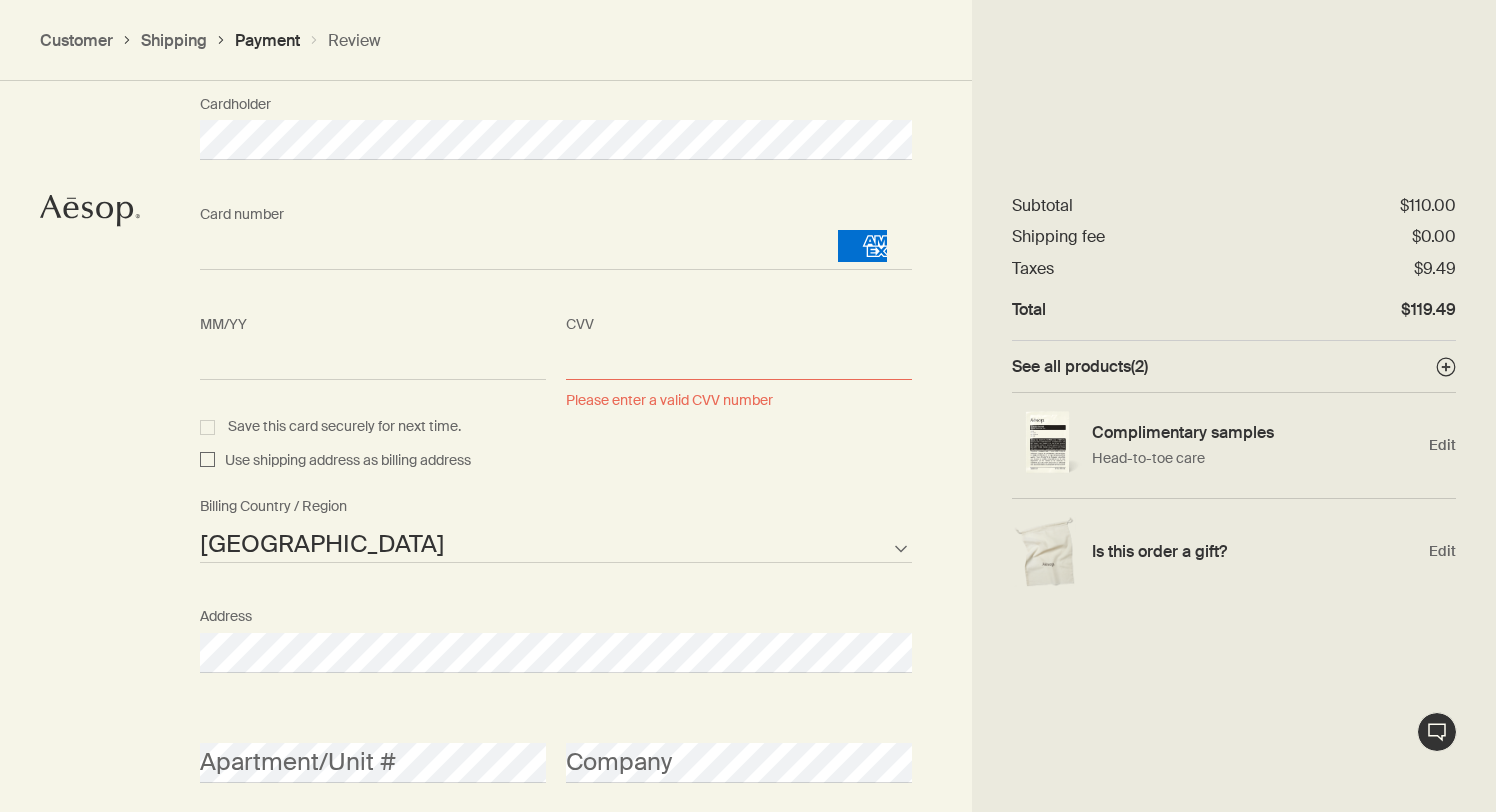 scroll, scrollTop: 2303, scrollLeft: 0, axis: vertical 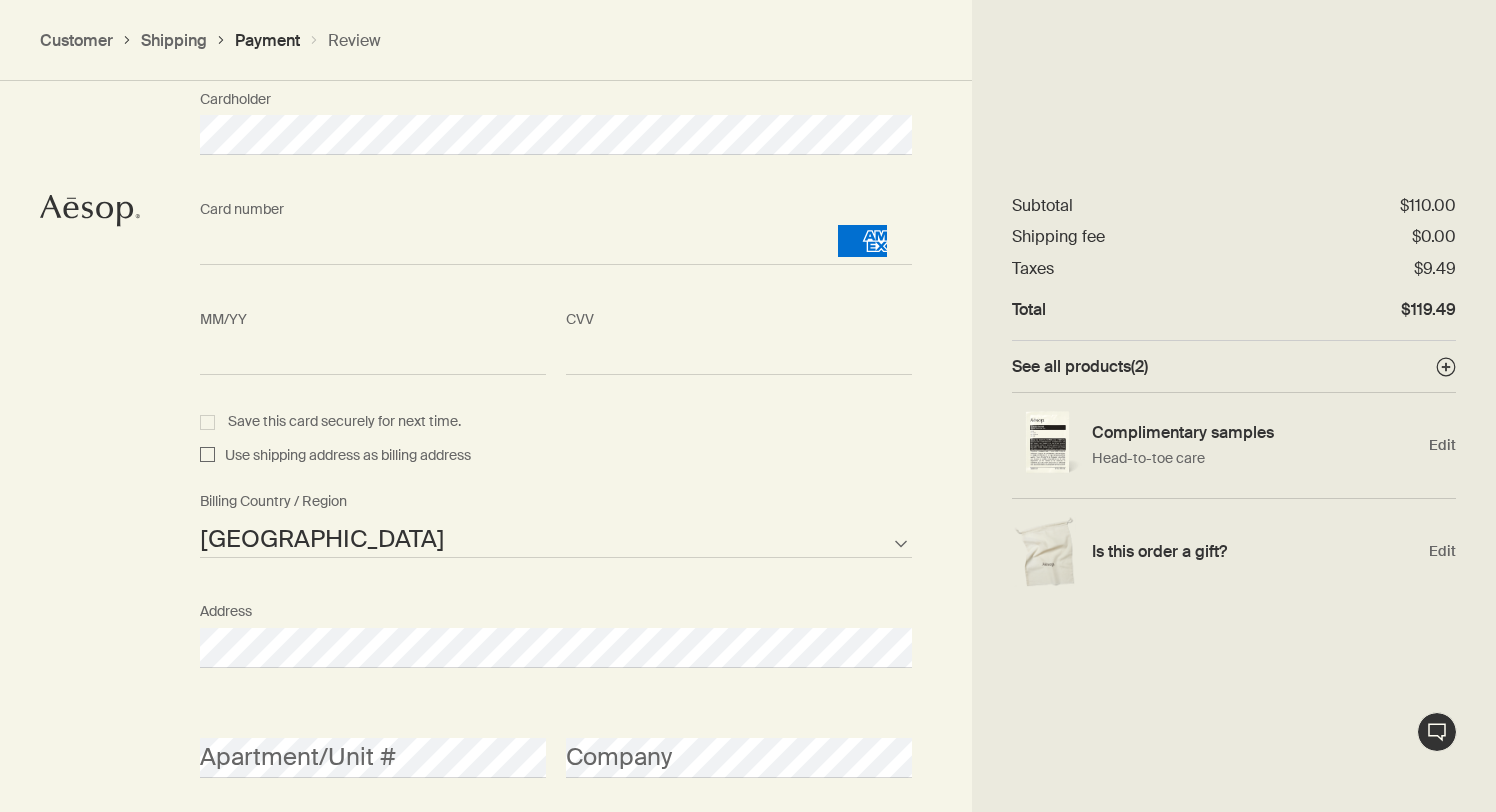 click on "<p>Your browser does not support iframes.</p>" at bounding box center [739, 355] 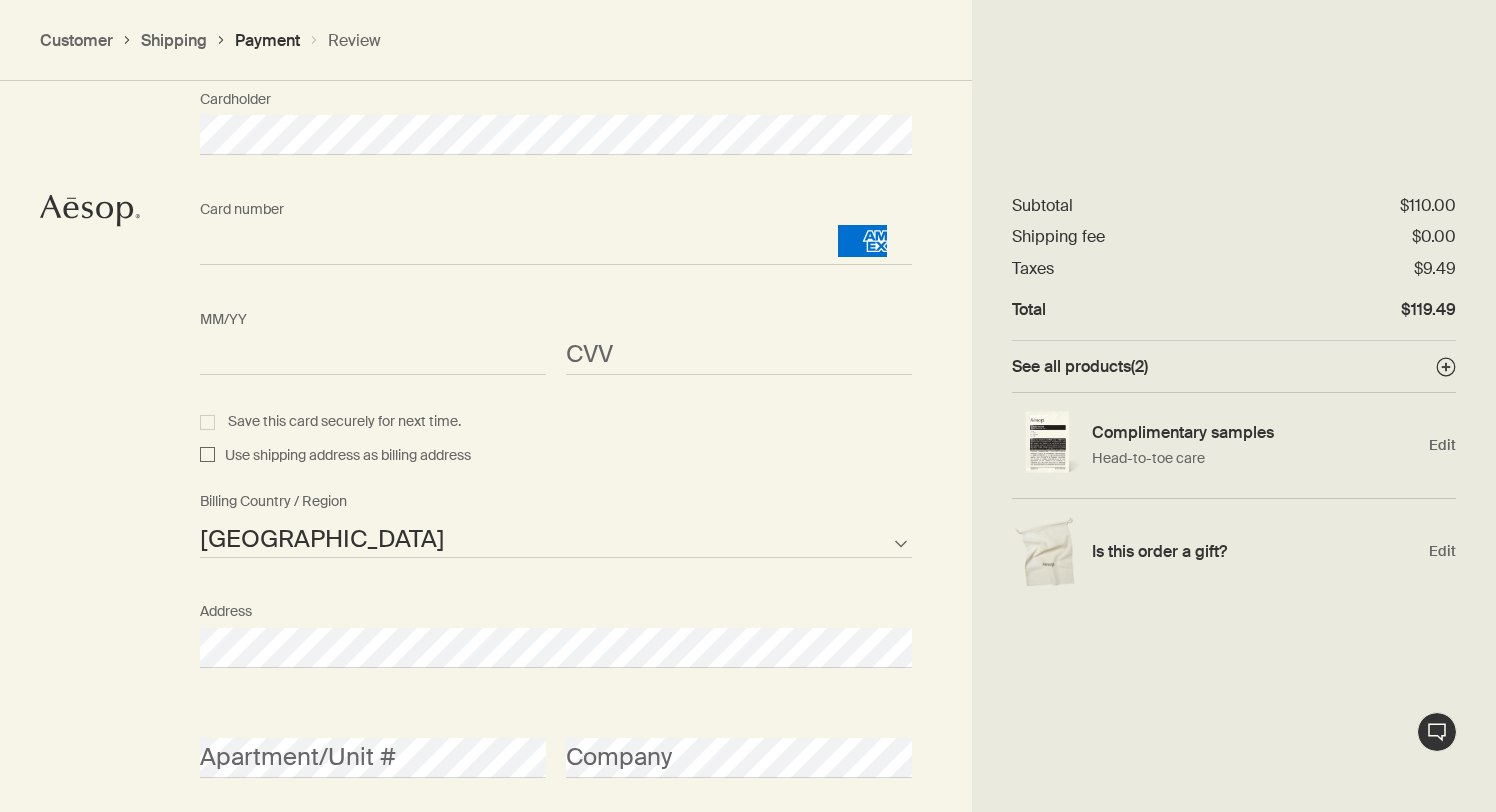 click on "<p>Your browser does not support iframes.</p>" at bounding box center [739, 355] 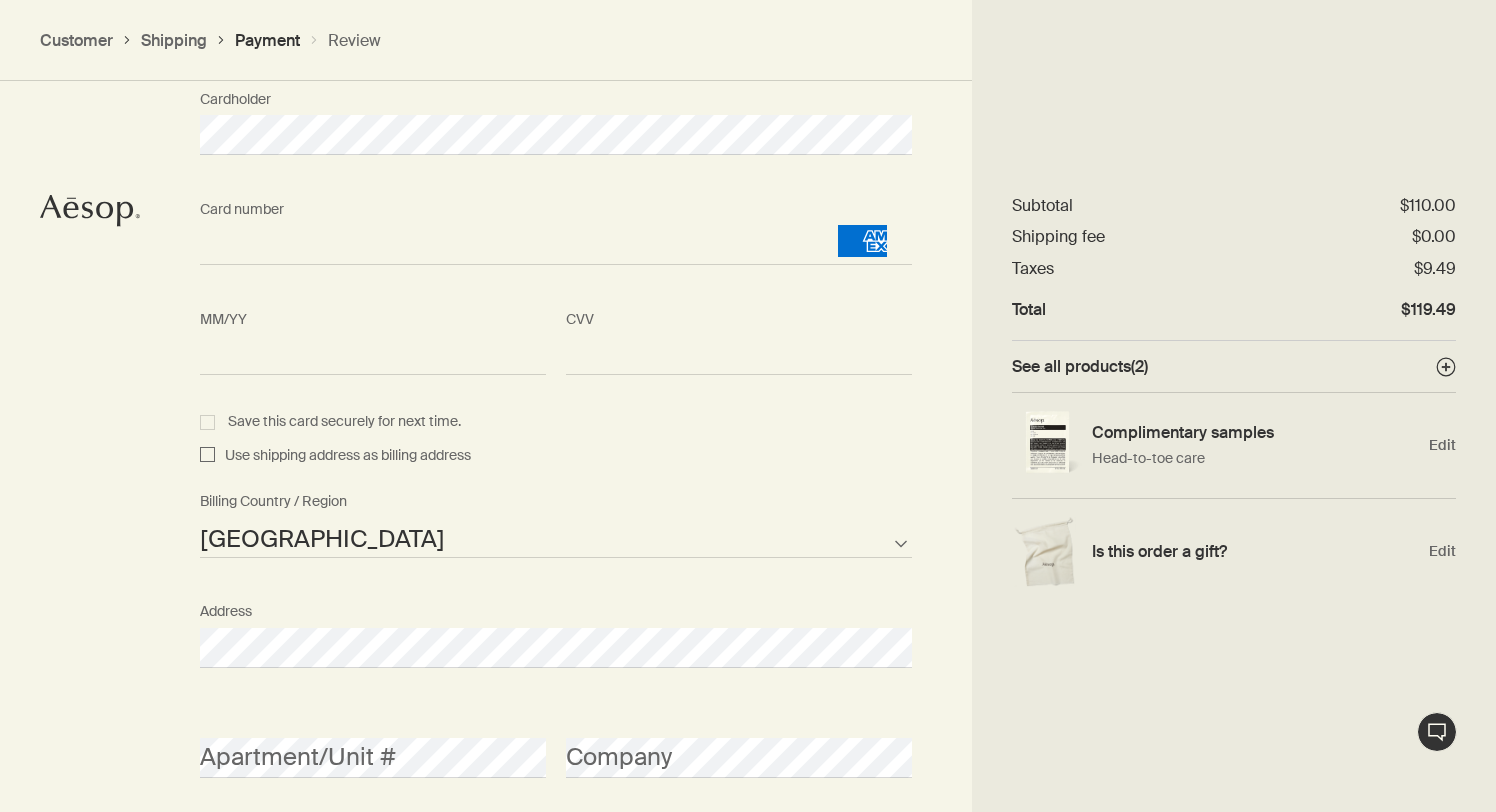 click on "<p>Your browser does not support iframes.</p>" at bounding box center [739, 355] 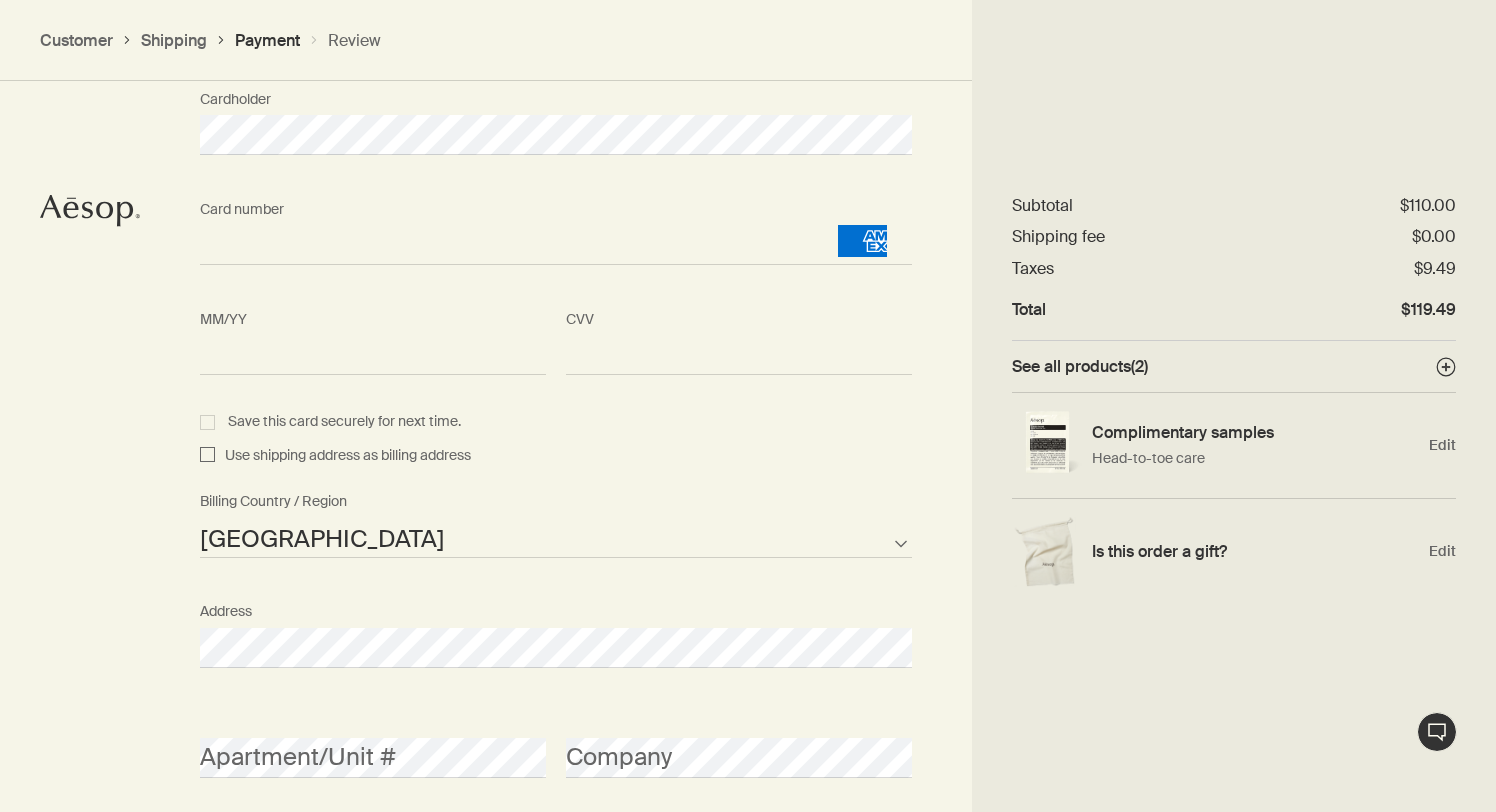 click on "Save this card securely for next time." at bounding box center (330, 421) 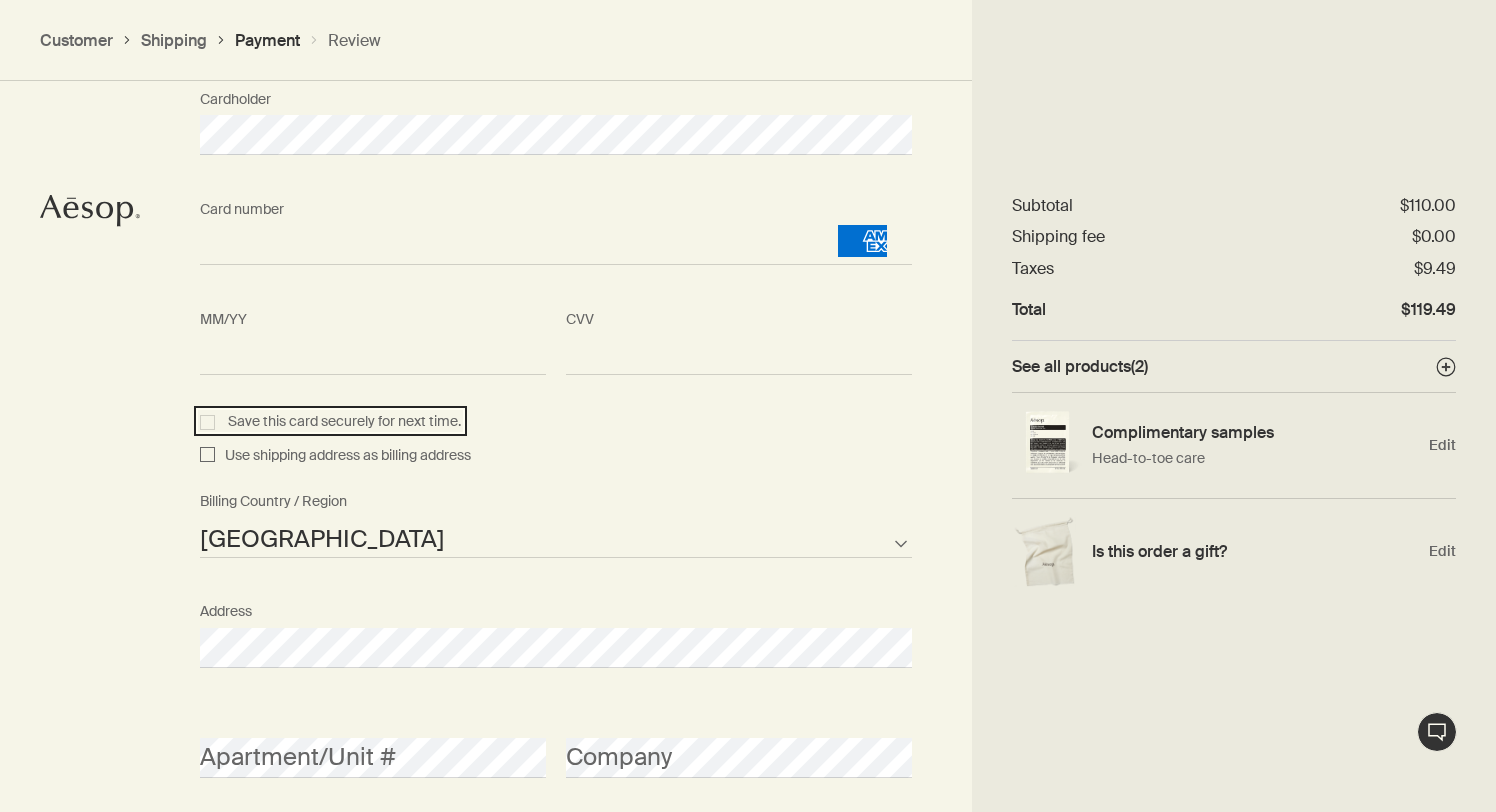 click on "Save this card securely for next time." at bounding box center [210, 419] 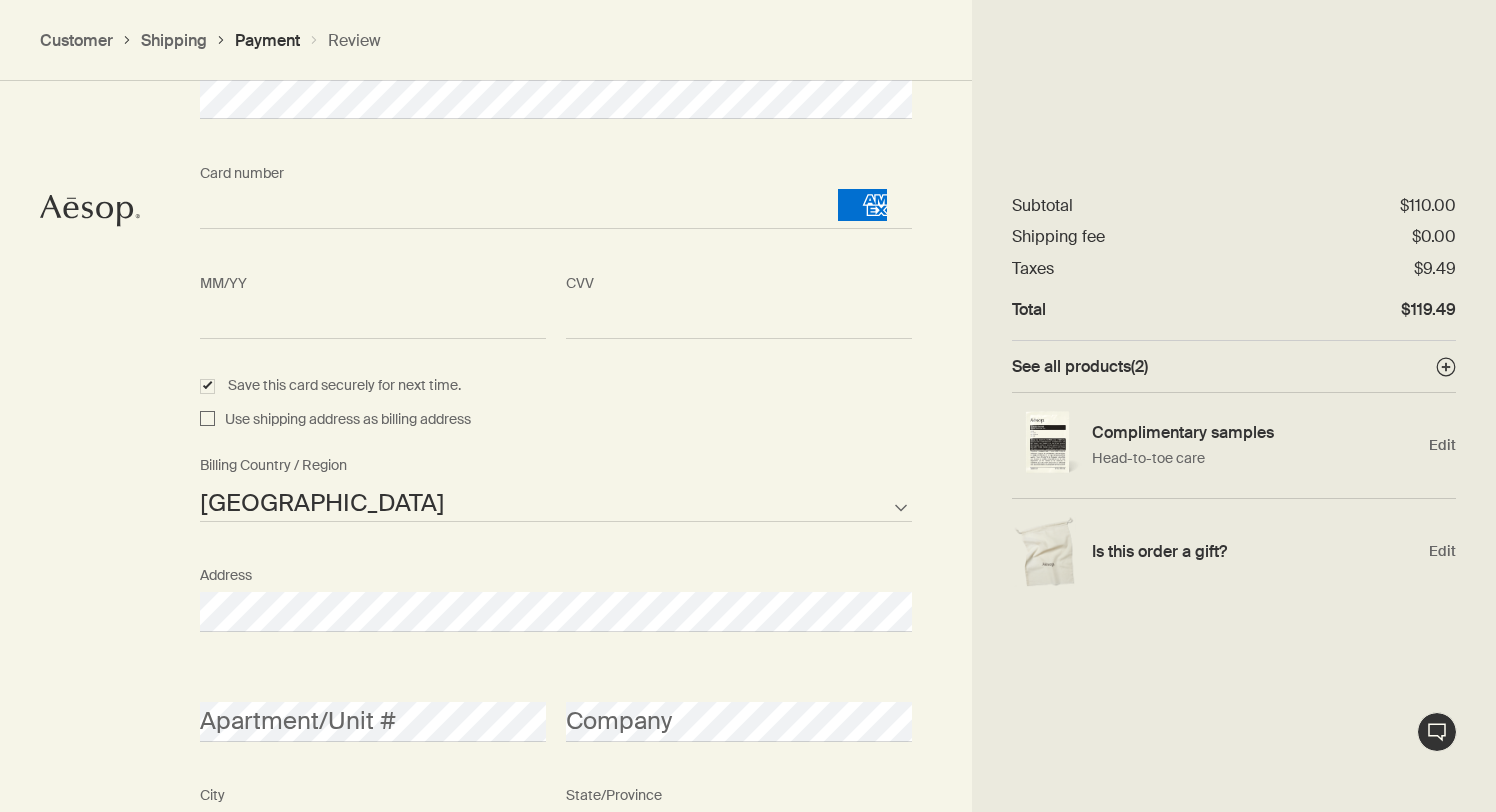 scroll, scrollTop: 2356, scrollLeft: 0, axis: vertical 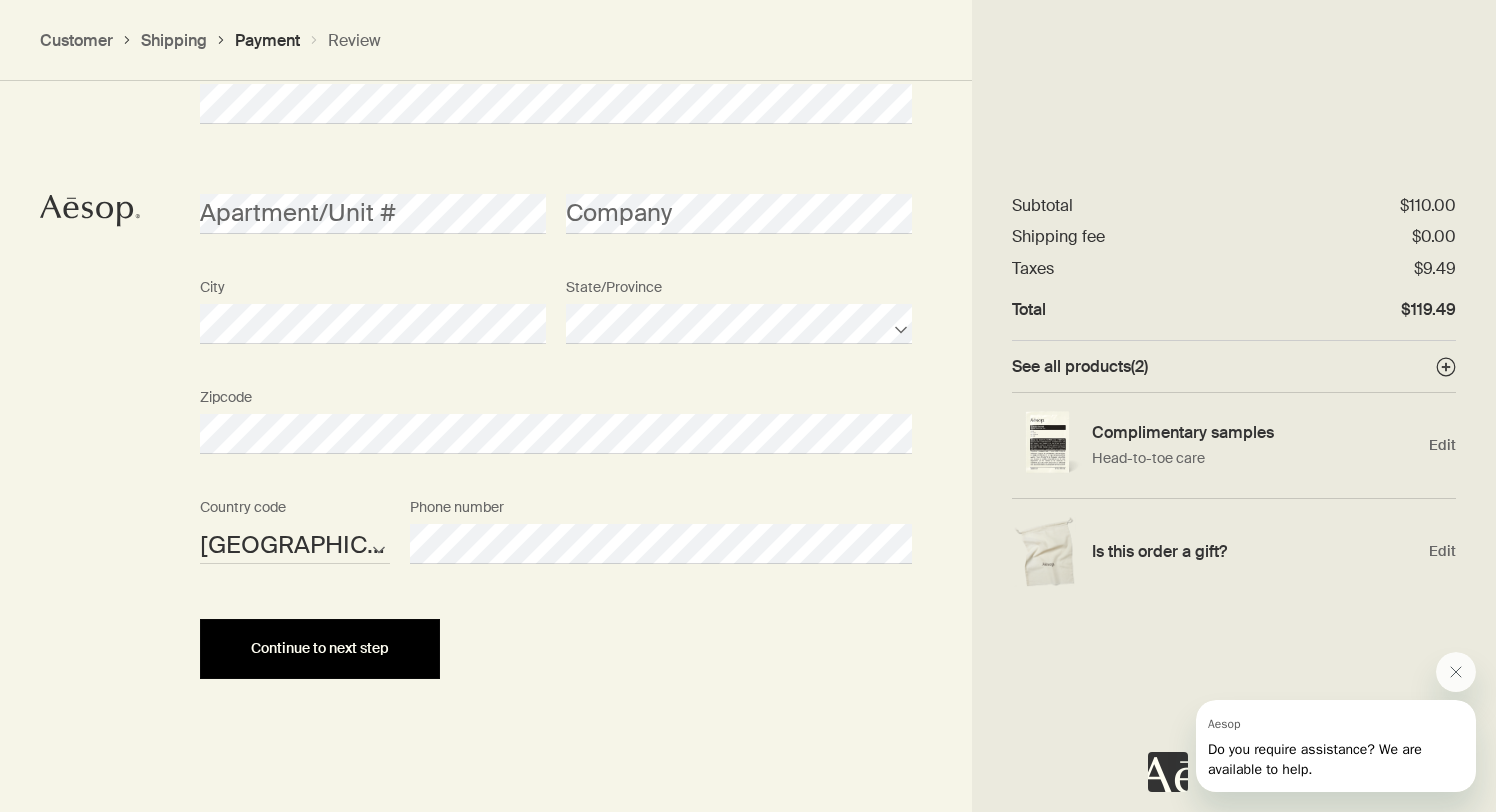 click on "Continue to next step" at bounding box center [320, 648] 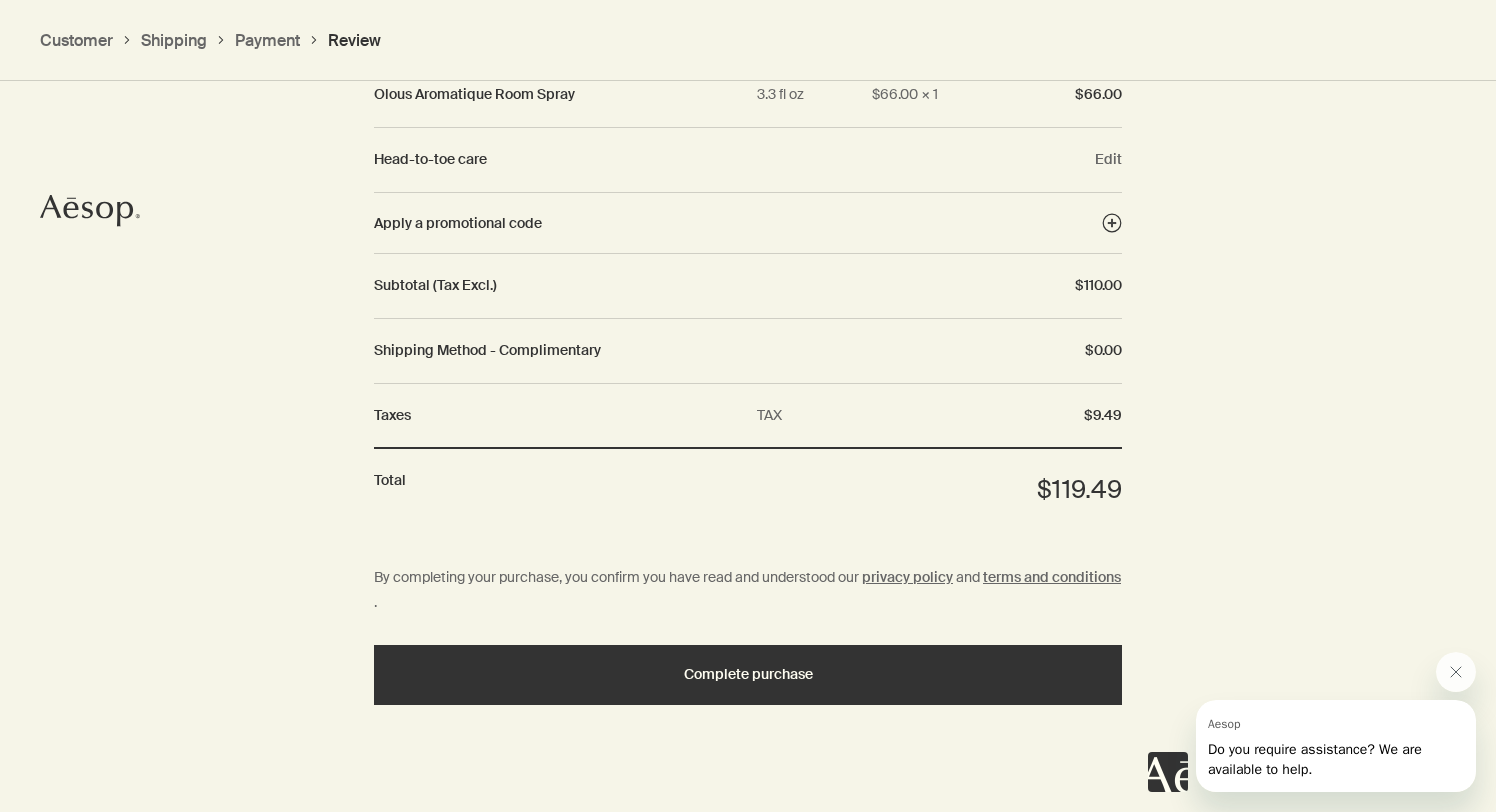 scroll, scrollTop: 2378, scrollLeft: 0, axis: vertical 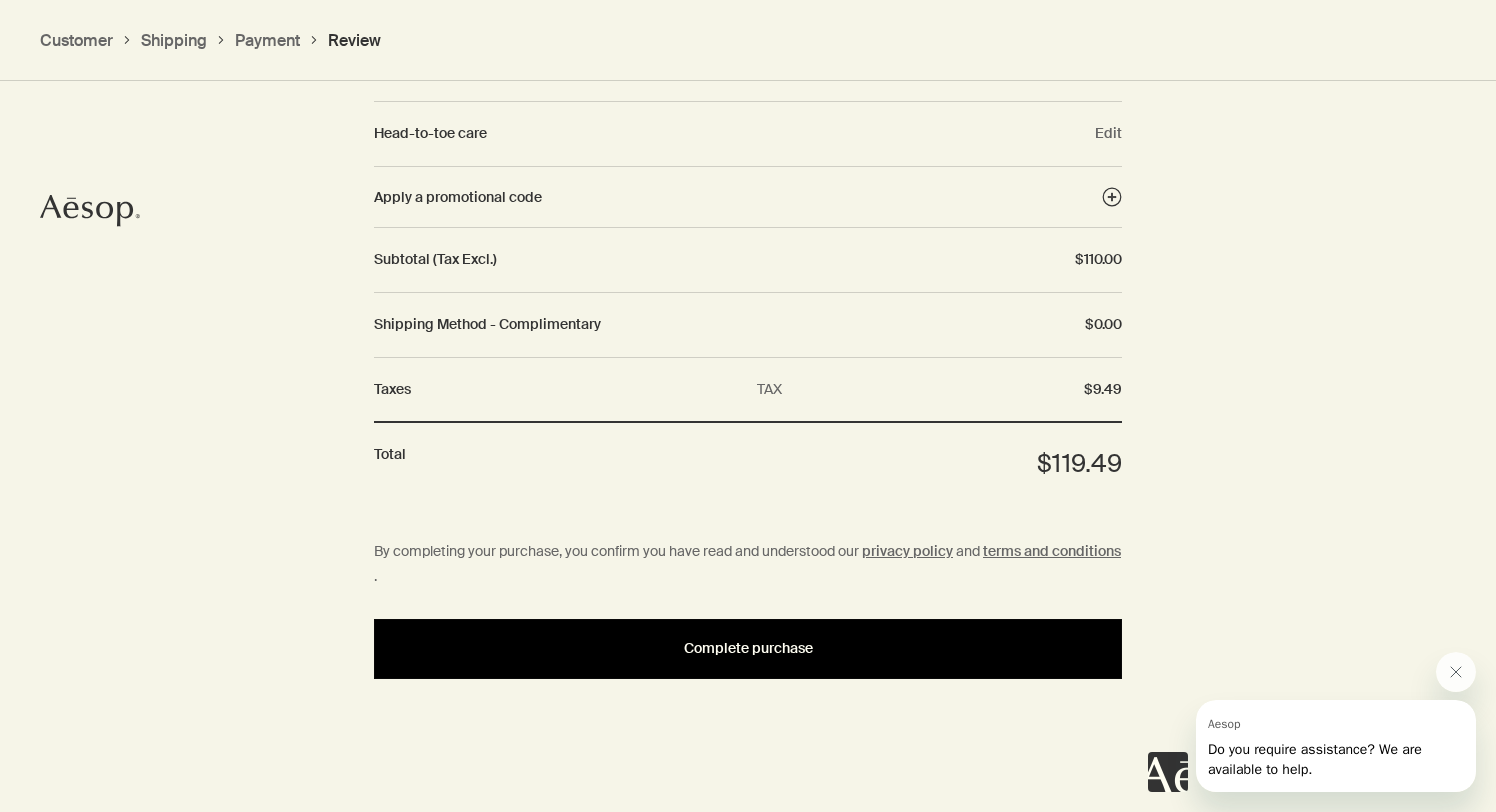 click on "Complete purchase" at bounding box center [748, 649] 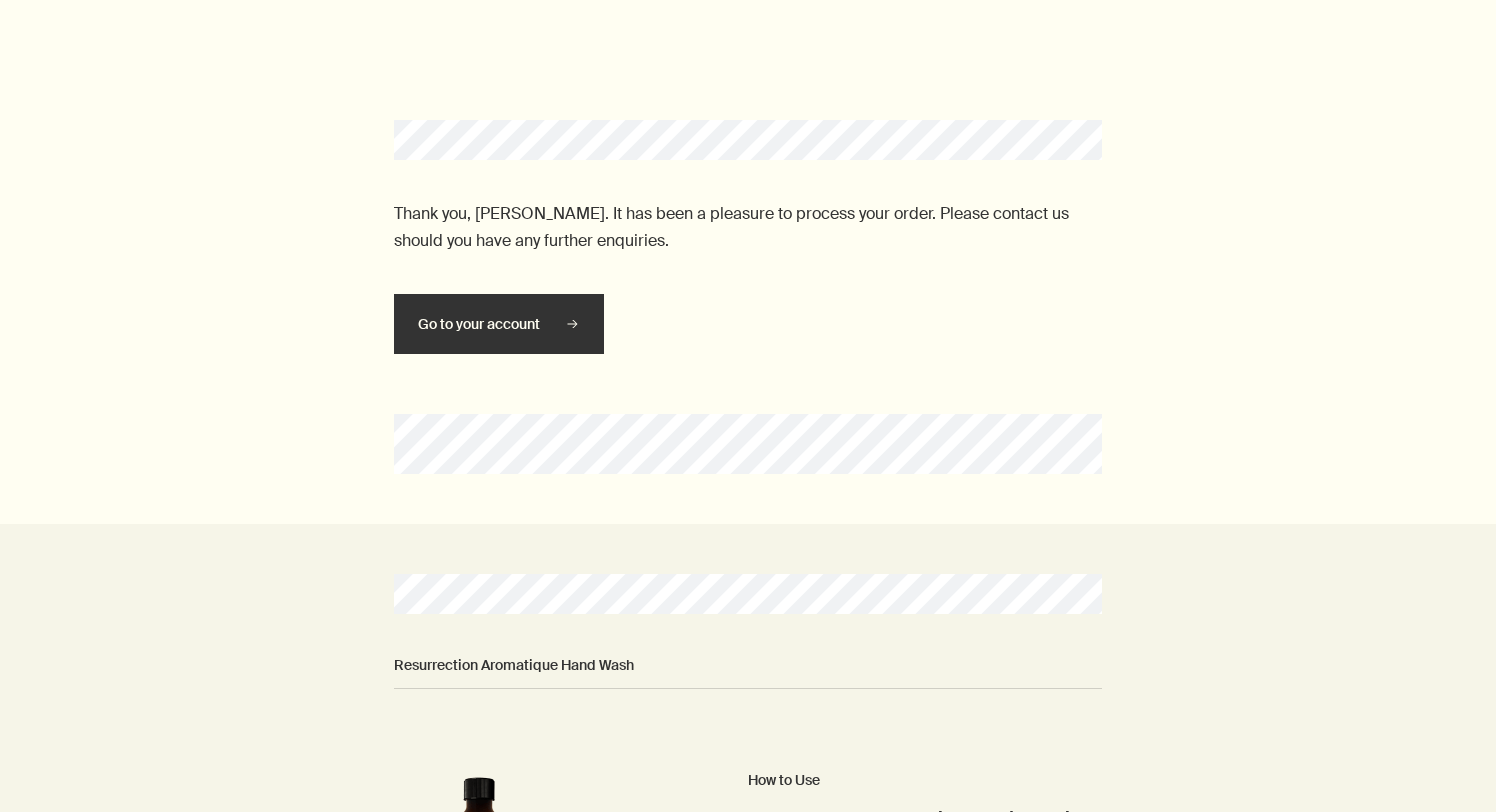 scroll, scrollTop: 0, scrollLeft: 0, axis: both 